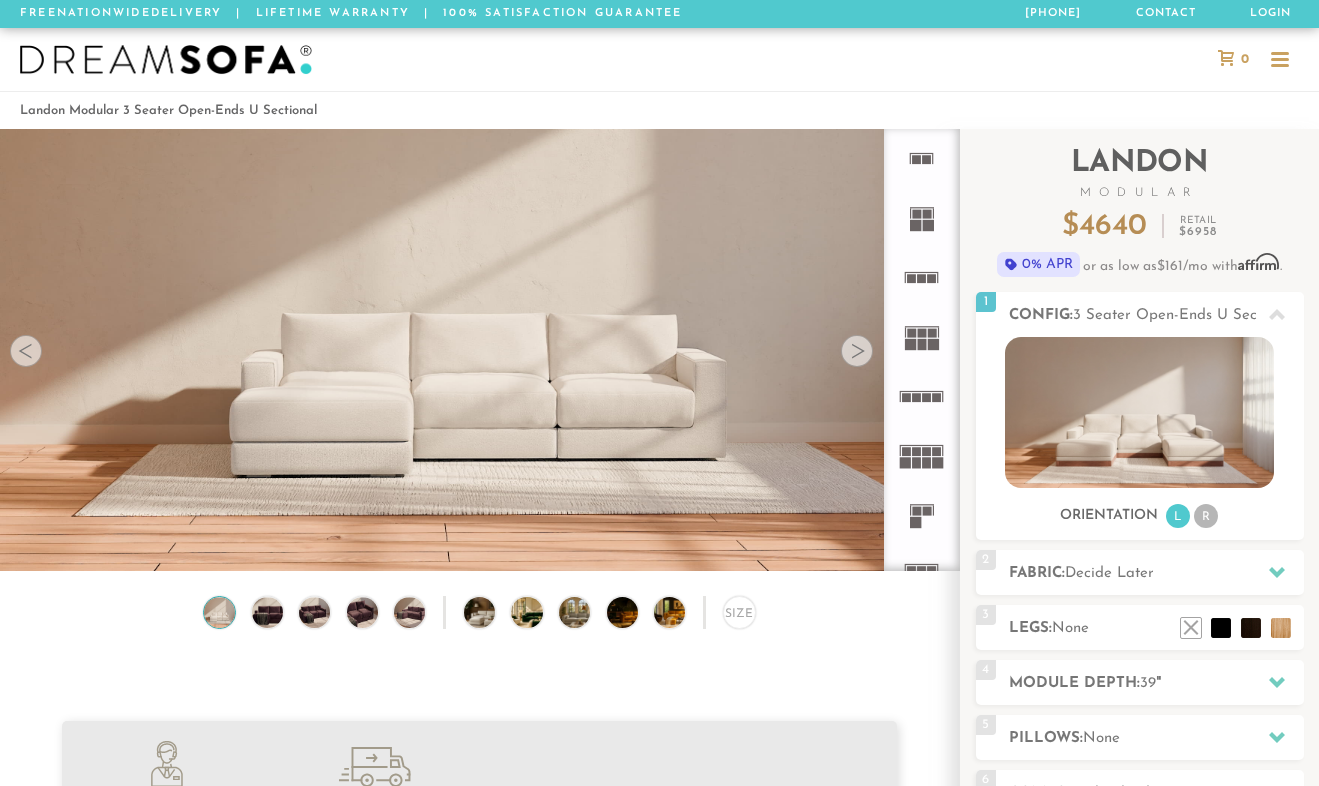 scroll, scrollTop: 0, scrollLeft: 0, axis: both 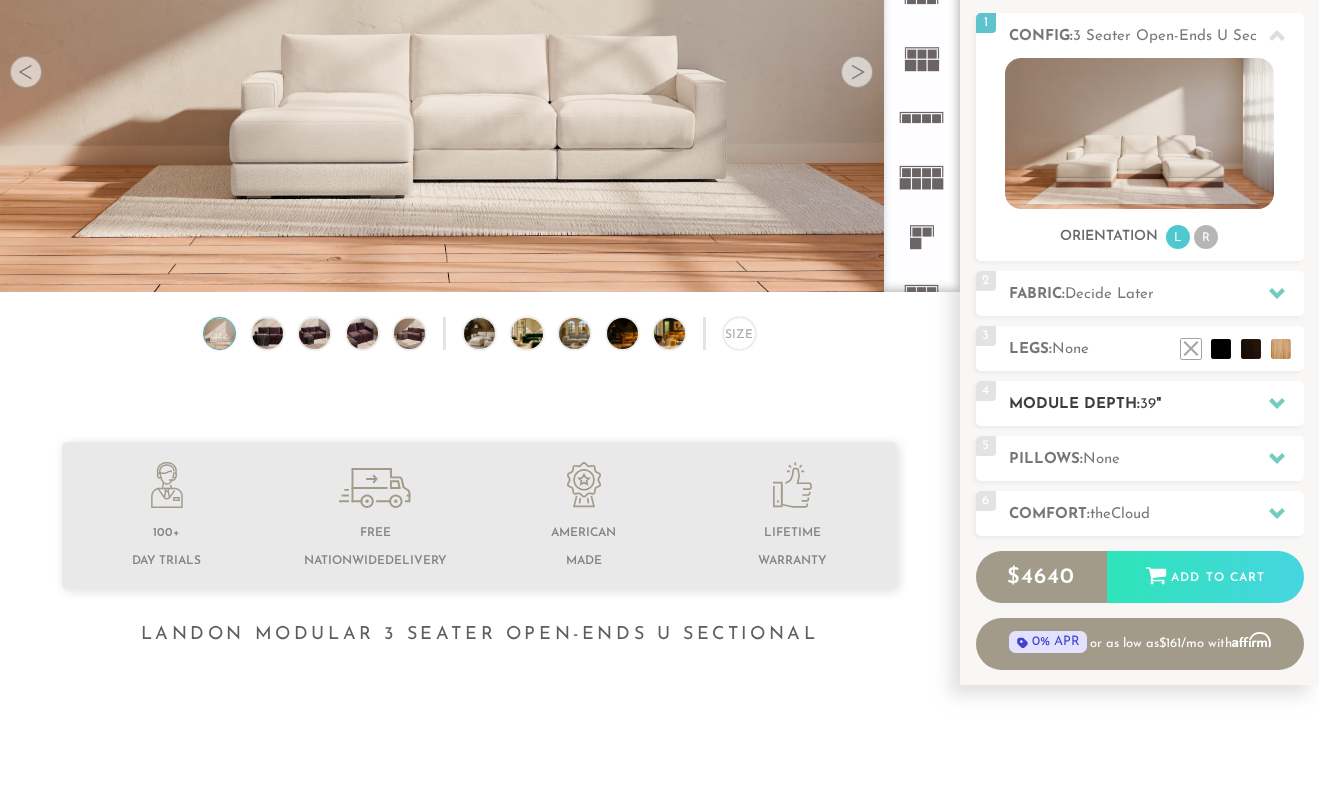 click on "39" at bounding box center (1148, 404) 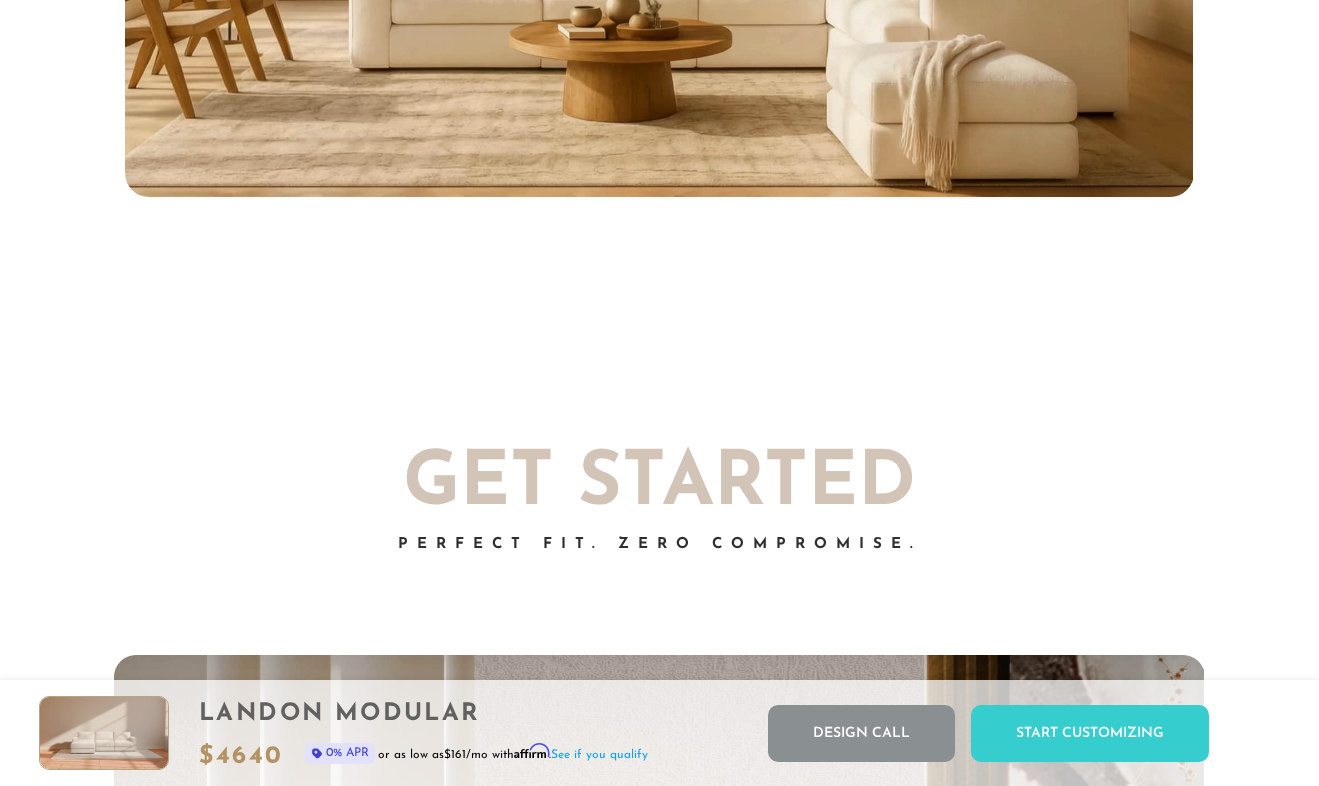 scroll, scrollTop: 3076, scrollLeft: 0, axis: vertical 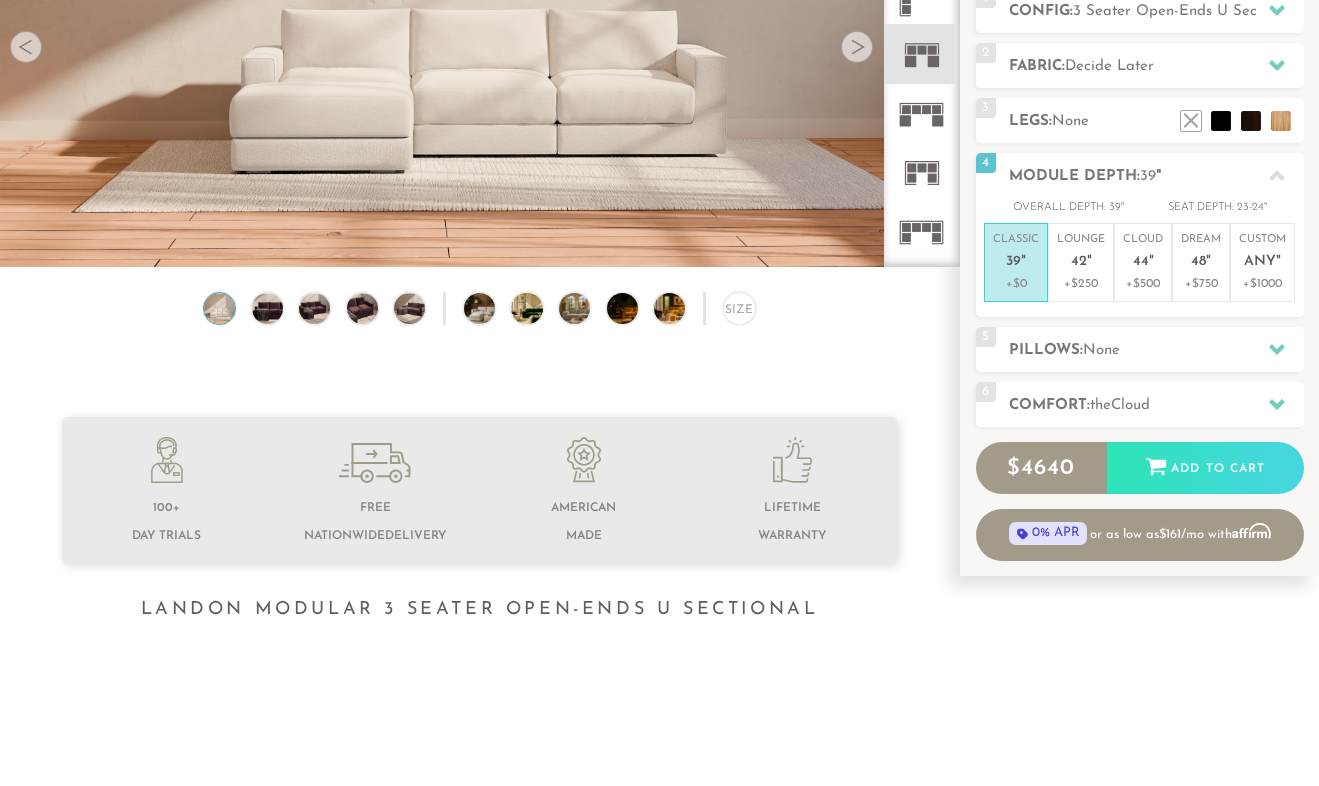 click 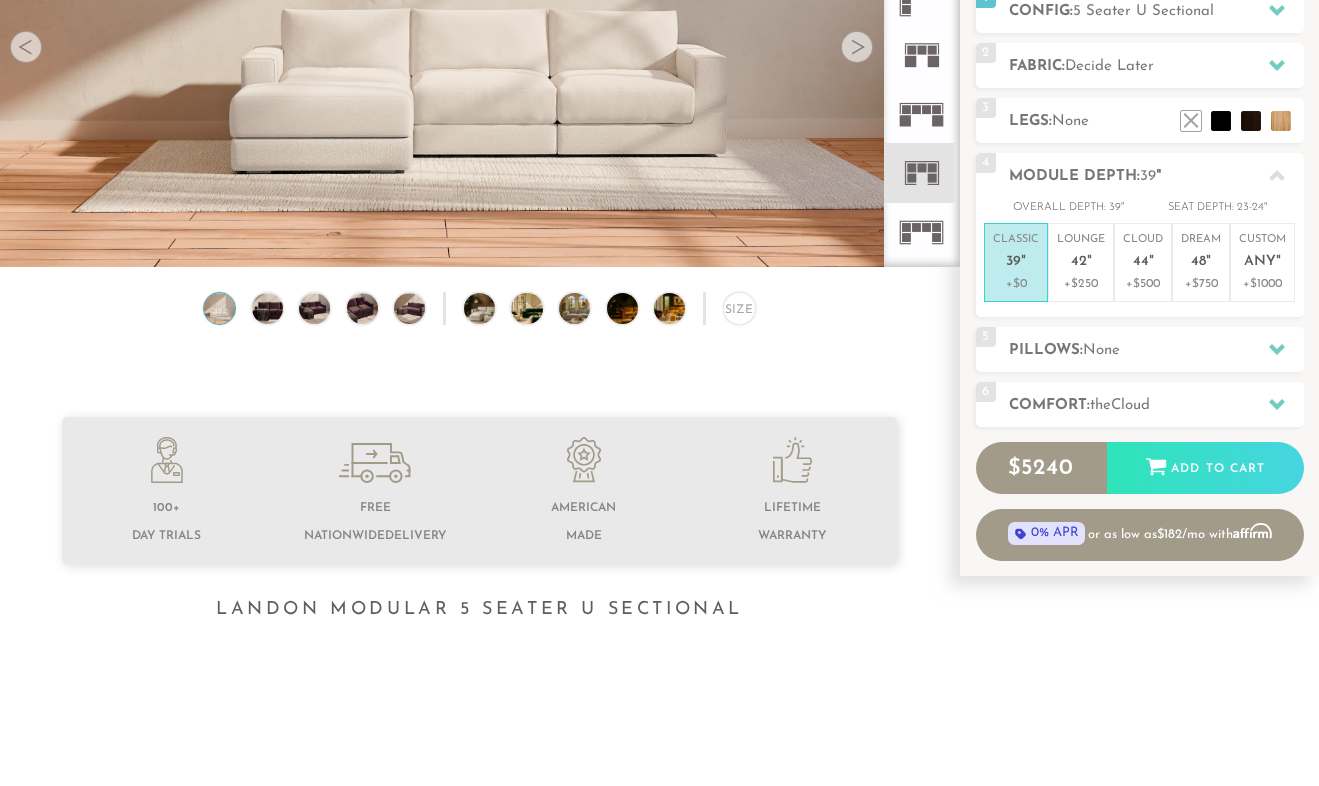 click 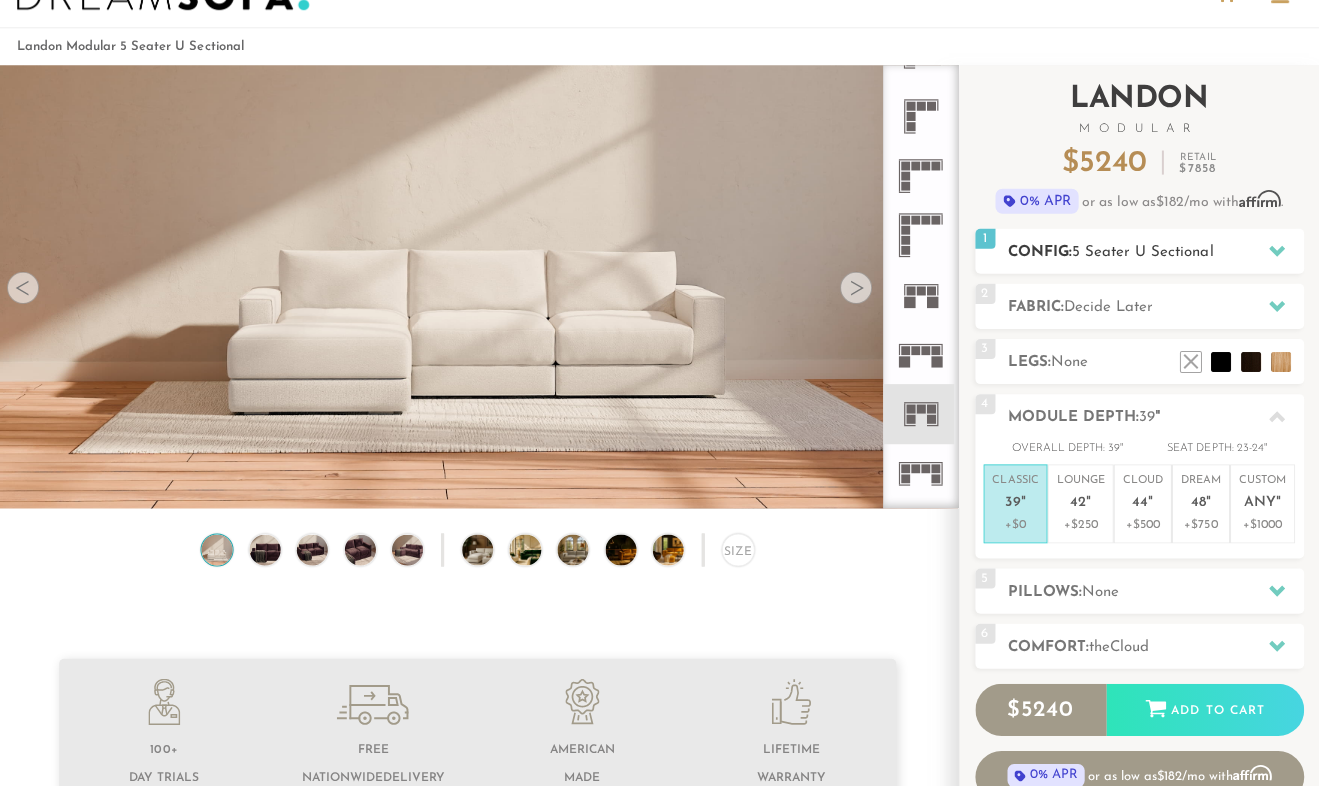 click 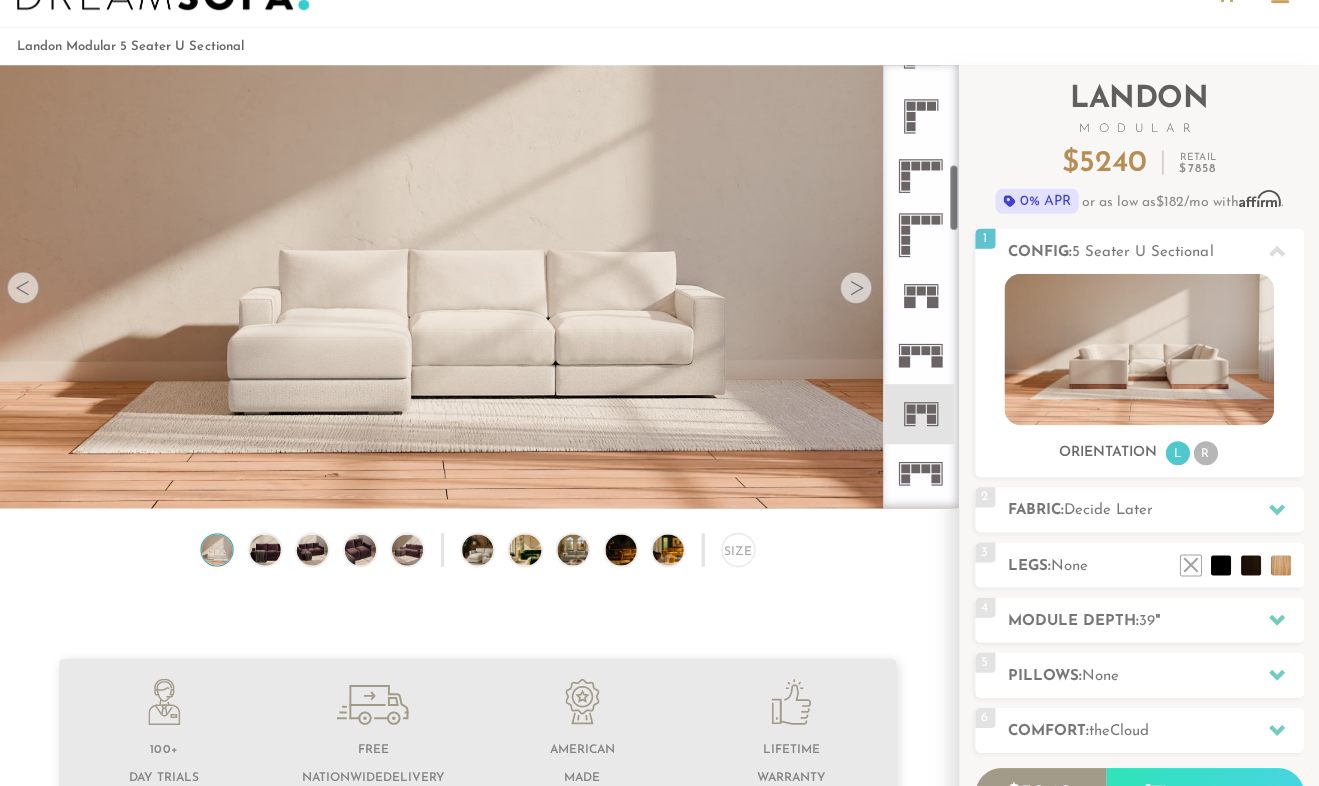 click 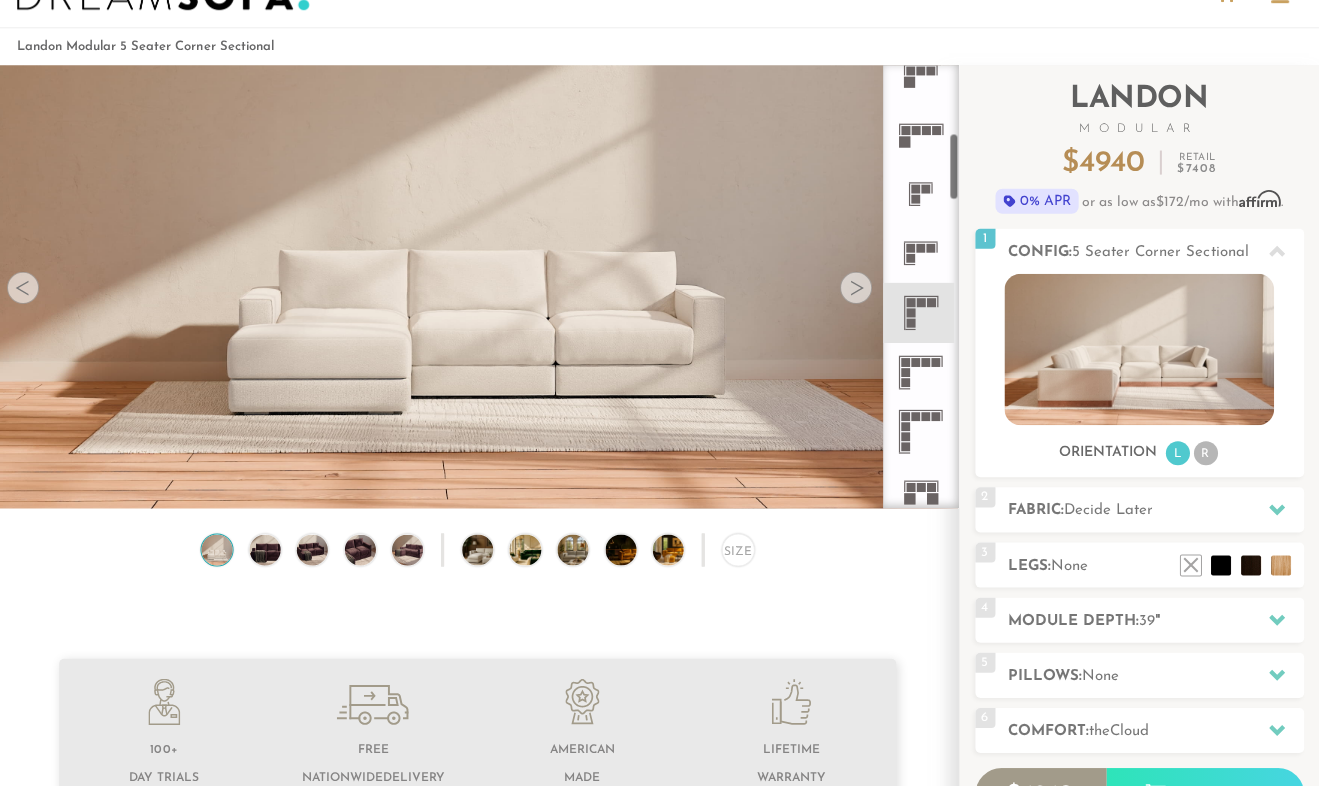 click 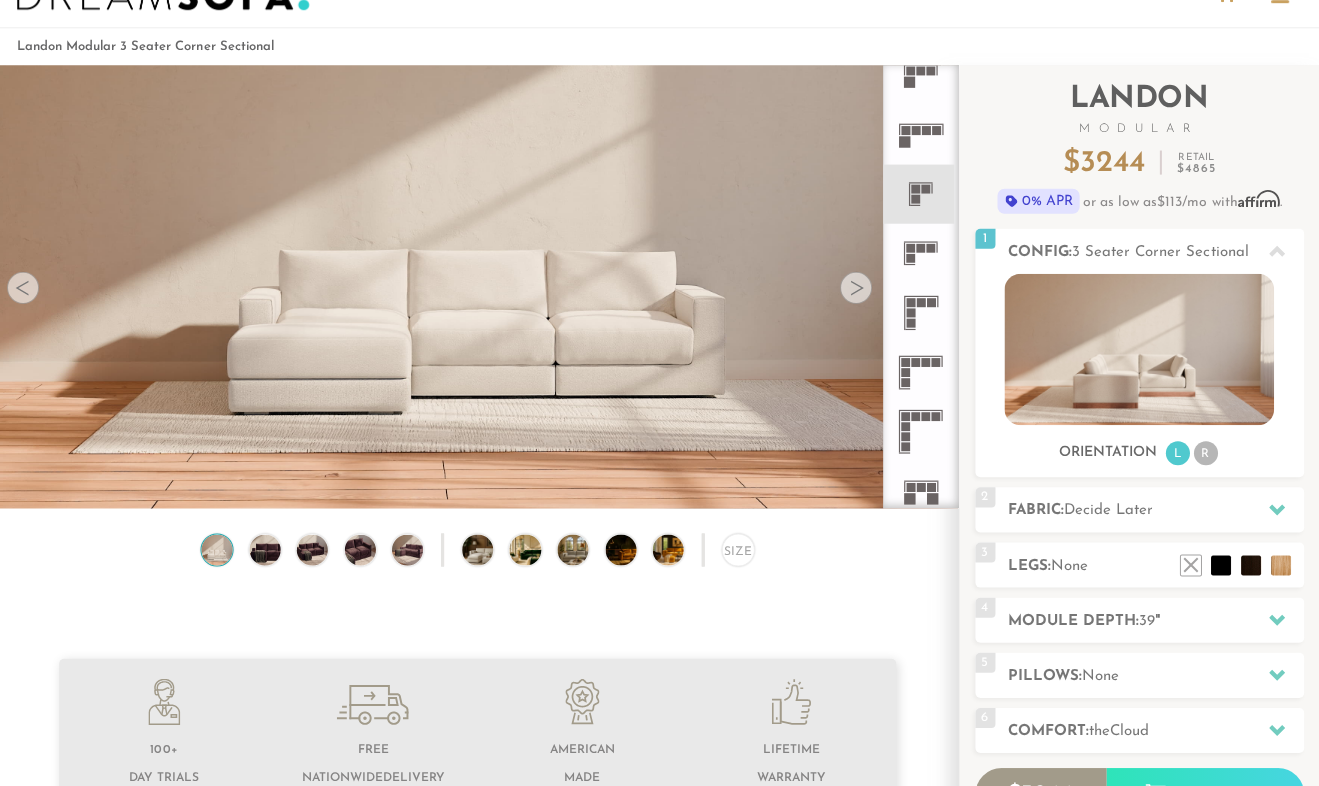 click 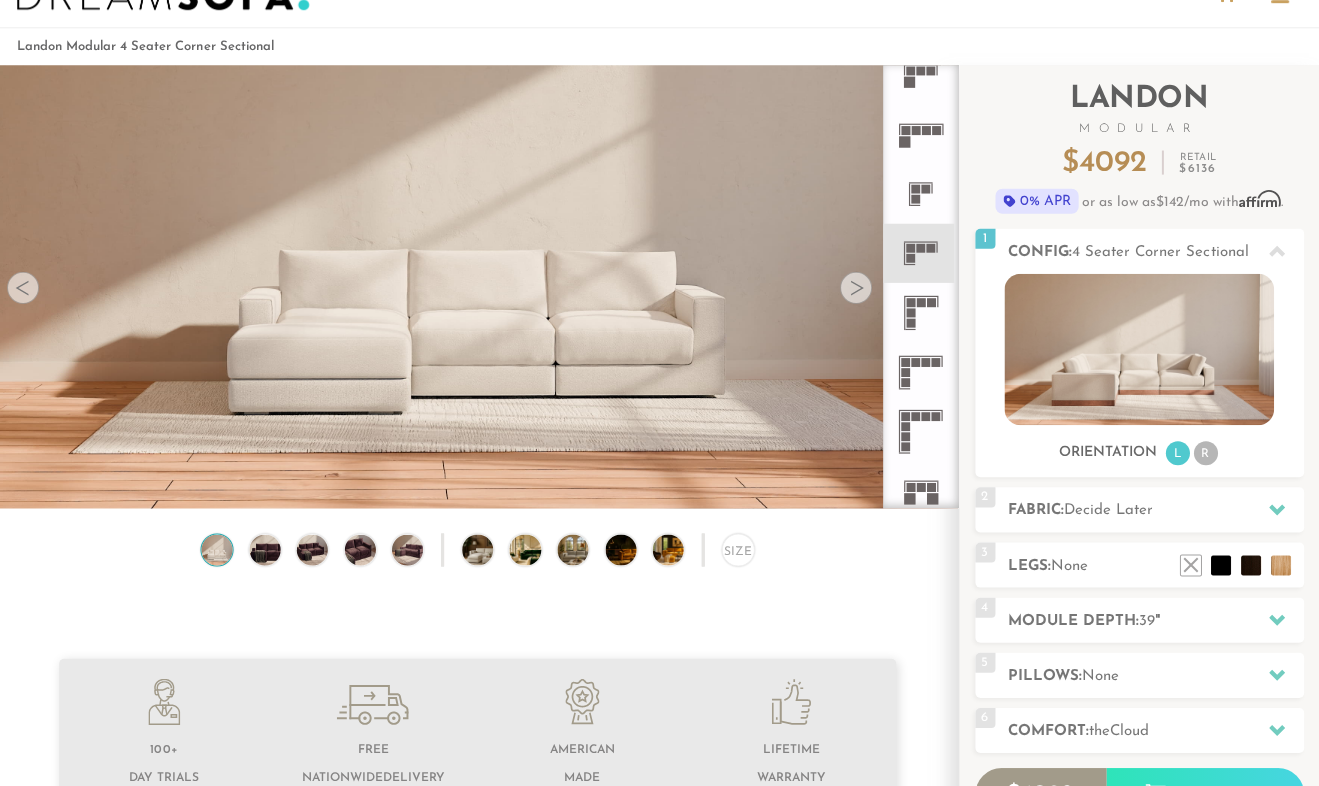 click 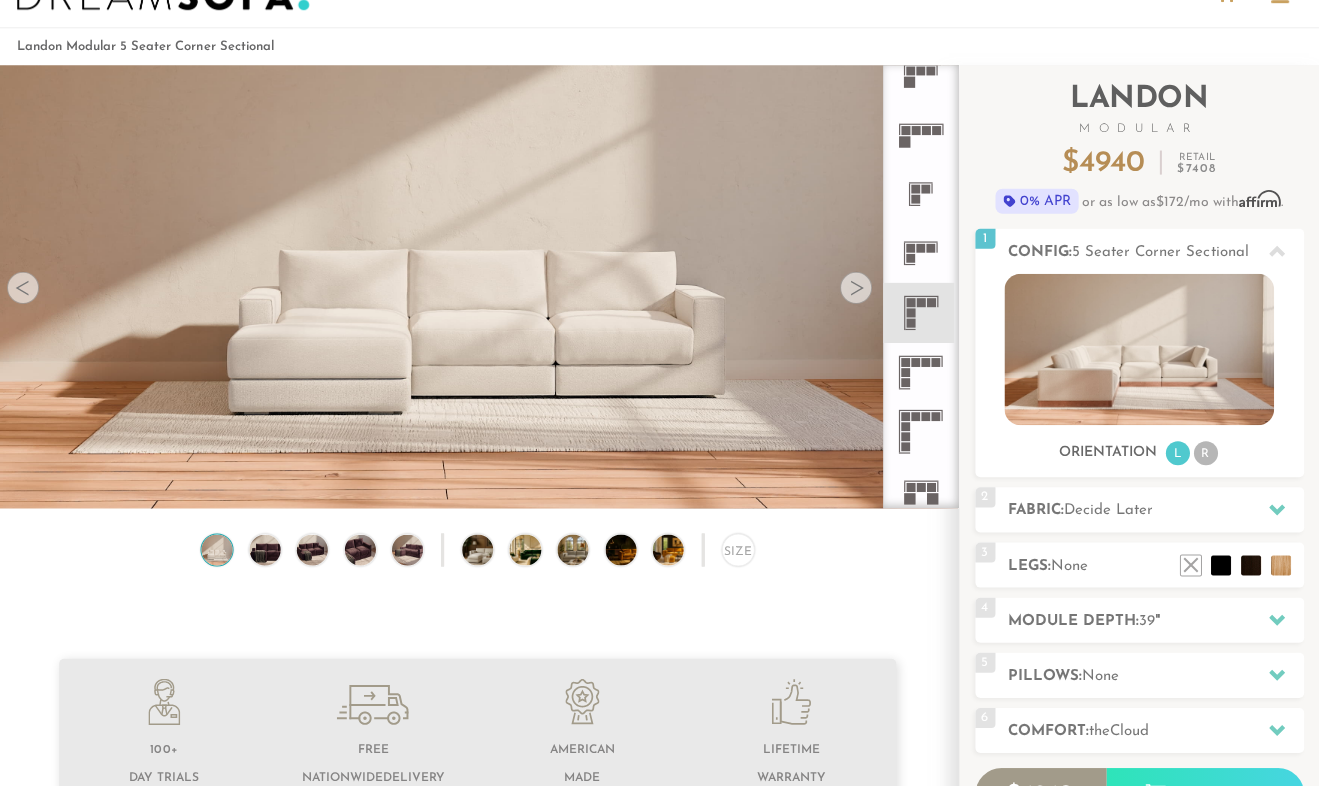 click at bounding box center (219, 549) 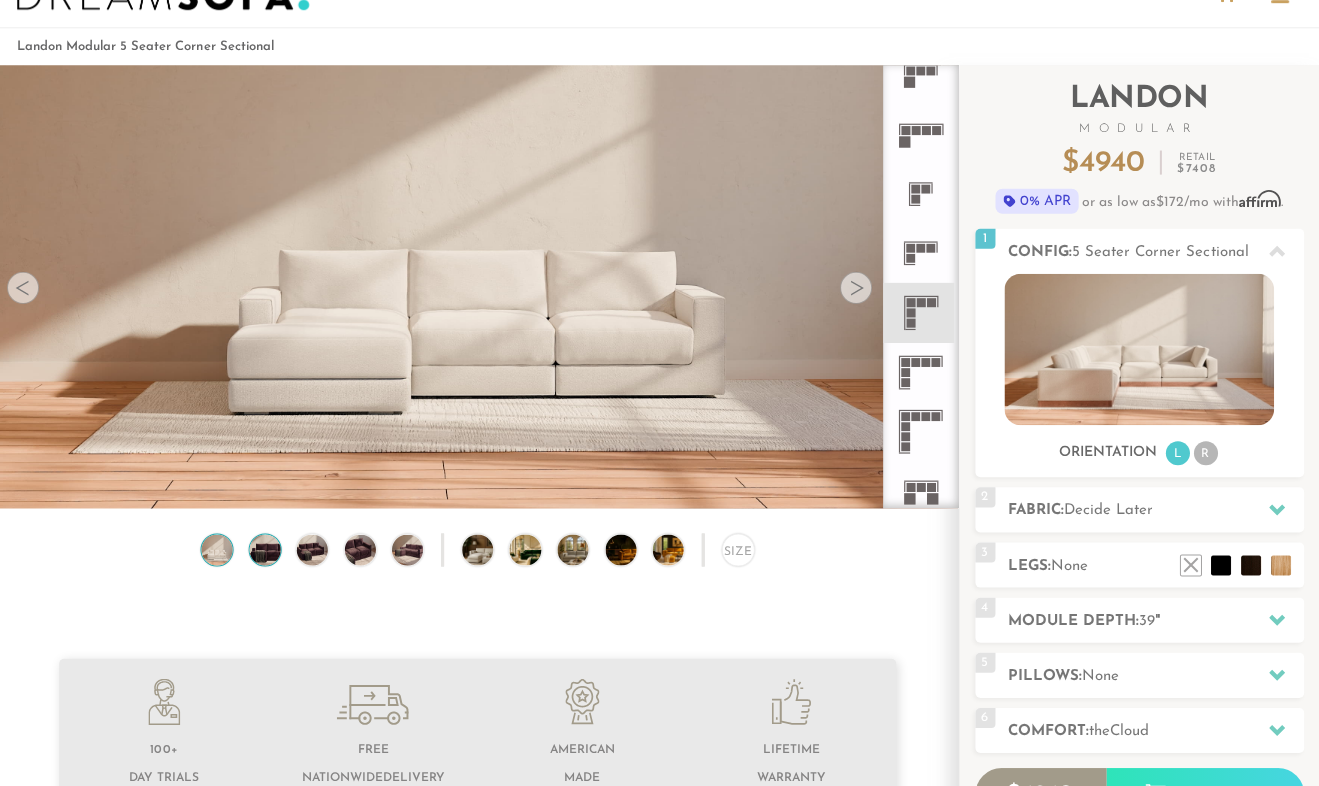 click at bounding box center (267, 549) 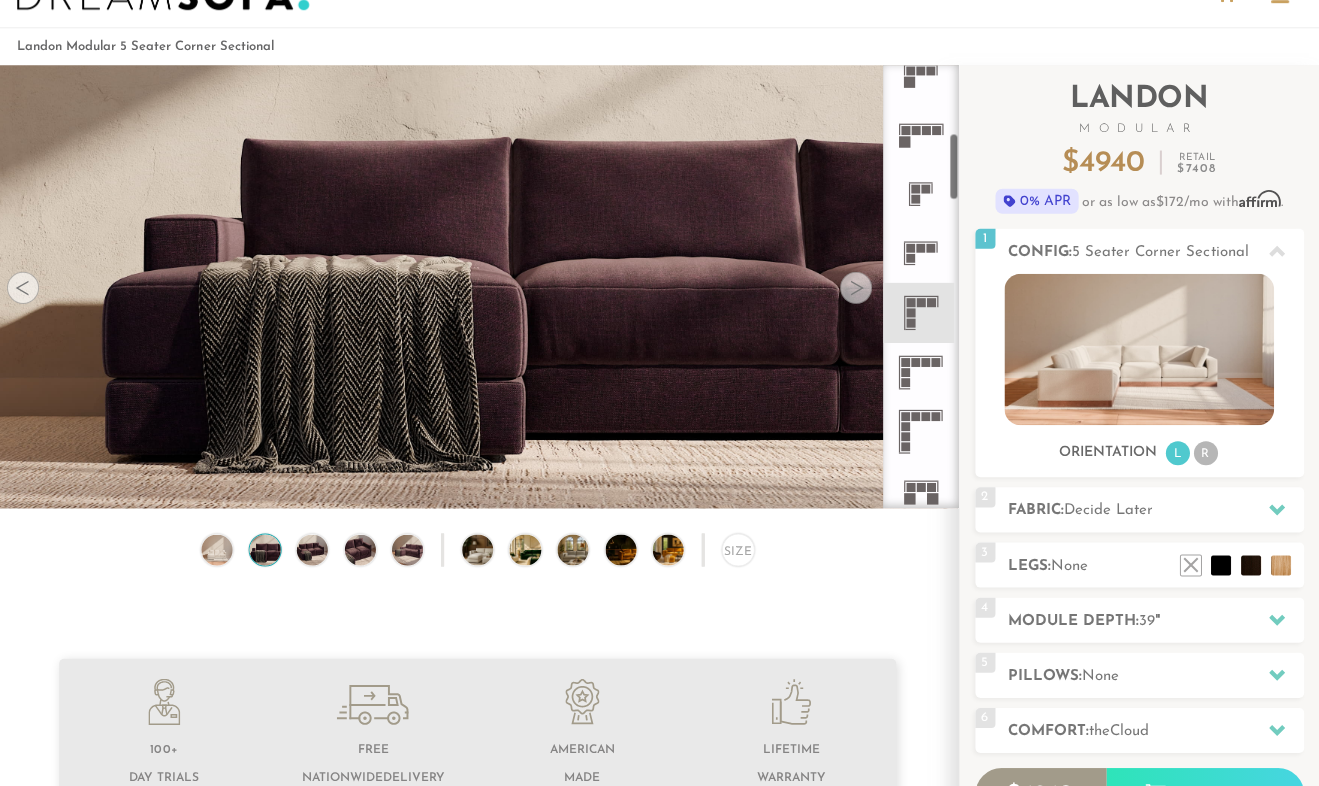 click 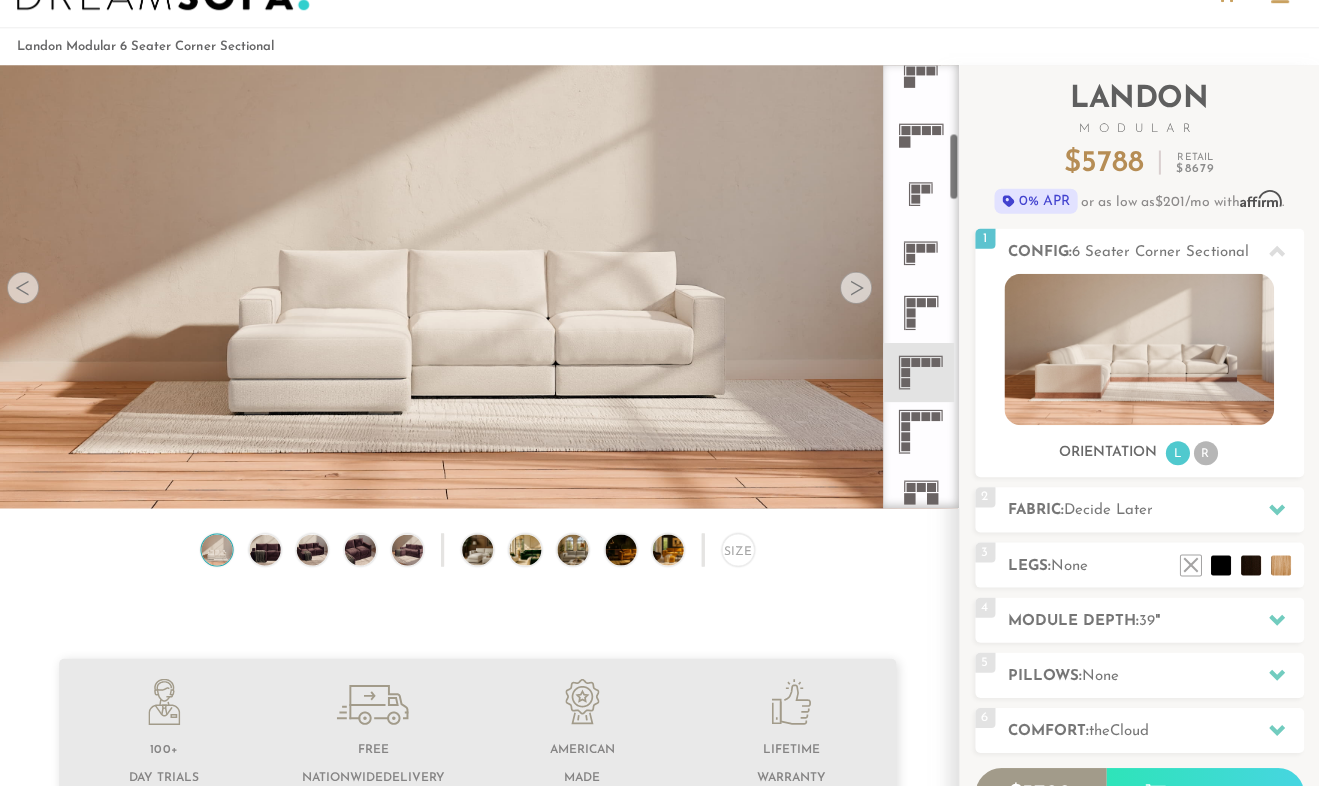 click 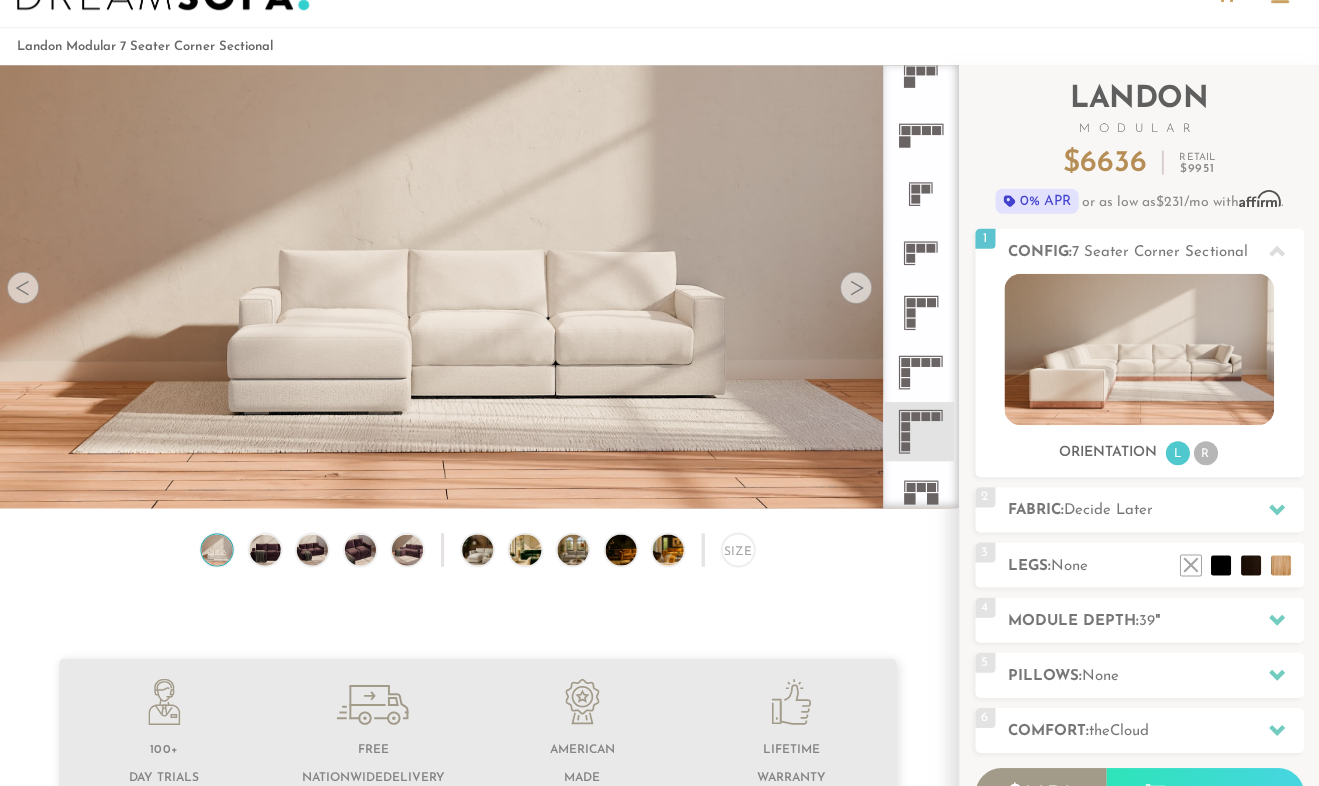 click 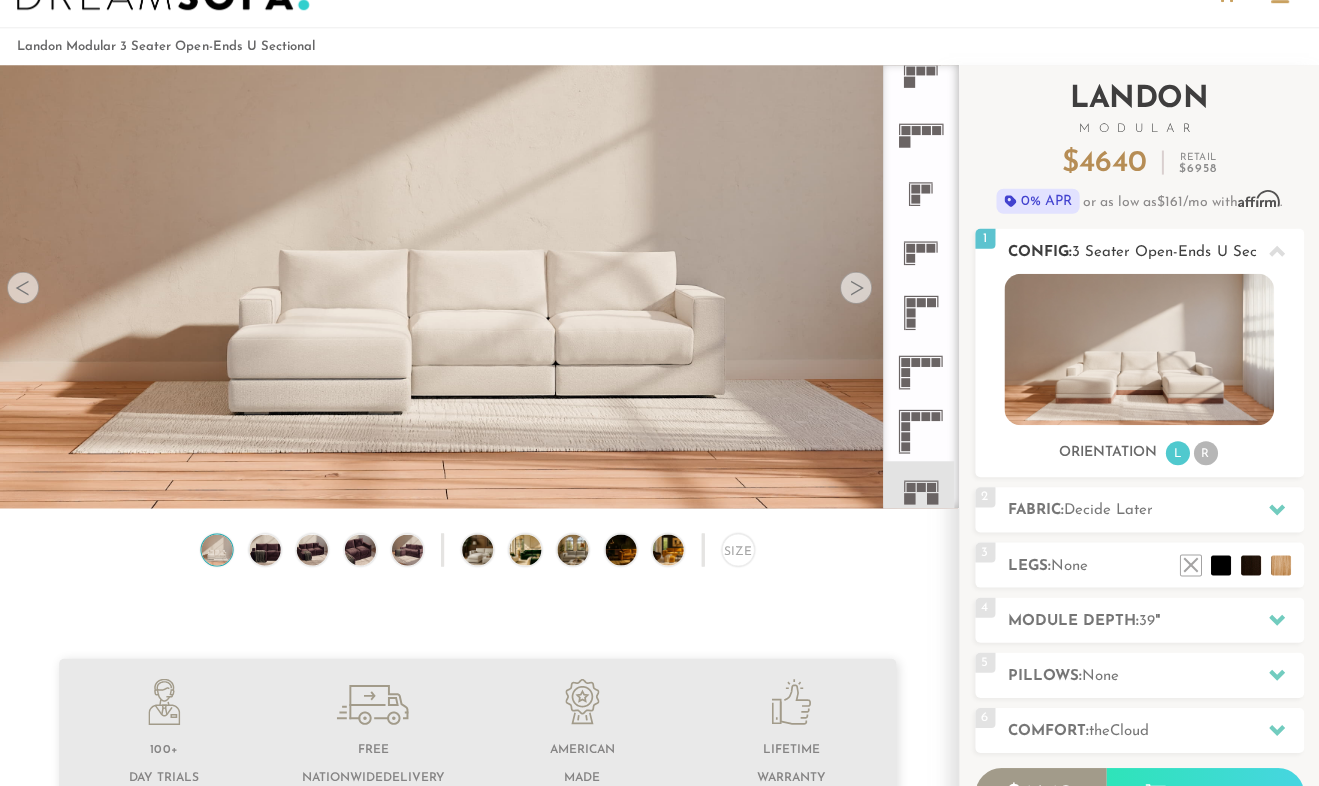 click at bounding box center (1139, 349) 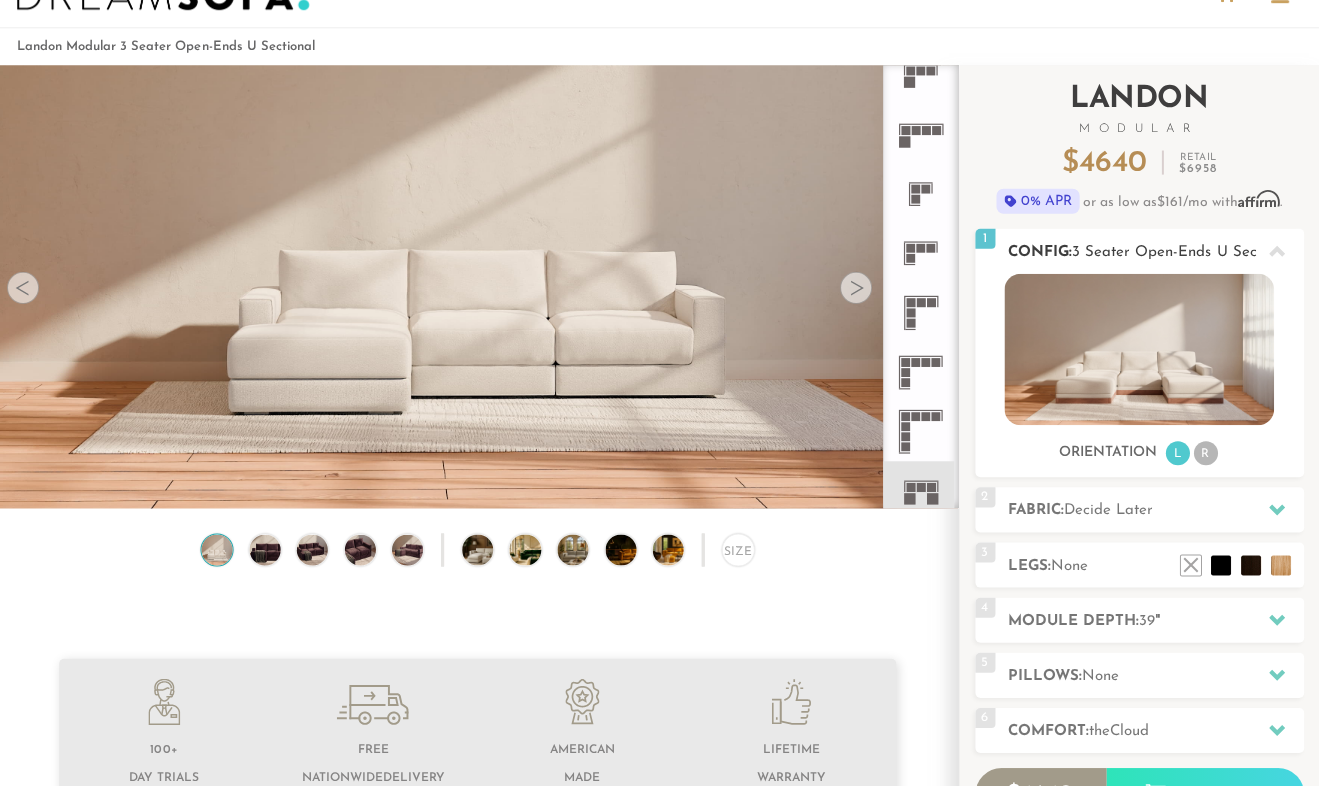 click at bounding box center (1139, 349) 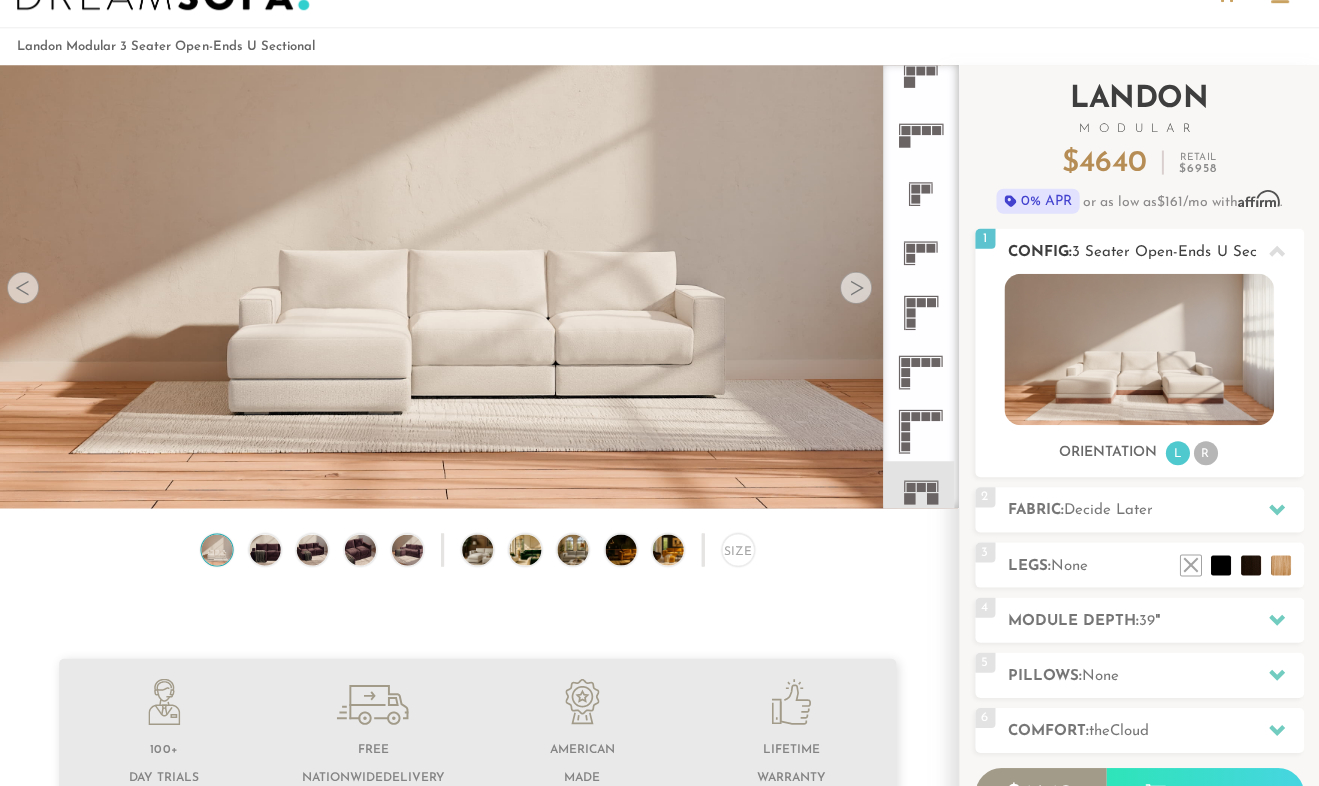 click at bounding box center (1139, 349) 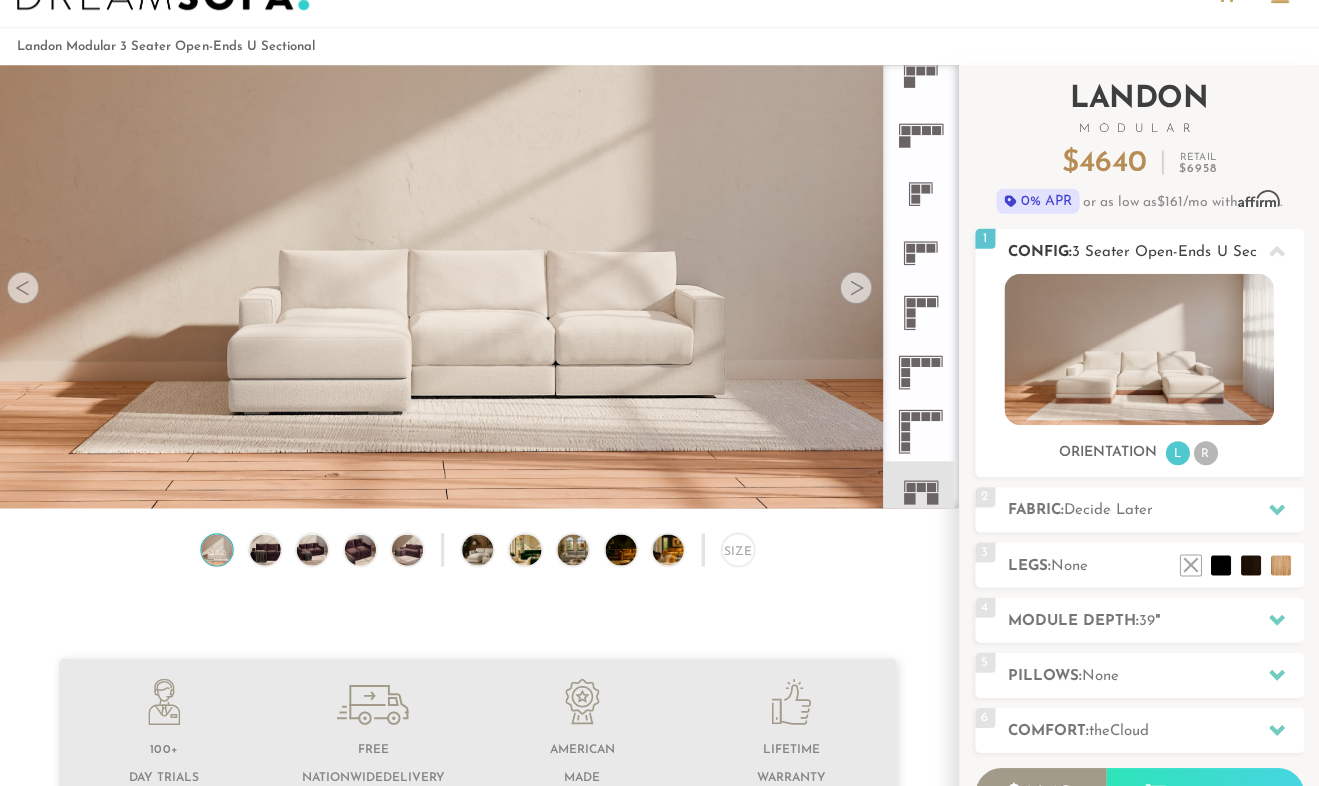 click on "R" at bounding box center [1206, 453] 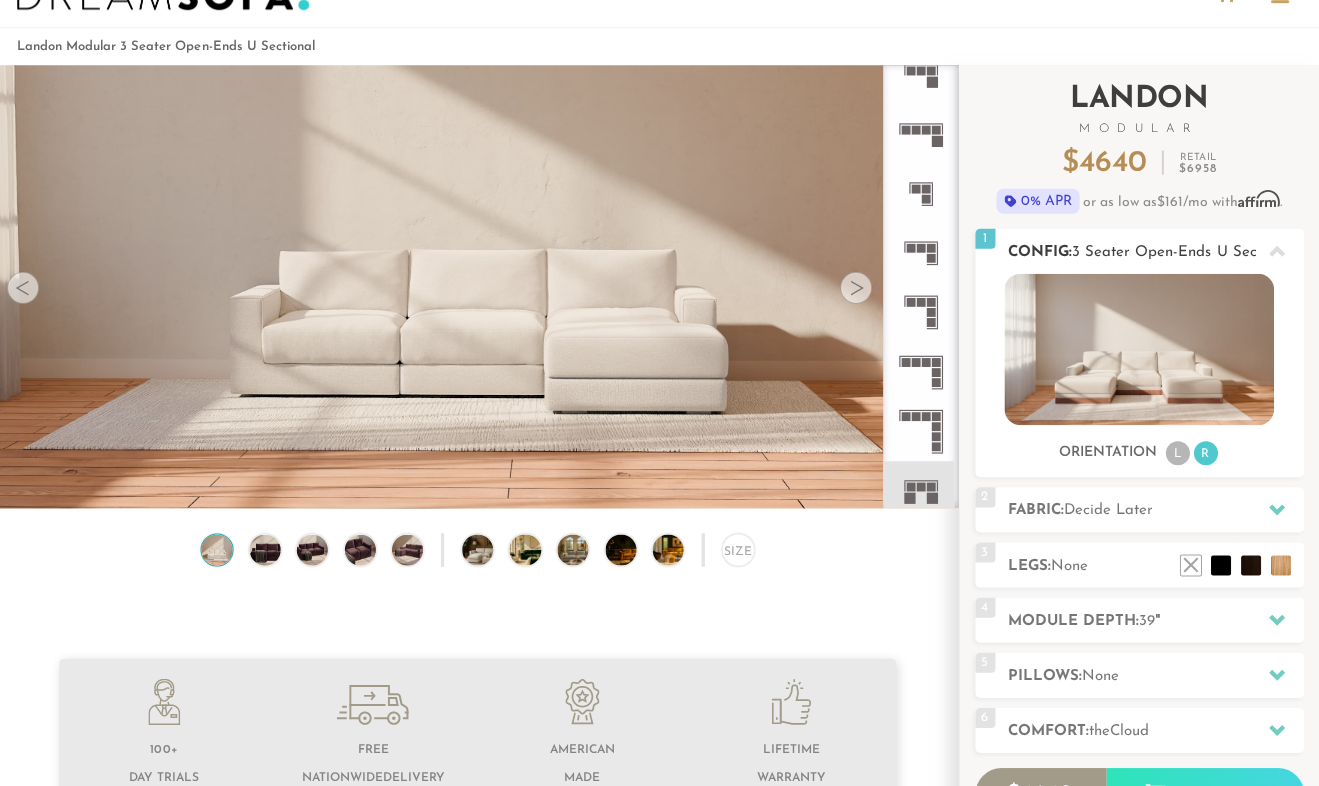 click on "L" at bounding box center [1178, 453] 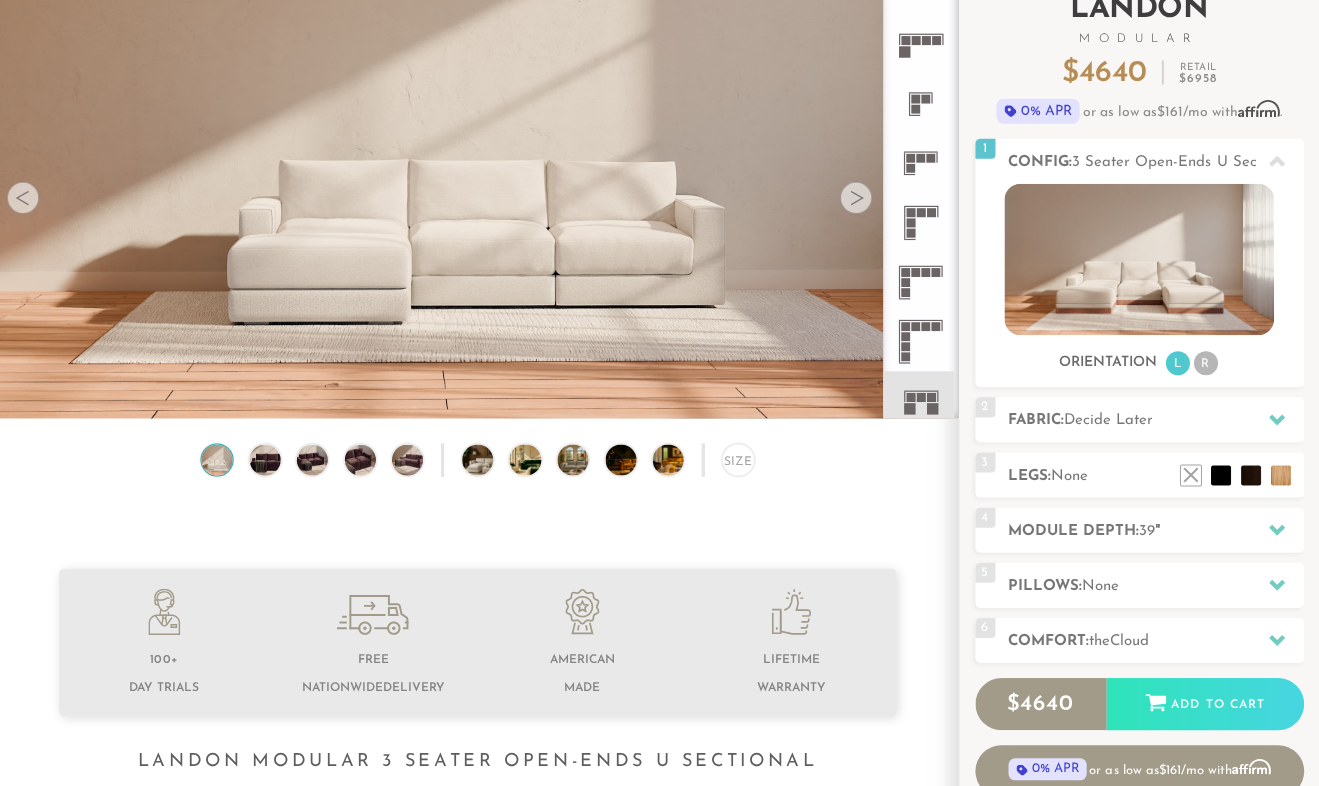 scroll, scrollTop: 109, scrollLeft: 0, axis: vertical 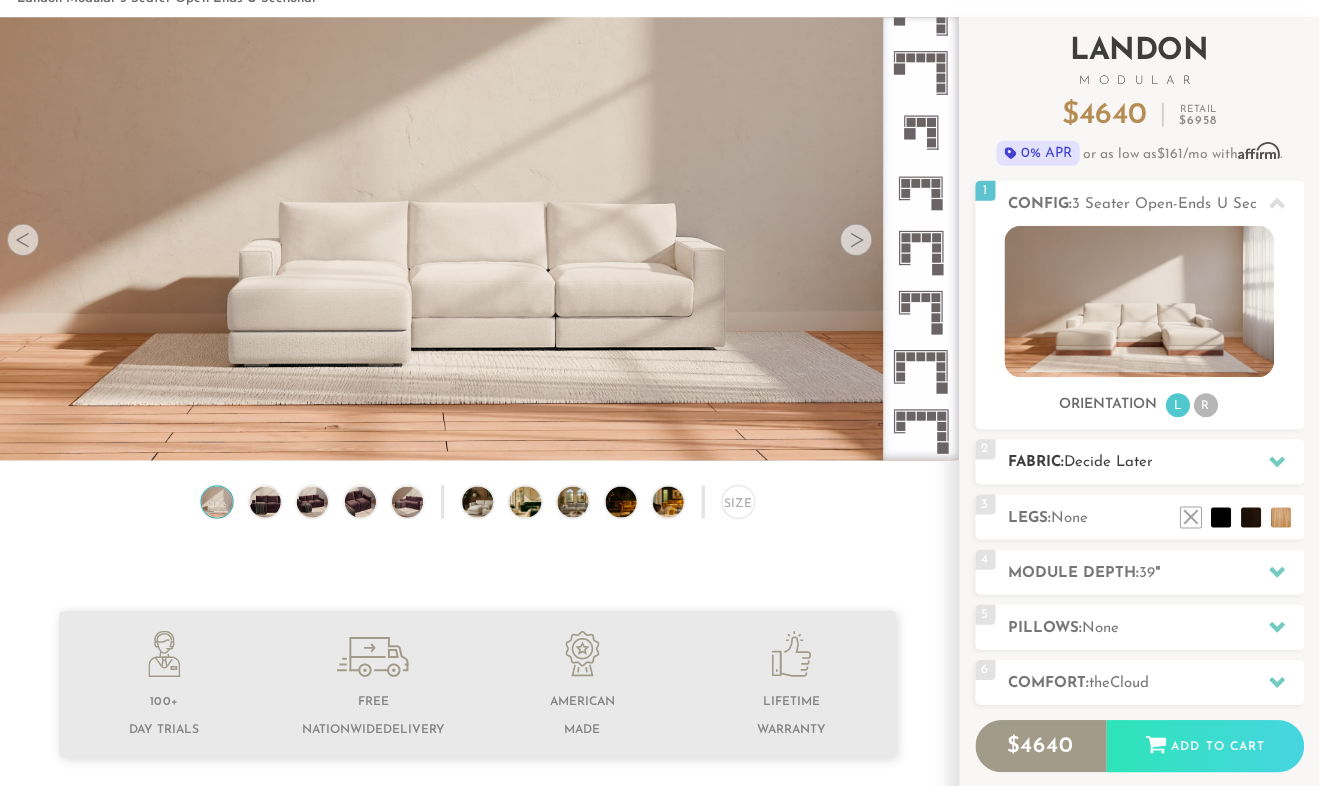 click on "Fabric:  Decide Later" at bounding box center (1156, 463) 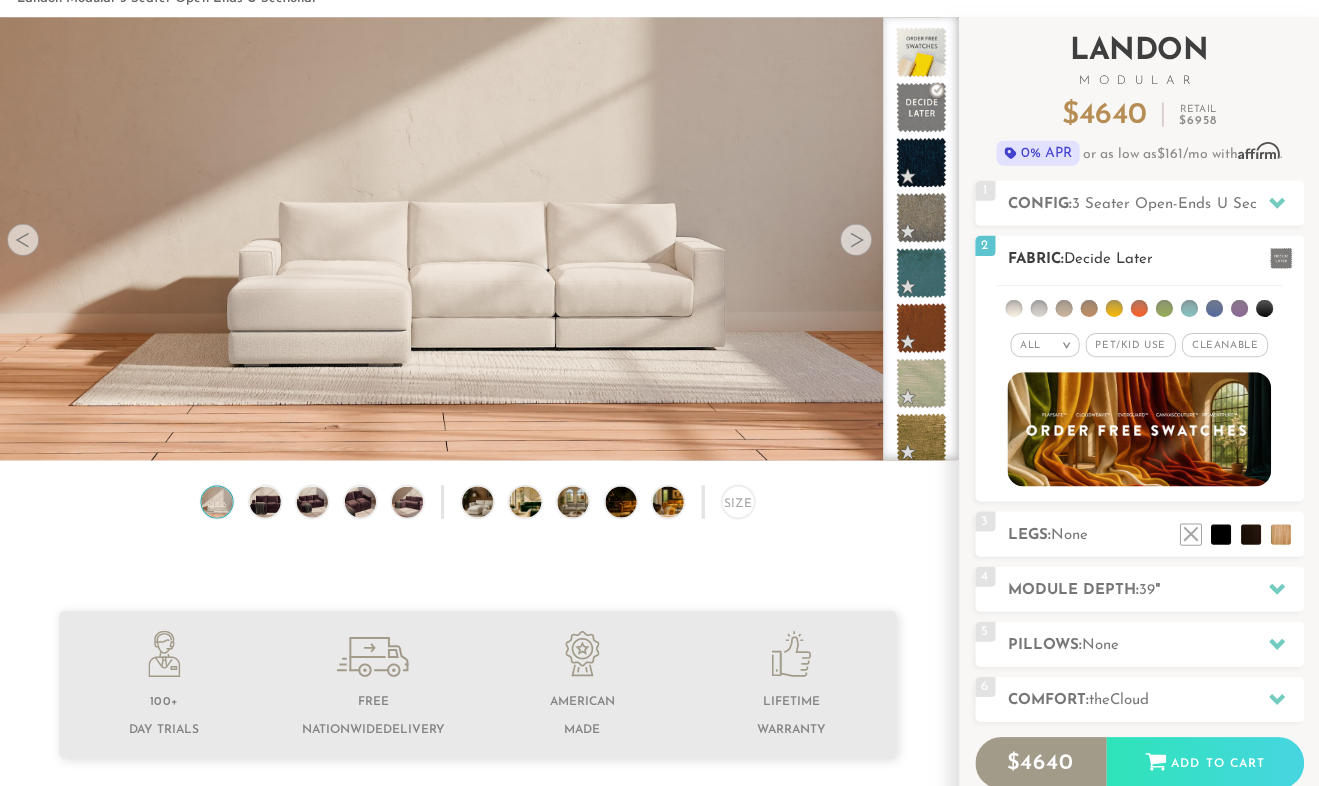 click at bounding box center [1214, 309] 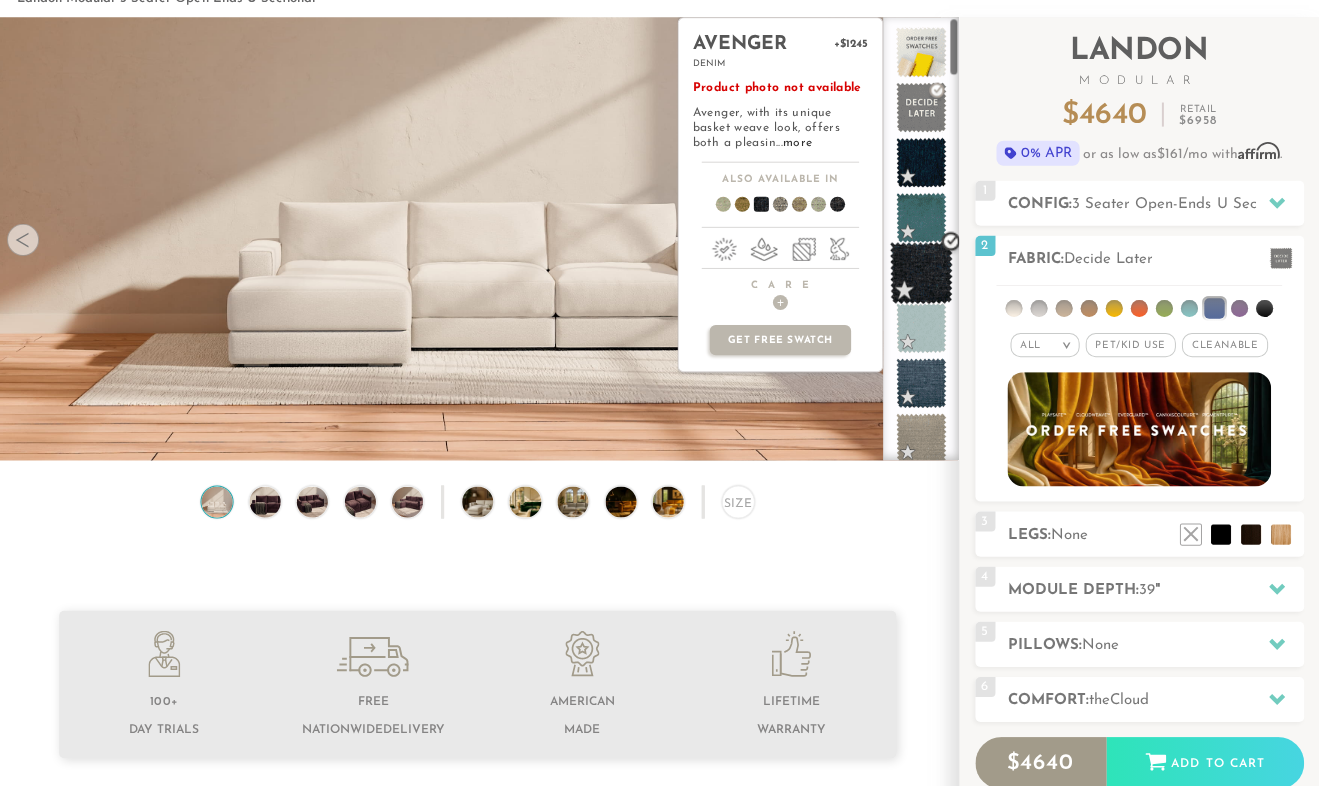 click at bounding box center (922, 274) 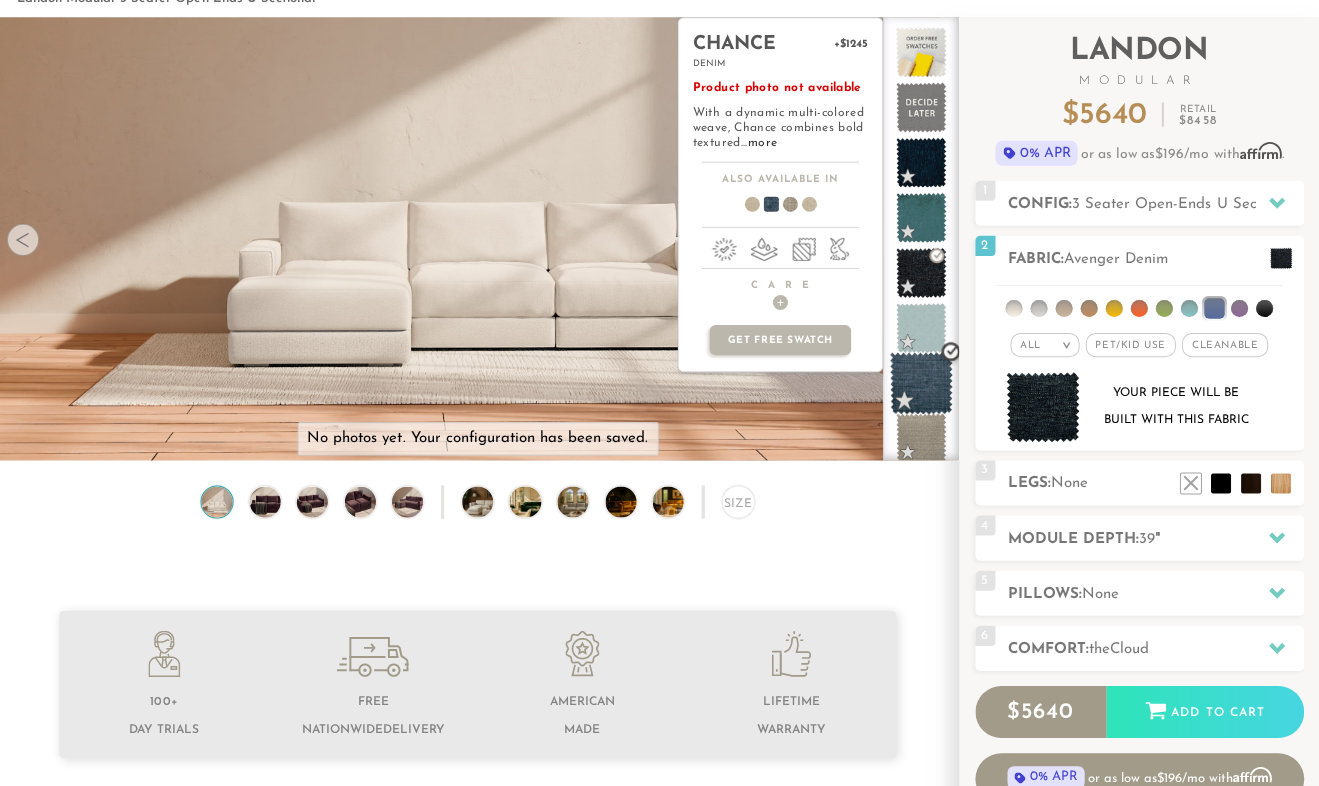 click at bounding box center [922, 384] 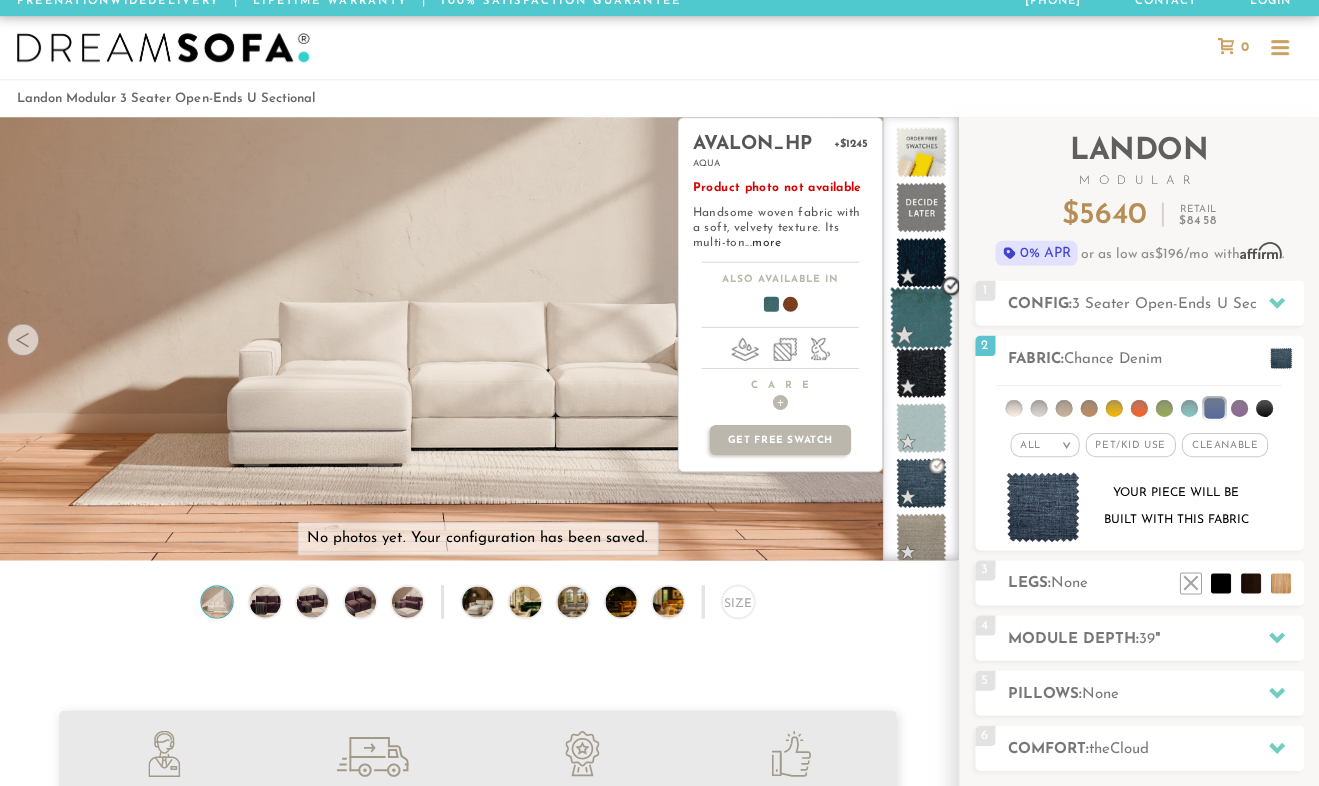 scroll, scrollTop: 0, scrollLeft: 0, axis: both 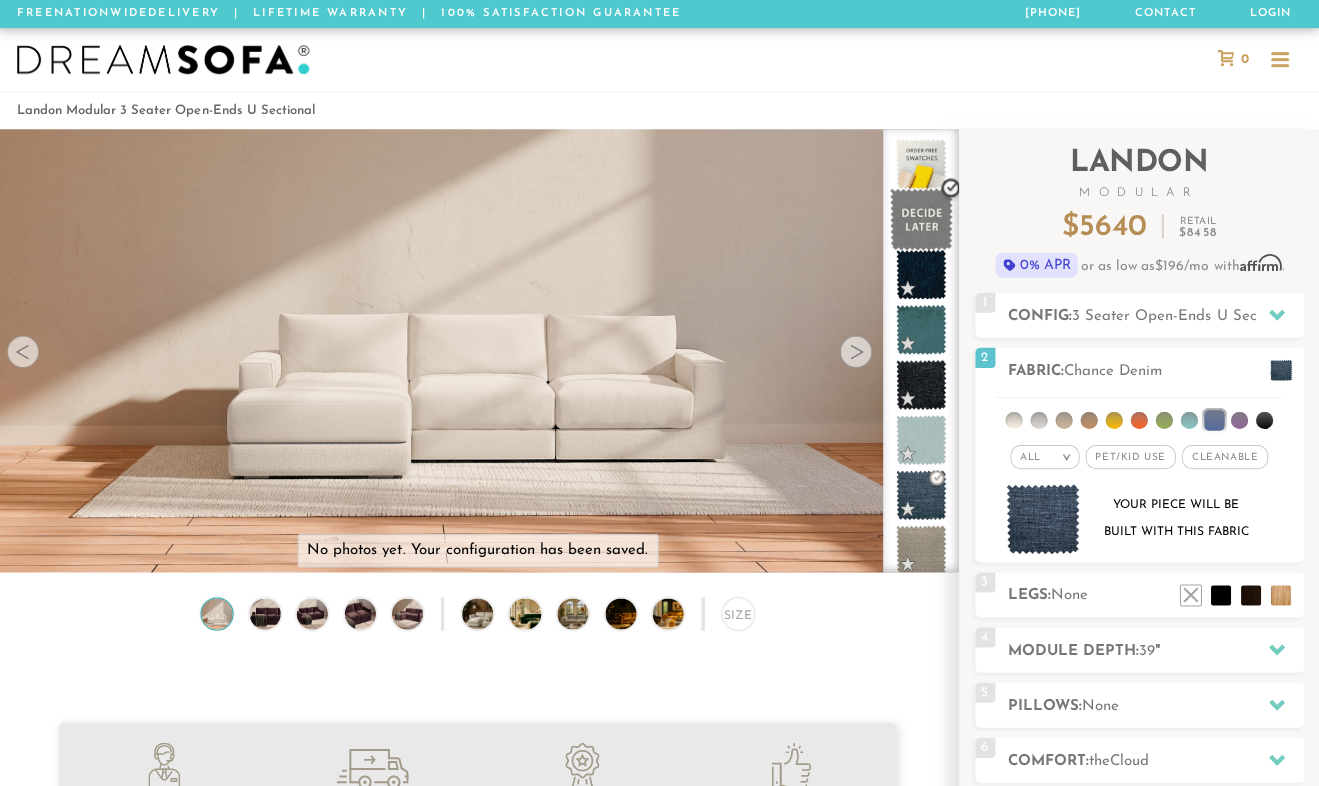 click at bounding box center [922, 219] 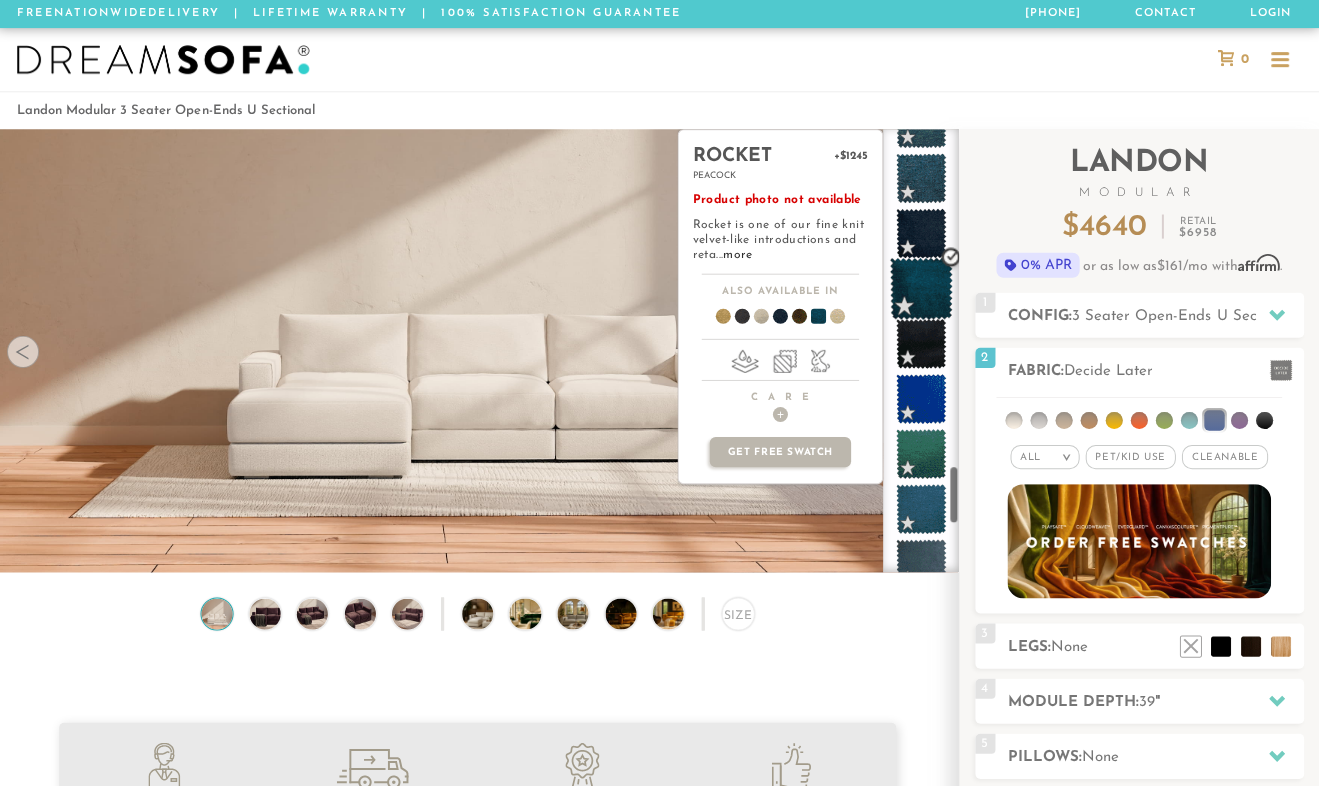 scroll, scrollTop: 2346, scrollLeft: 0, axis: vertical 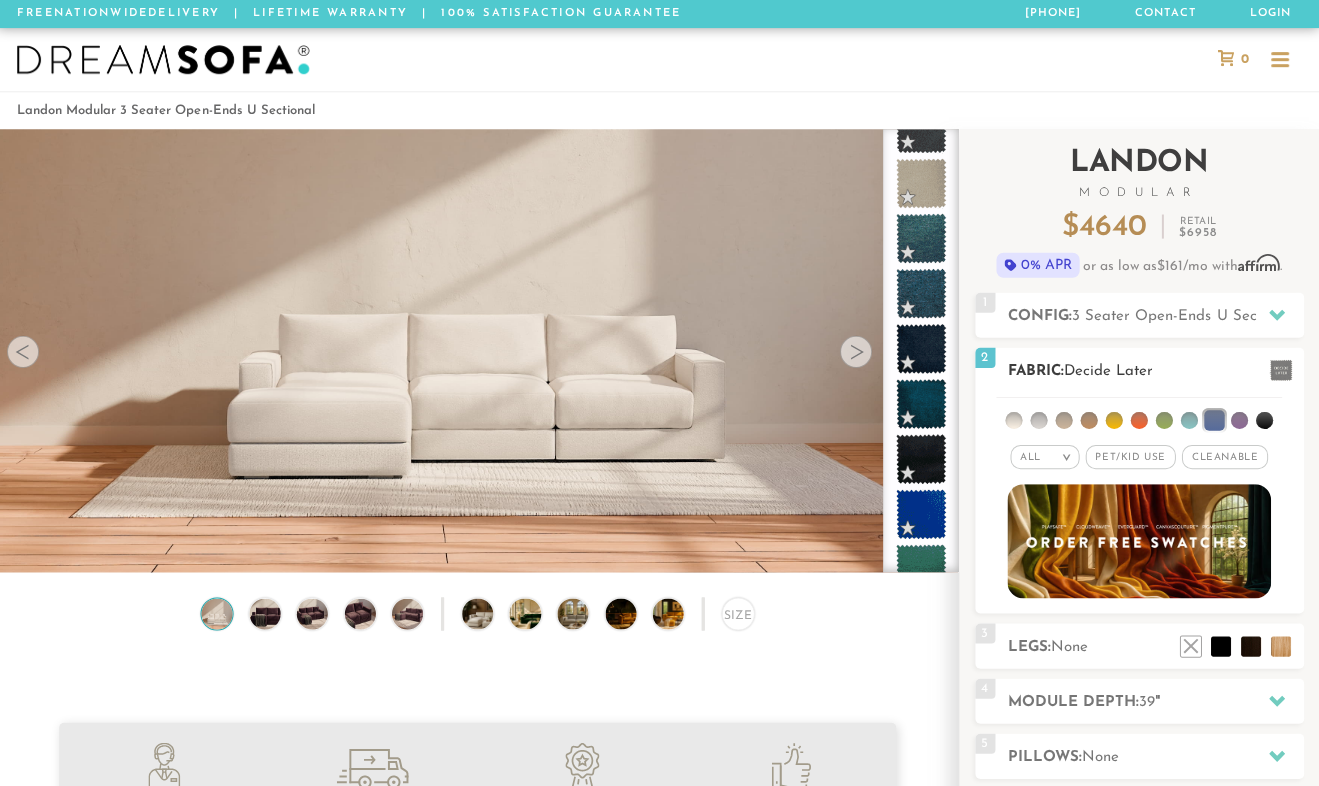 click on "All >" at bounding box center [1045, 456] 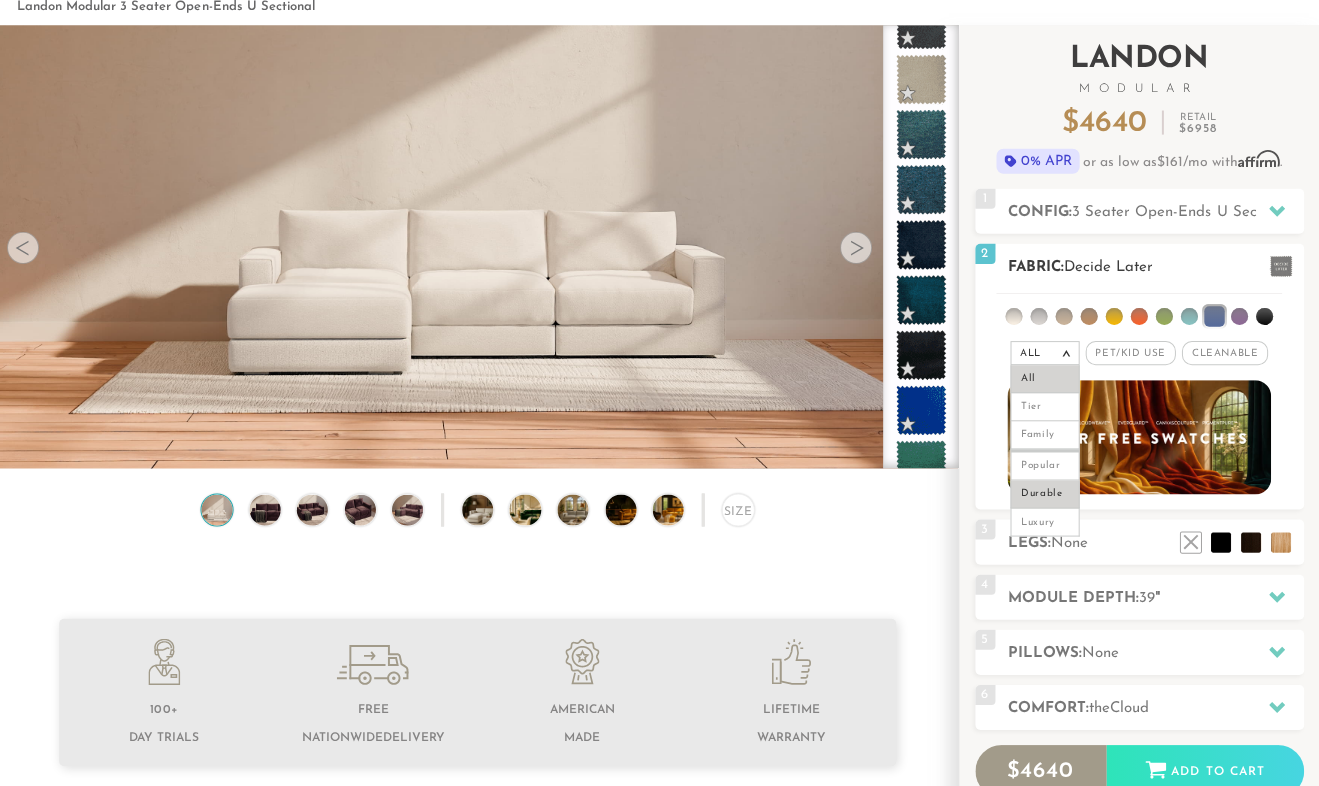 scroll, scrollTop: 163, scrollLeft: 0, axis: vertical 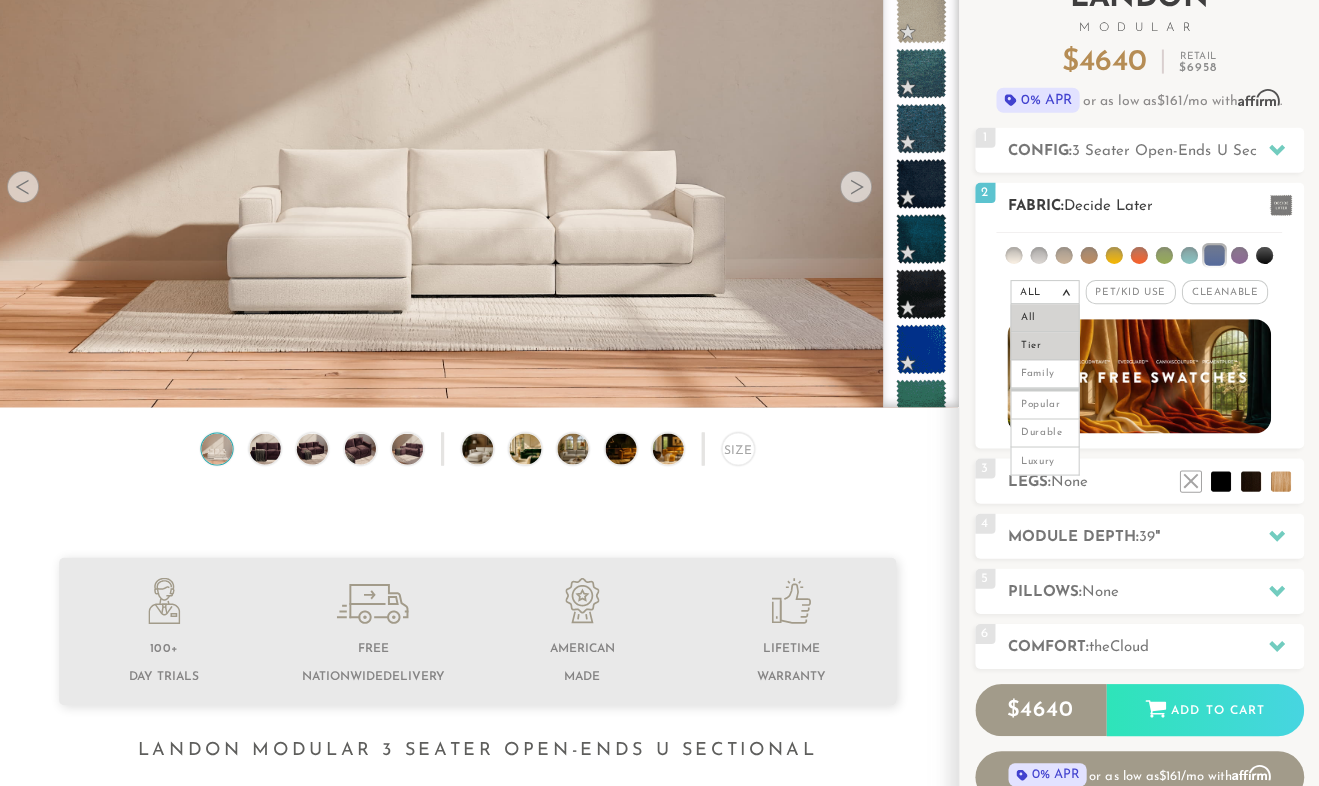 click on "Tier" at bounding box center [1045, 347] 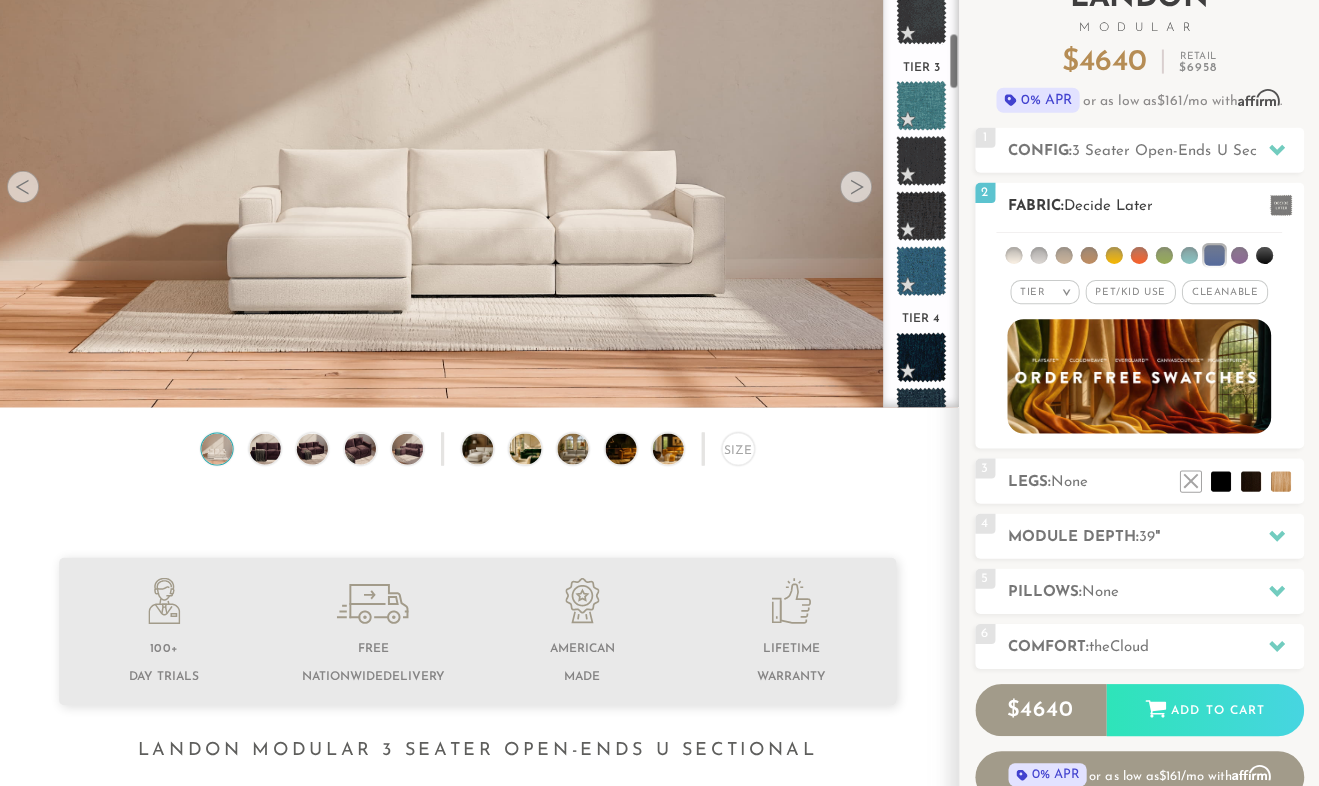 scroll, scrollTop: 0, scrollLeft: 0, axis: both 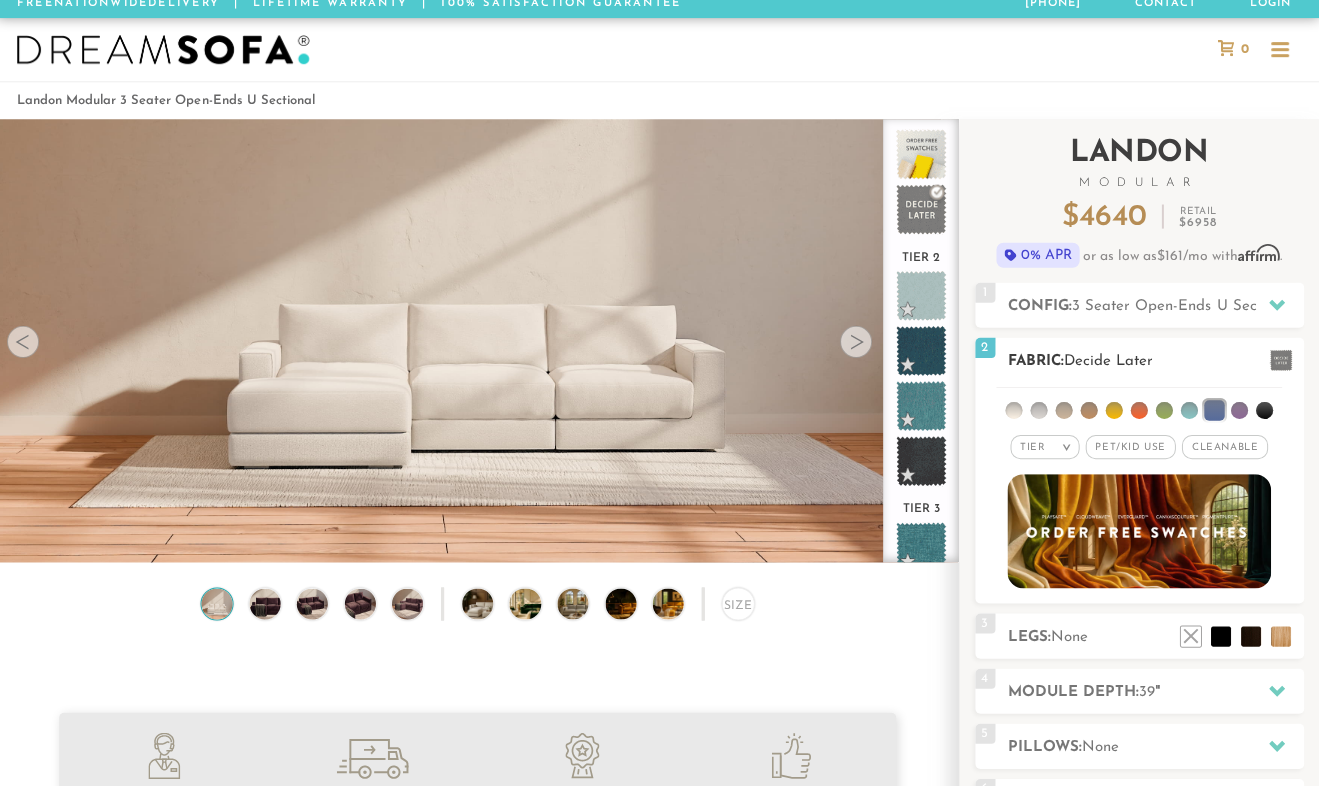 click on ">" at bounding box center [1066, 446] 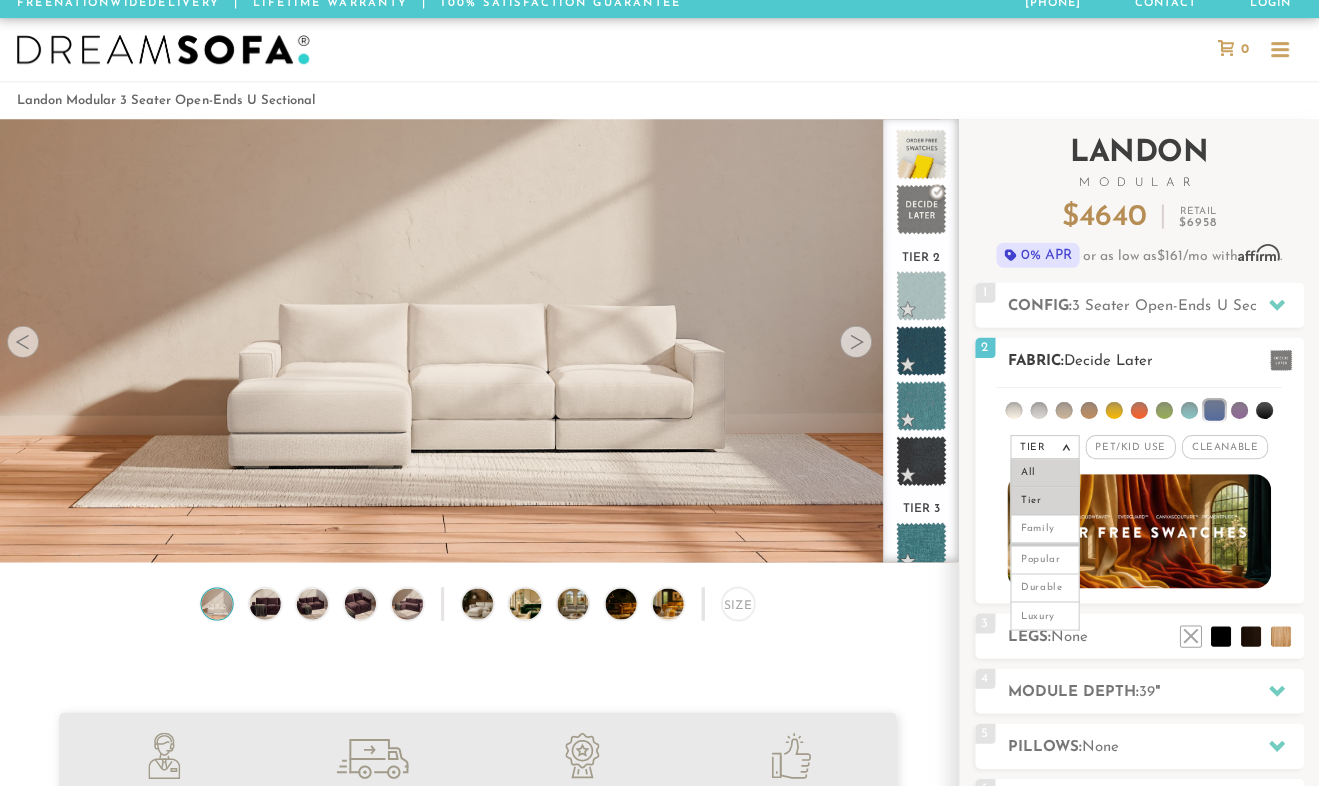 click on "All" at bounding box center (1045, 472) 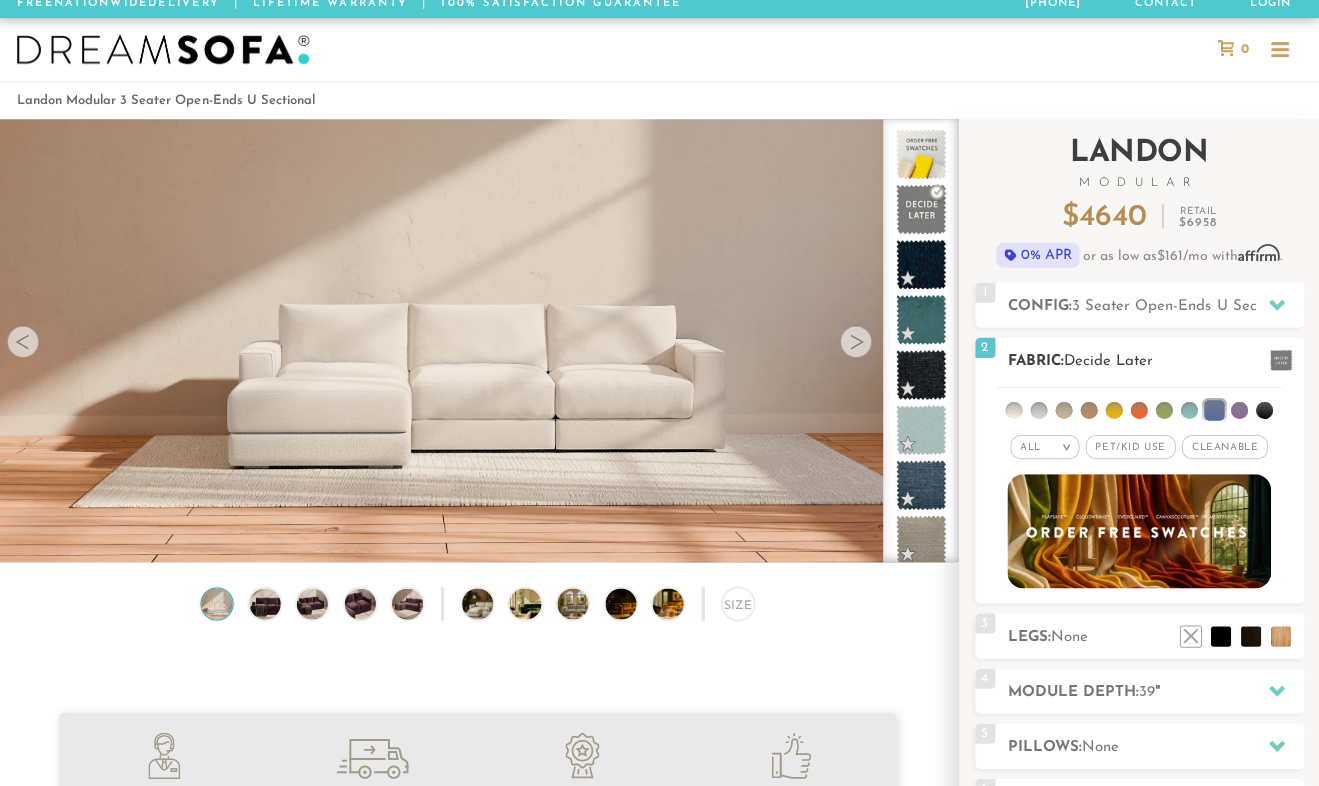 click on ">" at bounding box center [1066, 446] 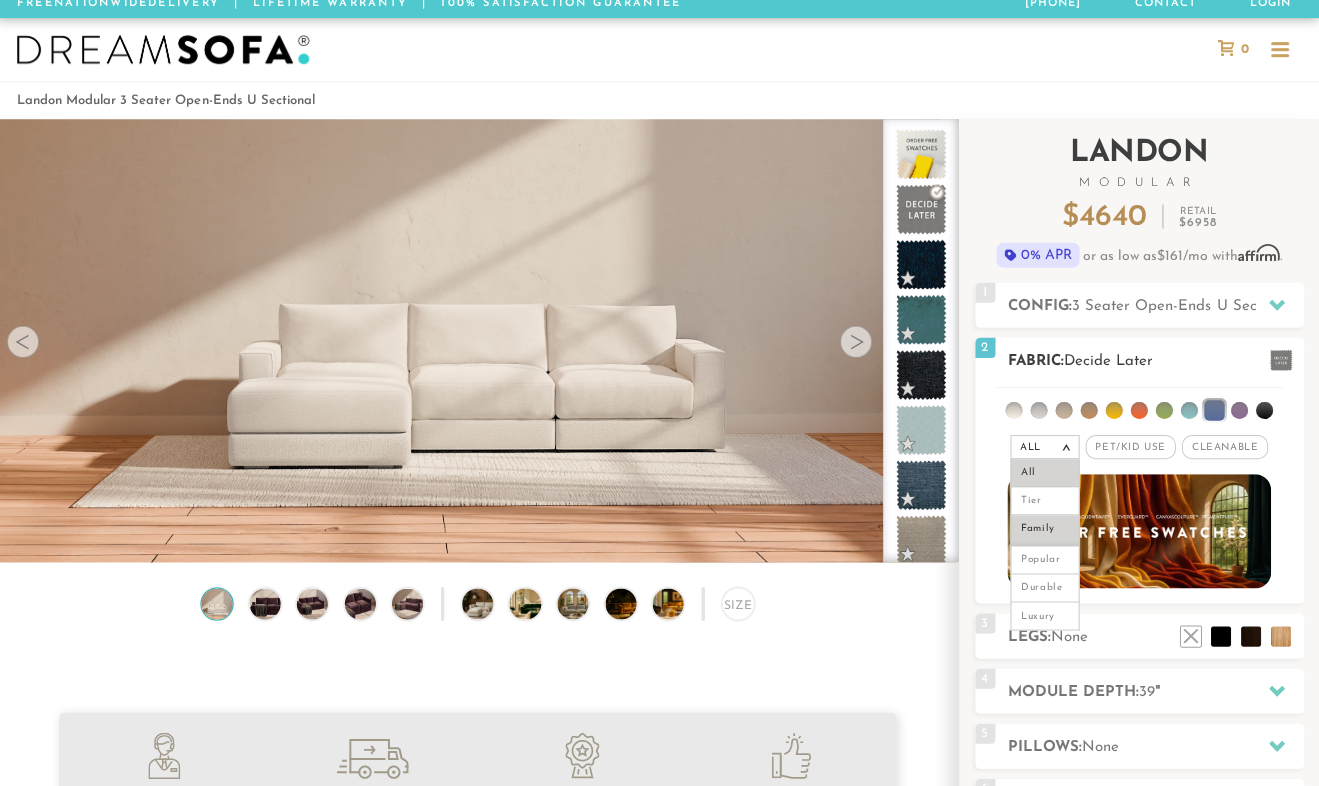 click on "Family" at bounding box center (1045, 528) 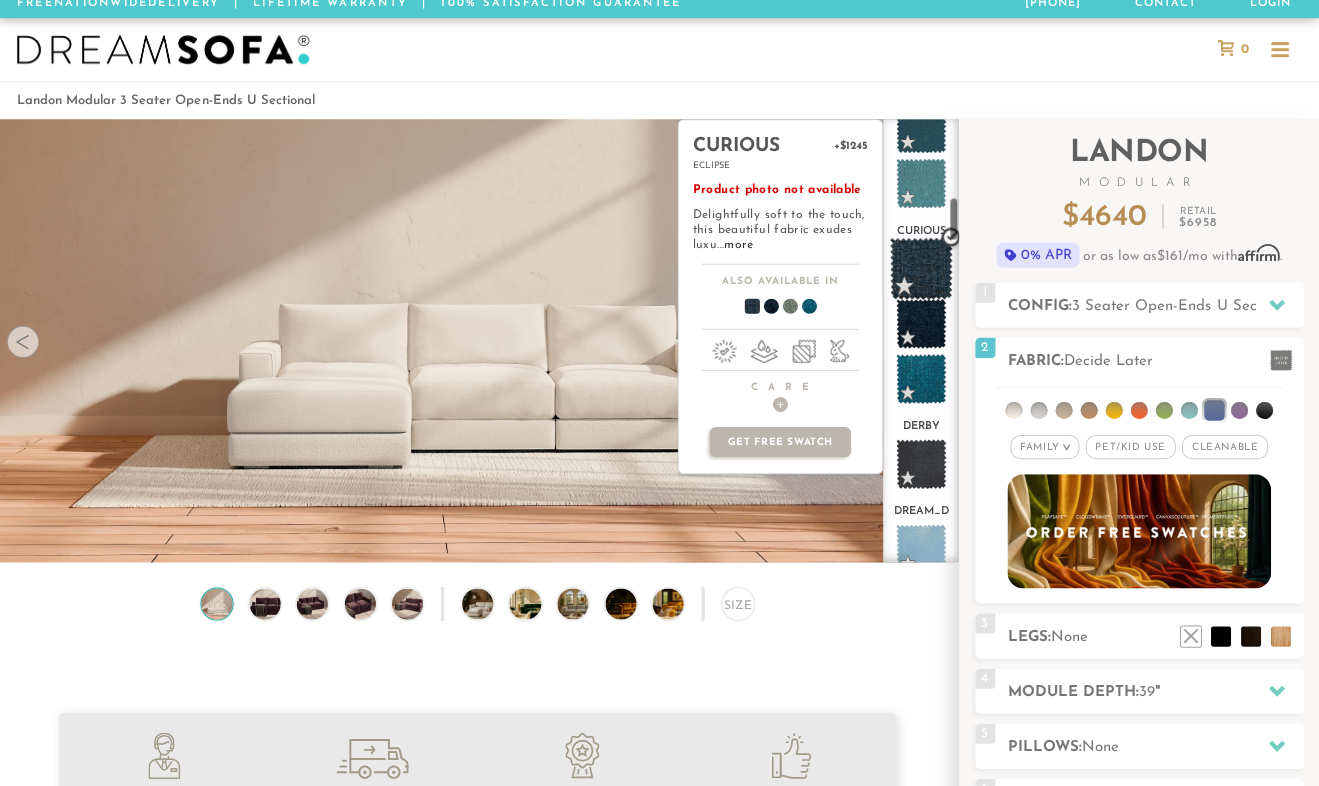 scroll, scrollTop: 773, scrollLeft: 0, axis: vertical 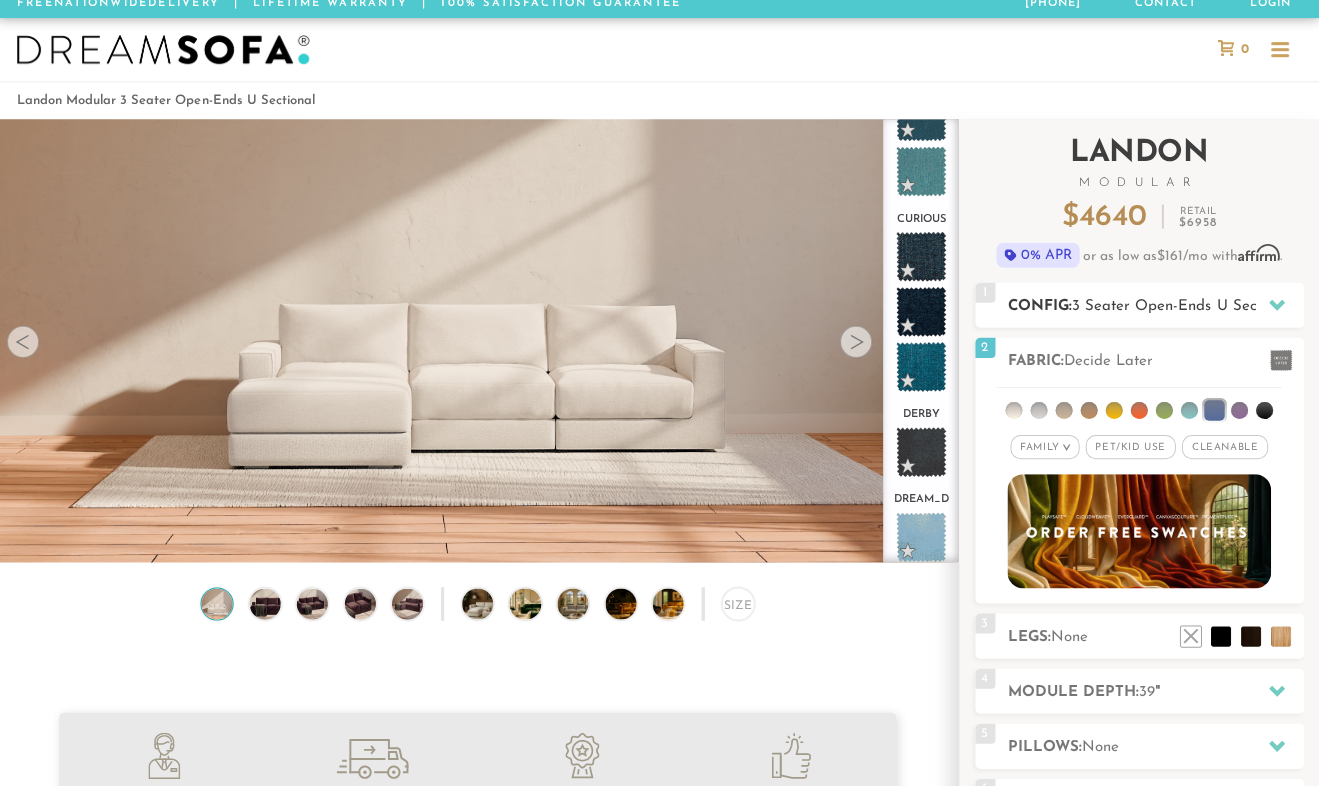 click 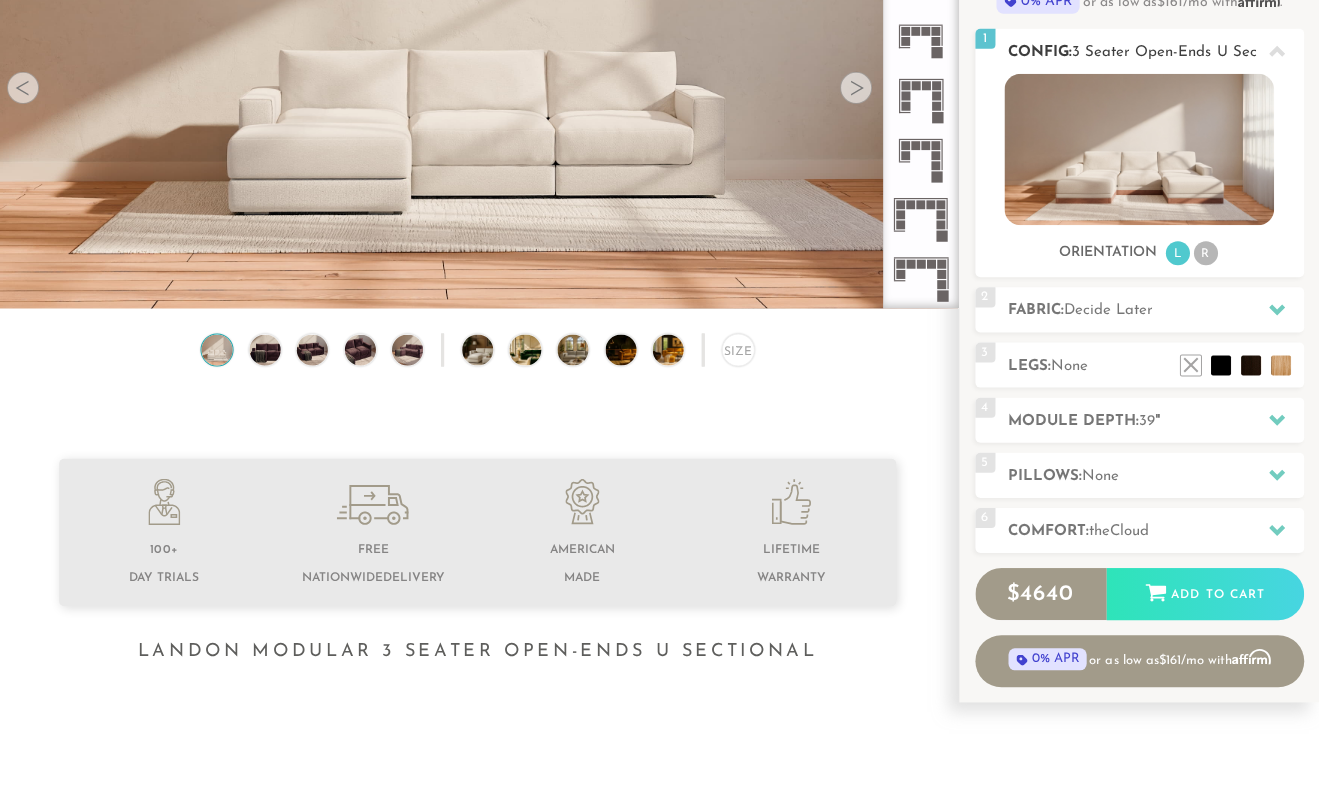 scroll, scrollTop: 302, scrollLeft: 0, axis: vertical 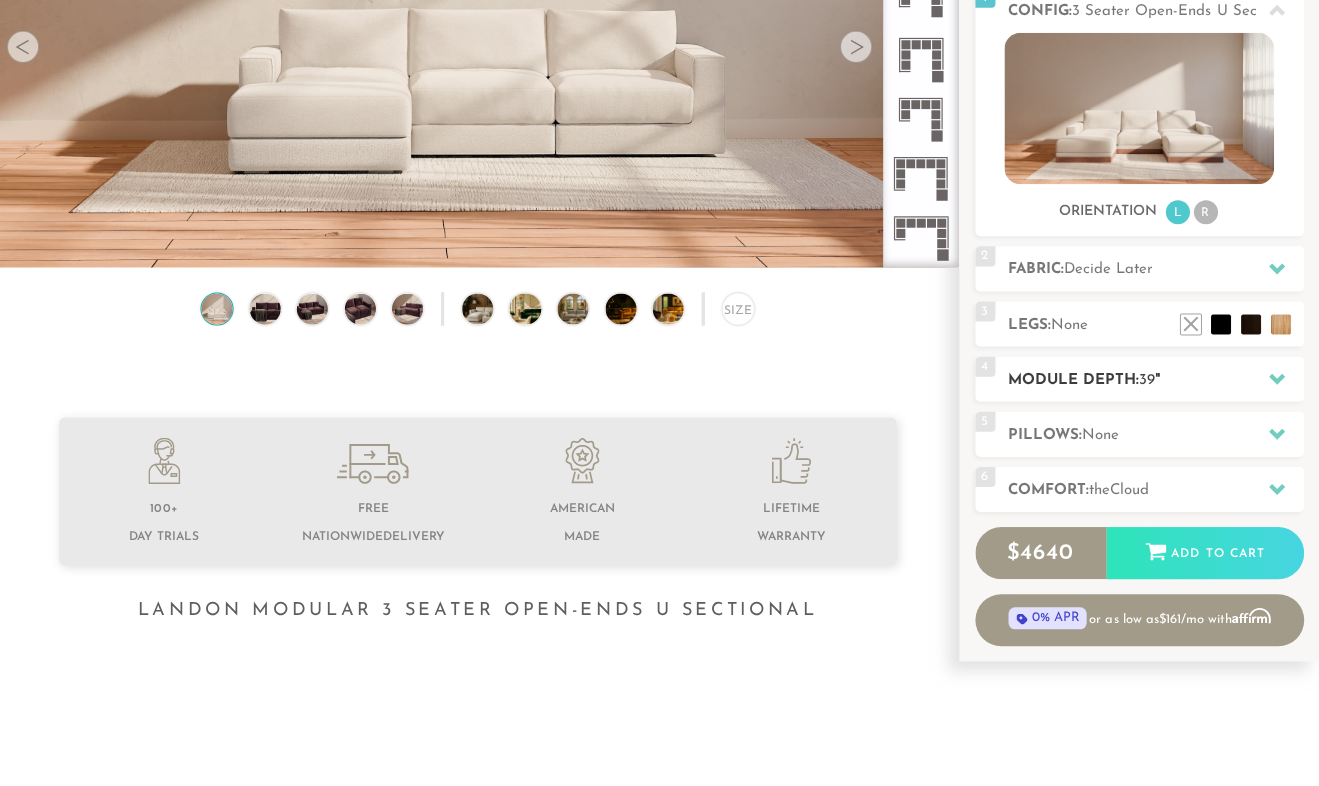 click 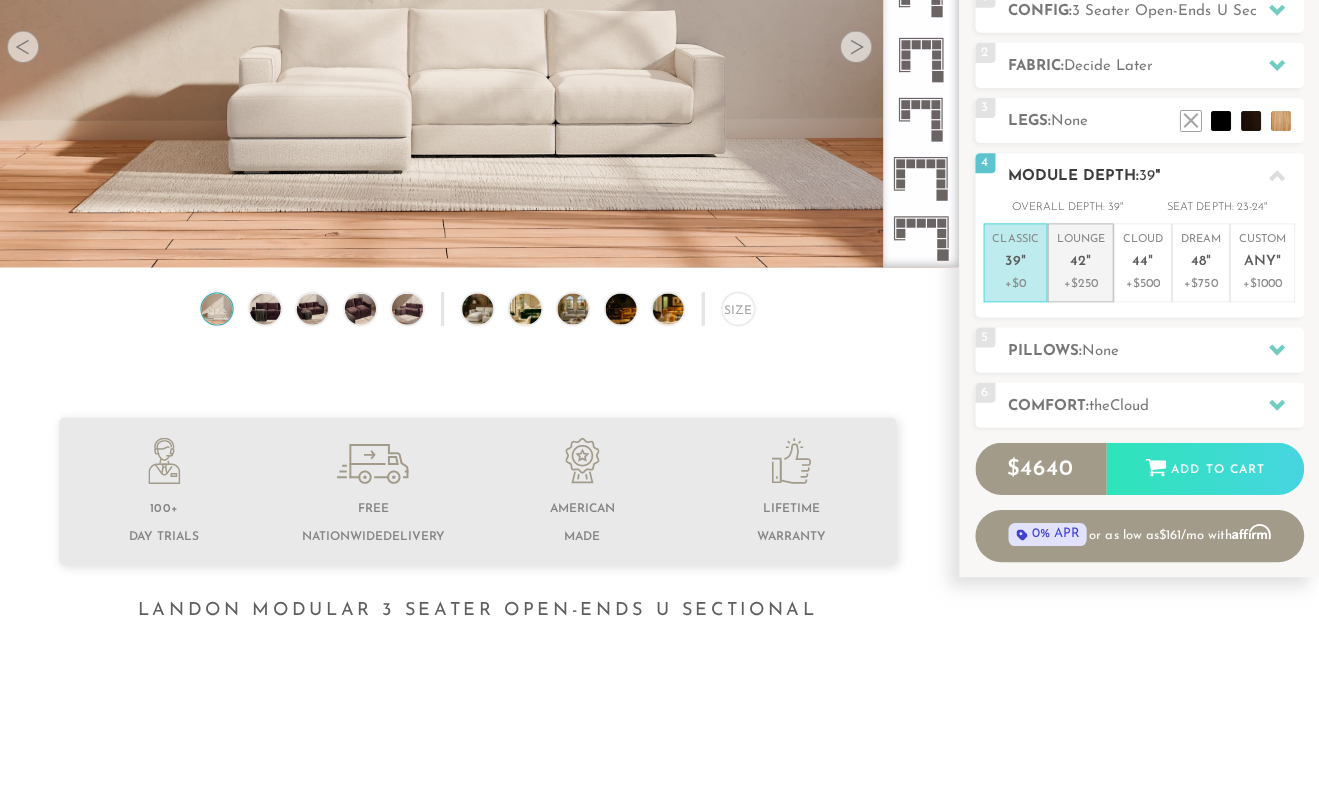 click on "42" at bounding box center (1079, 264) 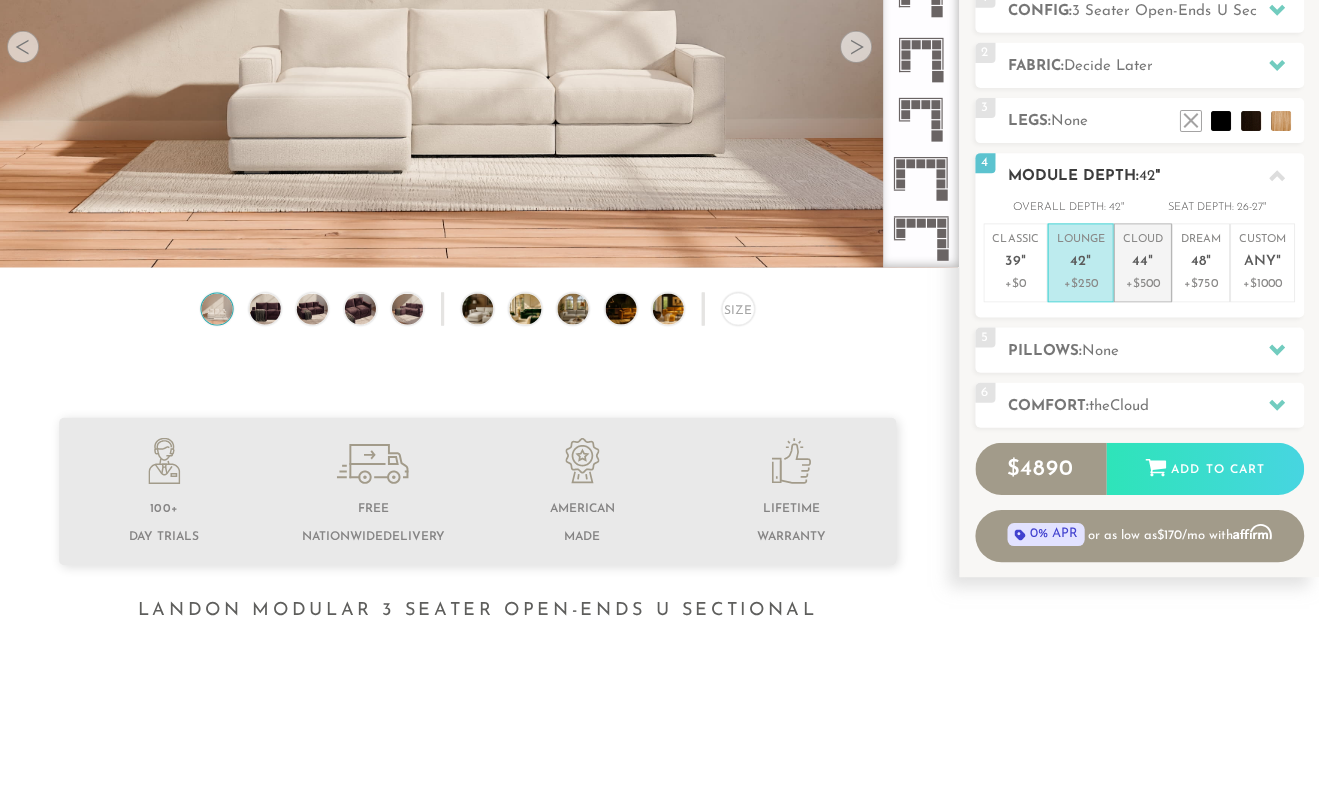 click on "44" at bounding box center (1141, 264) 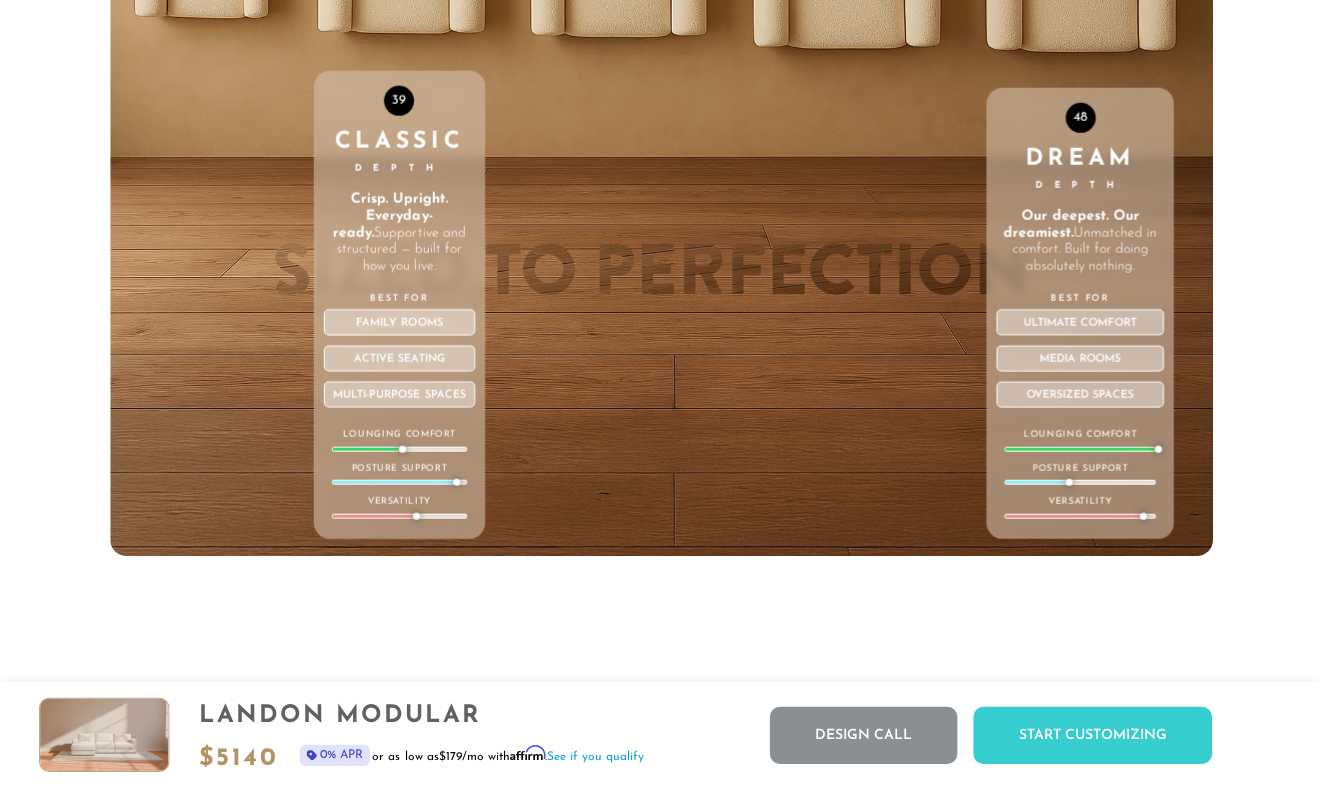 scroll, scrollTop: 6598, scrollLeft: 0, axis: vertical 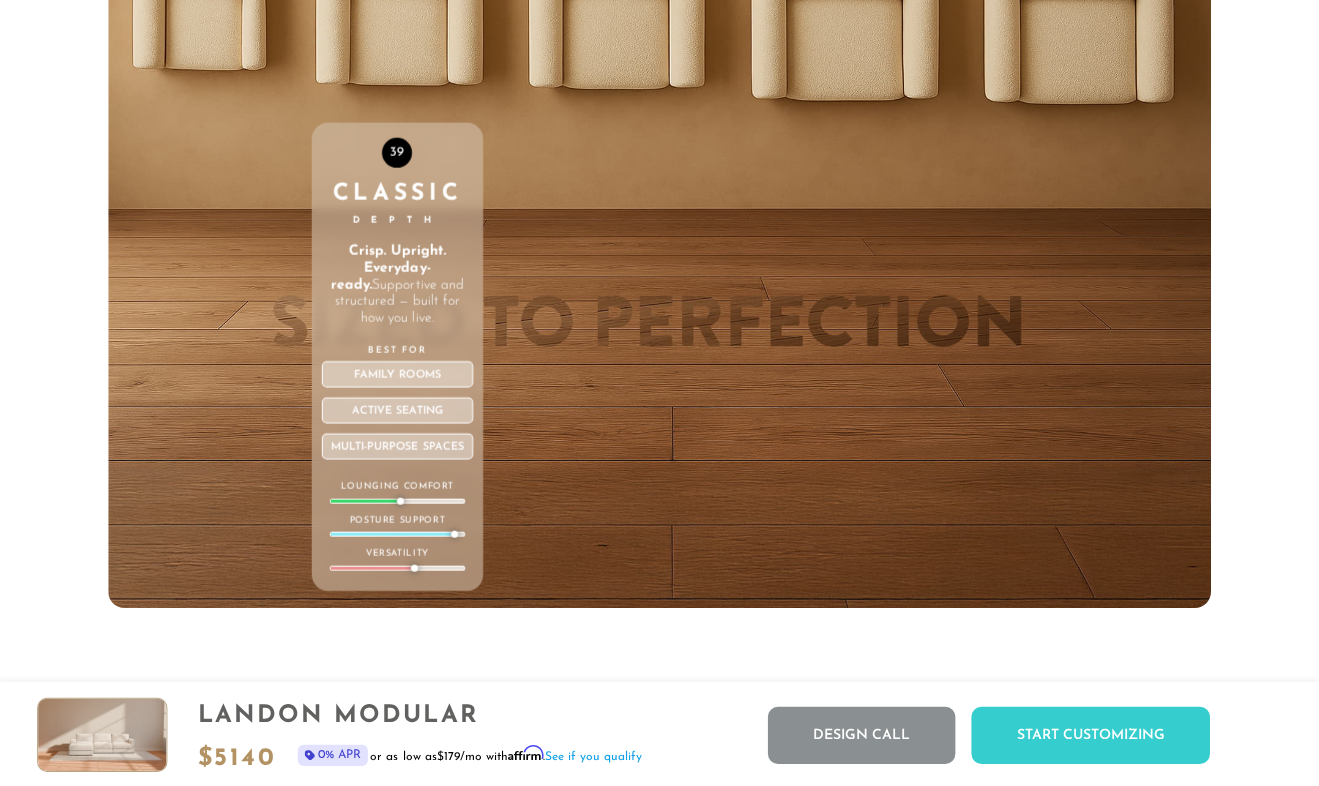 click on "39
Classic Depth
Crisp. Upright. Everyday-ready.  Supportive and structured — built for how you live.
Best For Family Rooms Active Seating Multi-purpose Spaces
Lounging Comfort
Posture Support
Versatility" at bounding box center [398, 181] 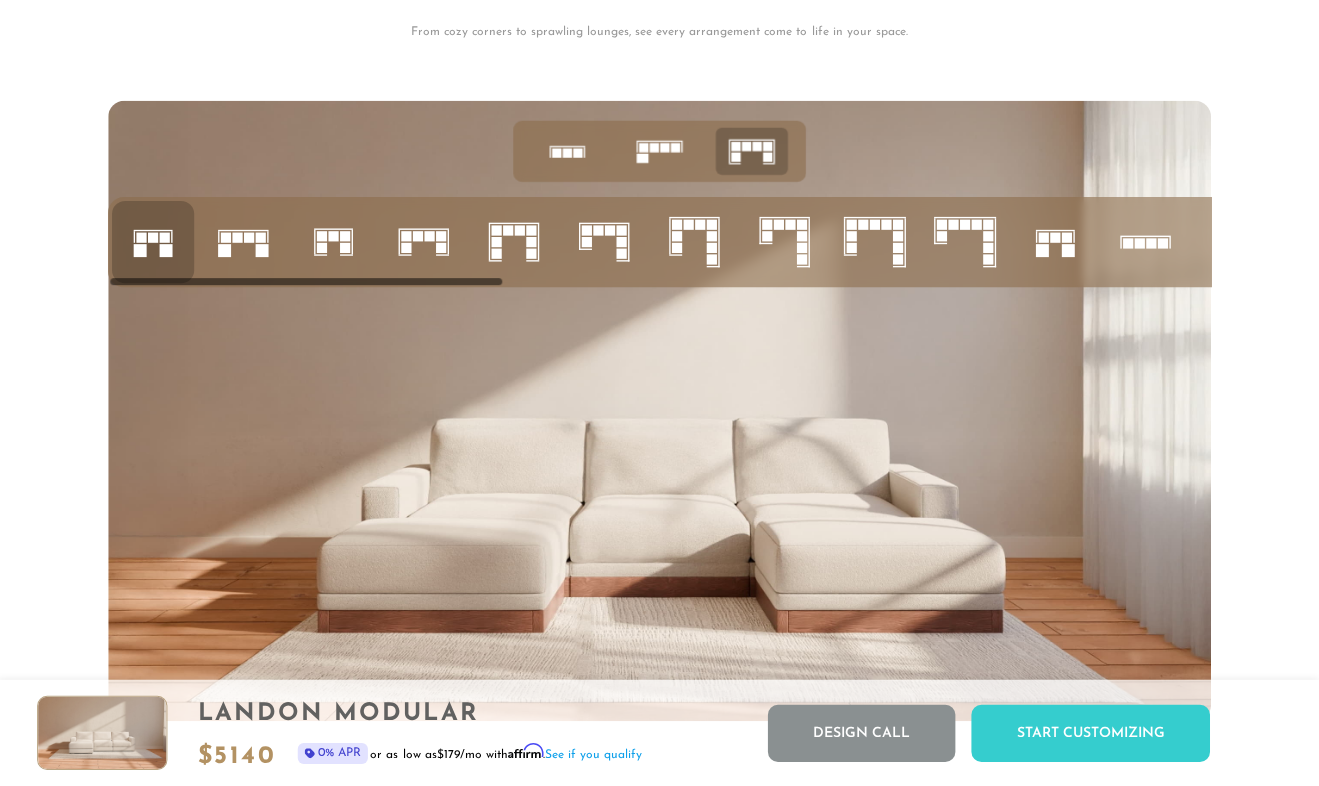 scroll, scrollTop: 7469, scrollLeft: 0, axis: vertical 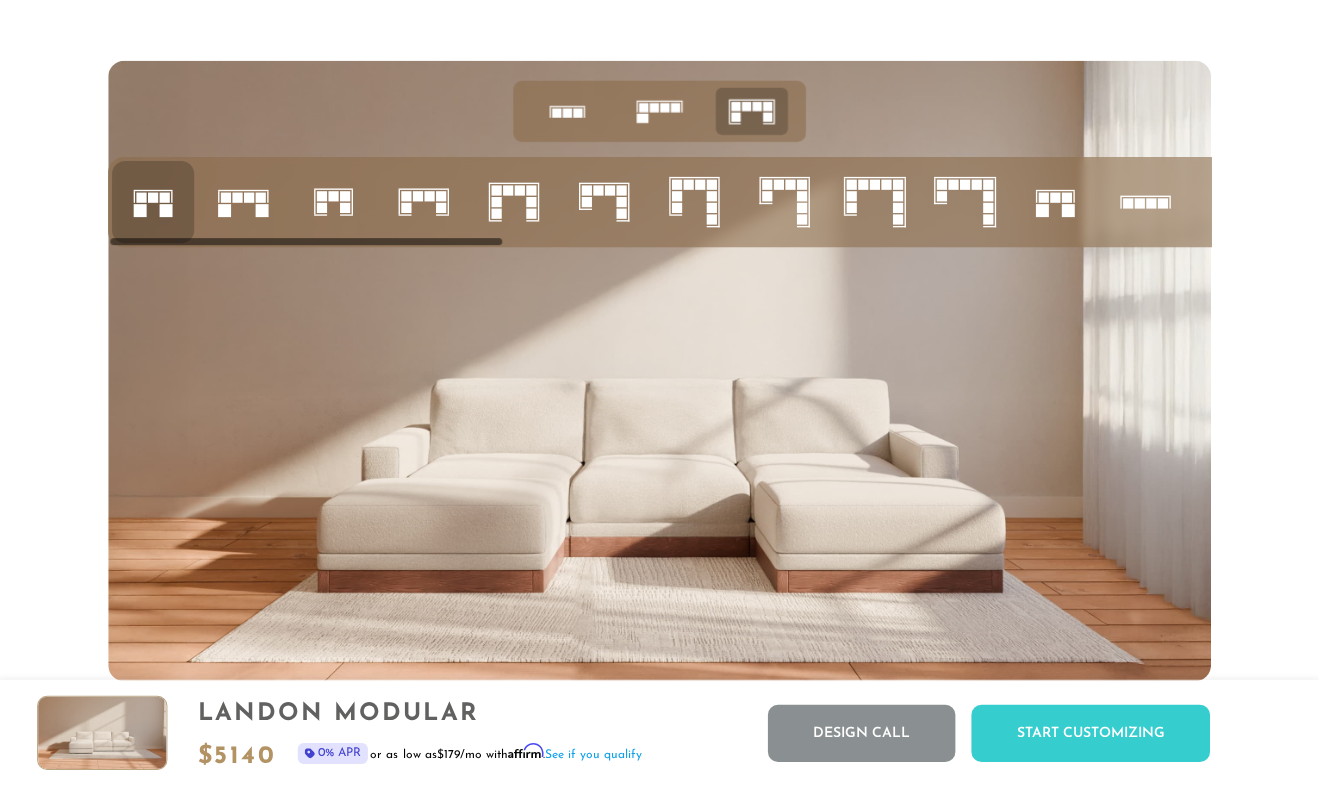 click 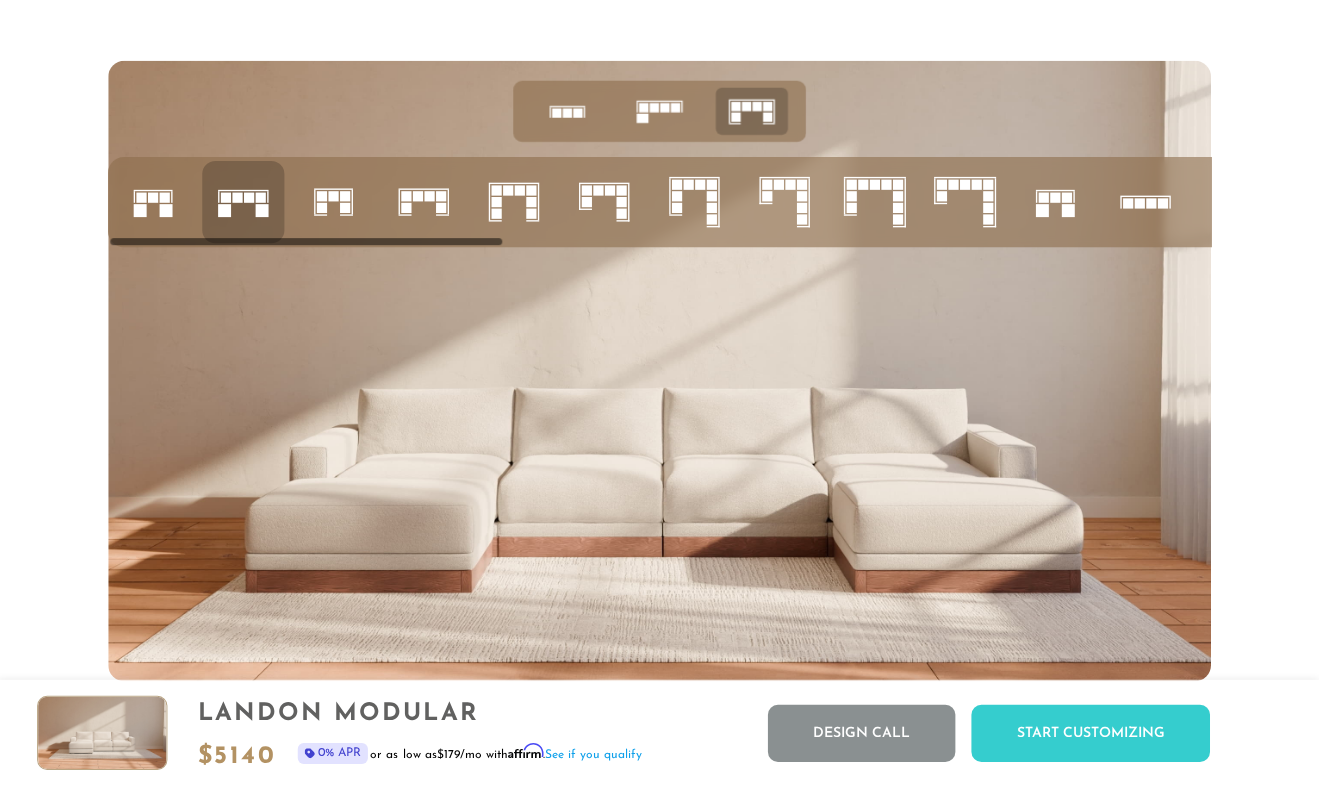 click 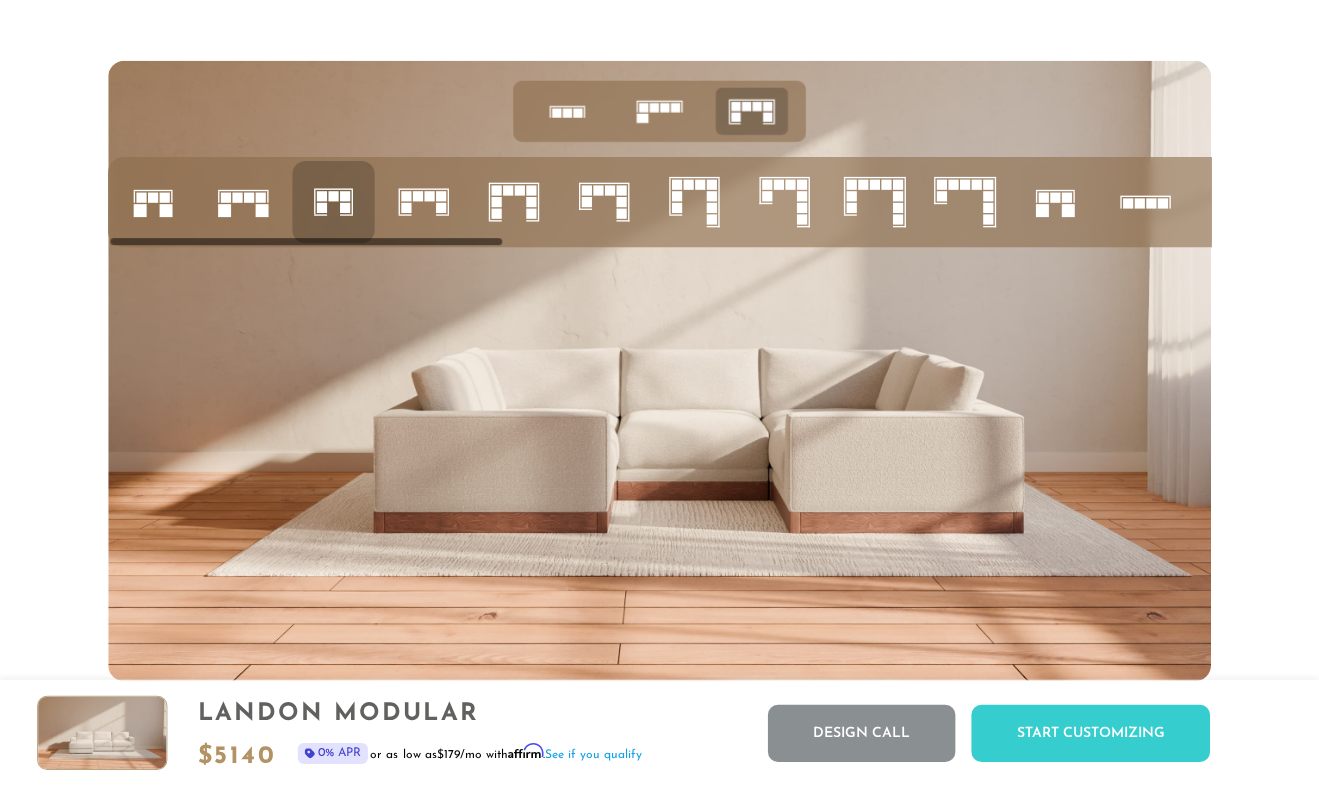 click 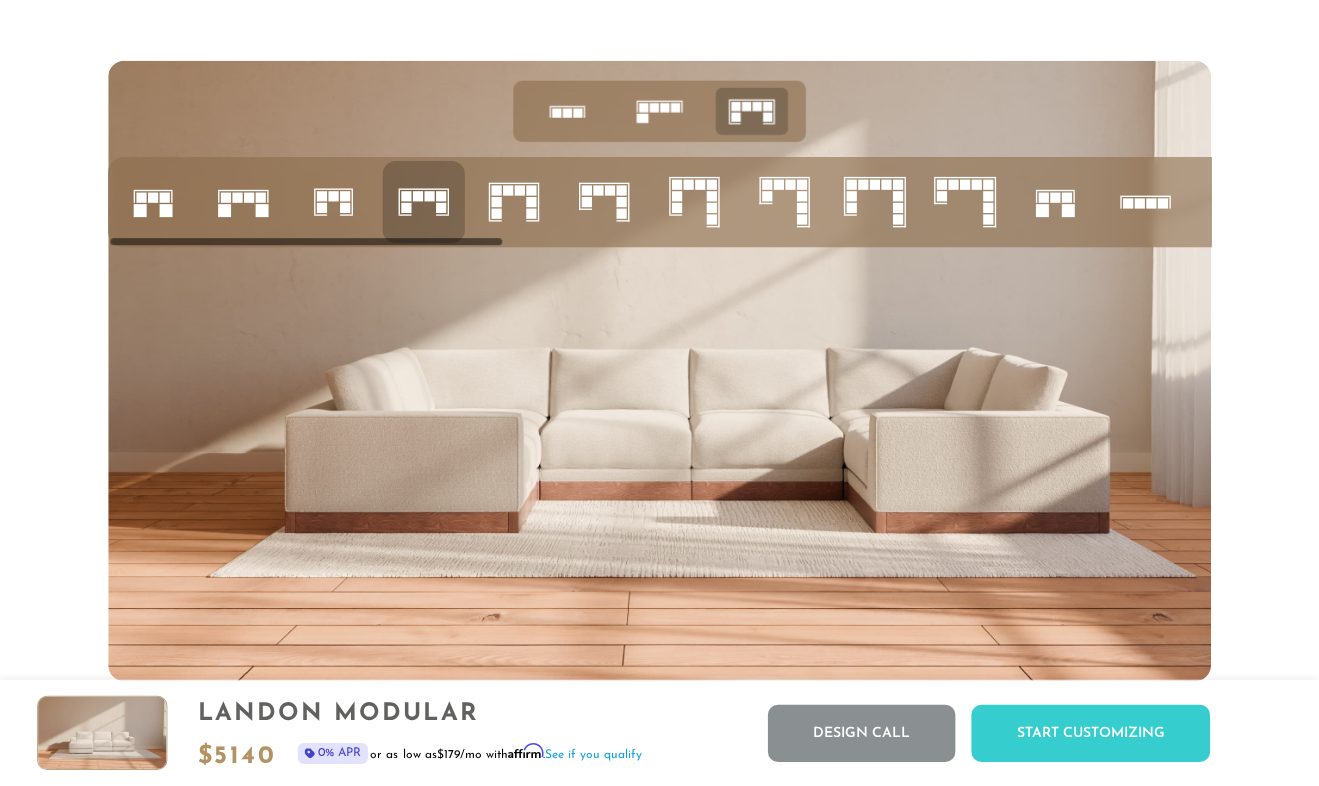 click 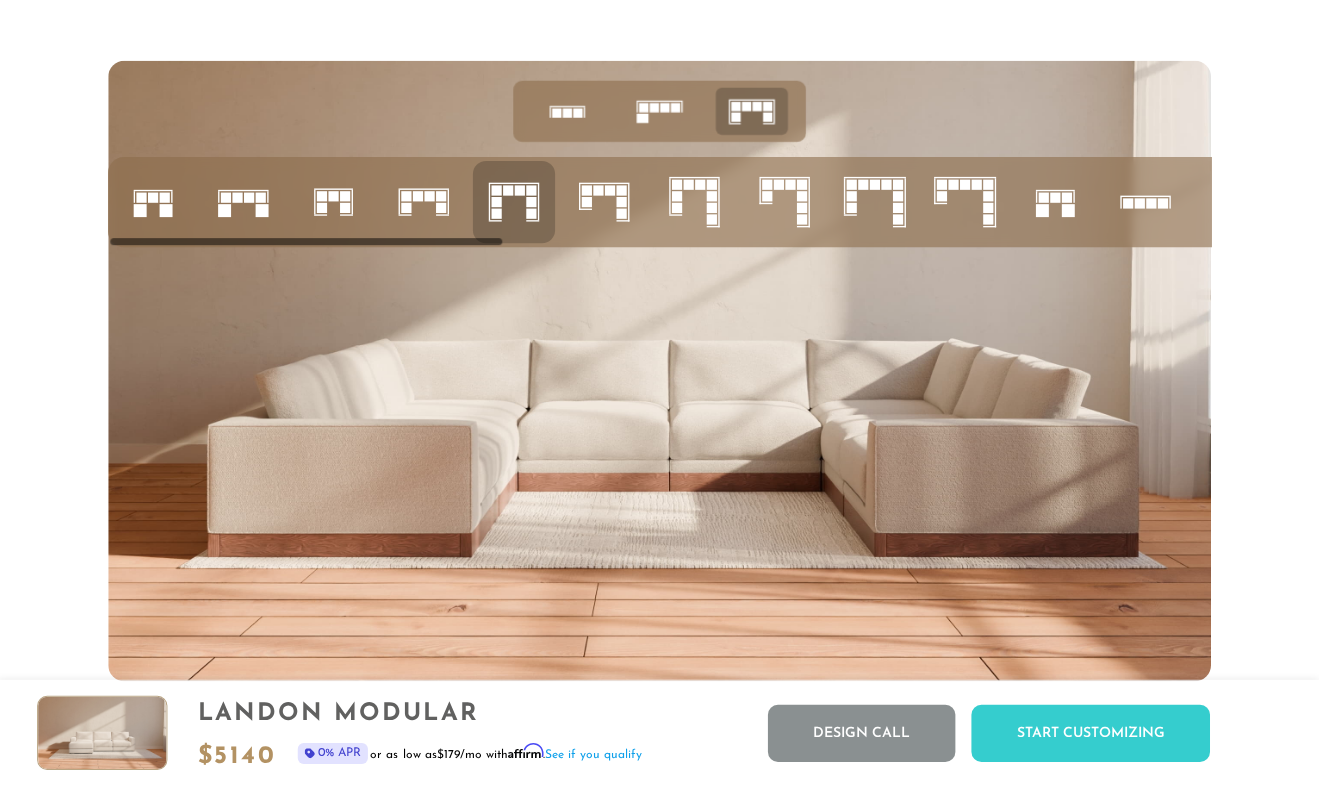click 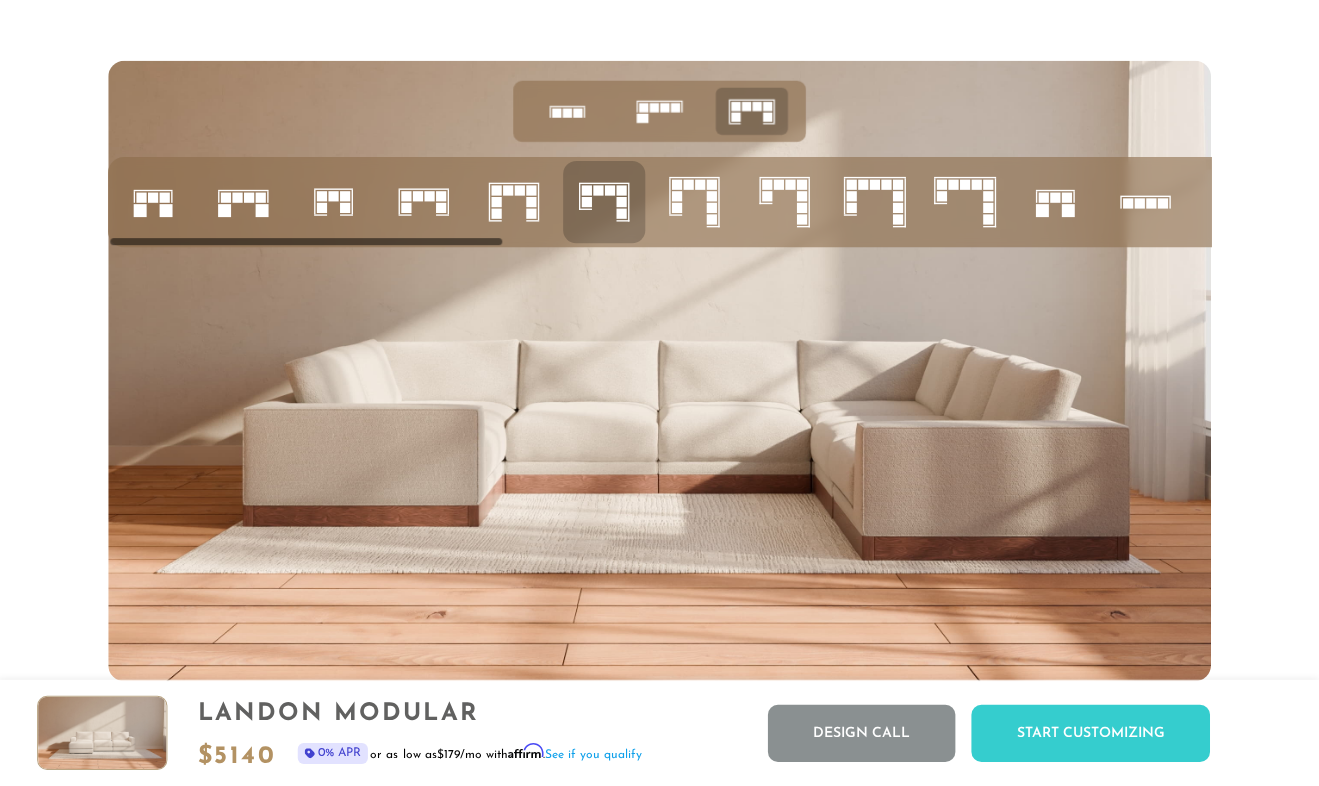 click 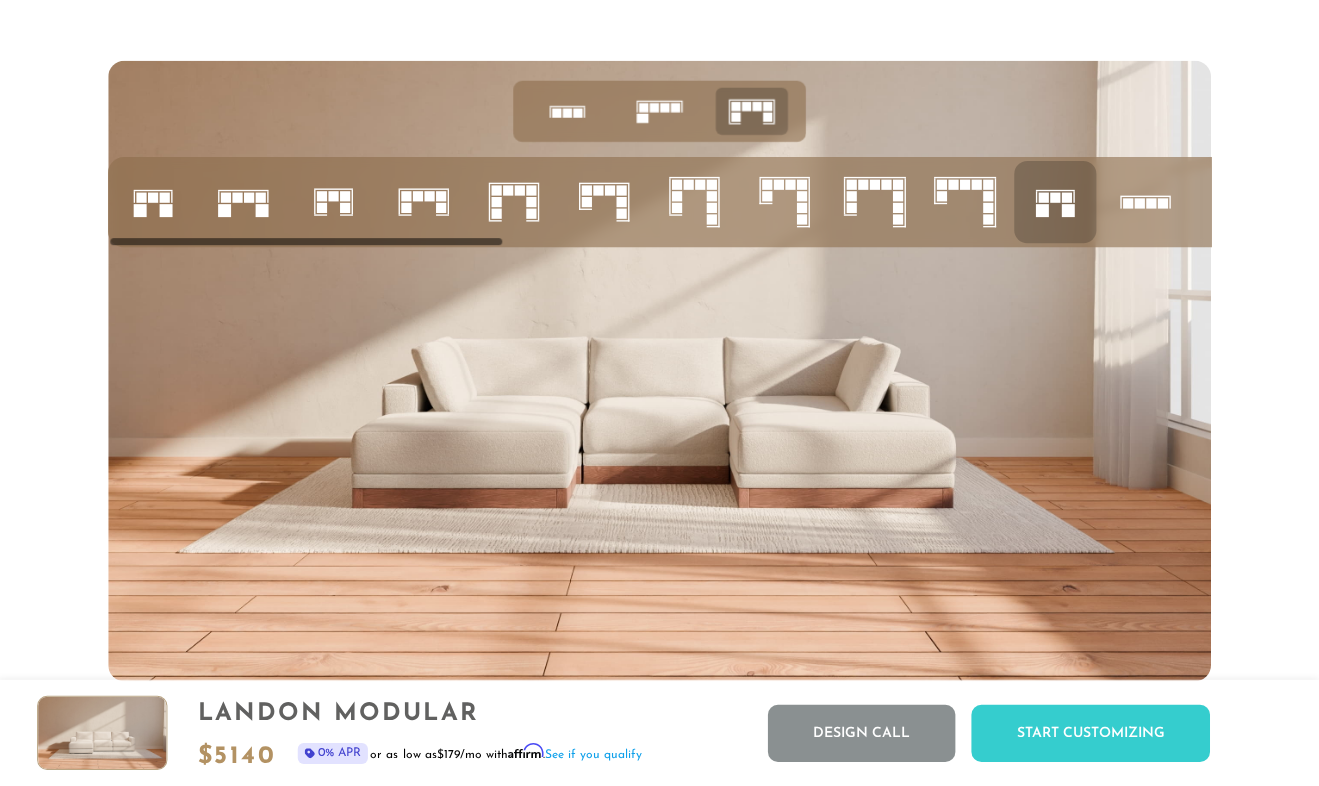 click 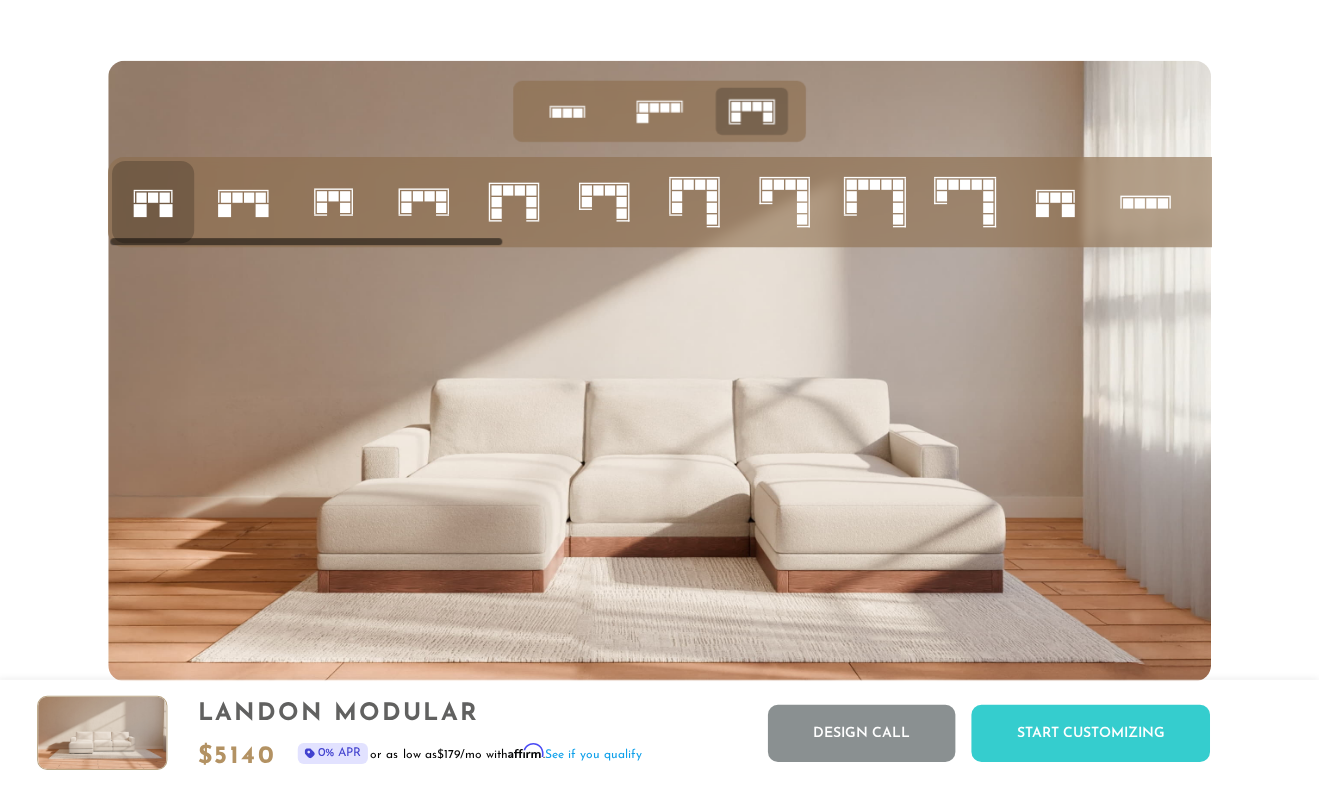 click 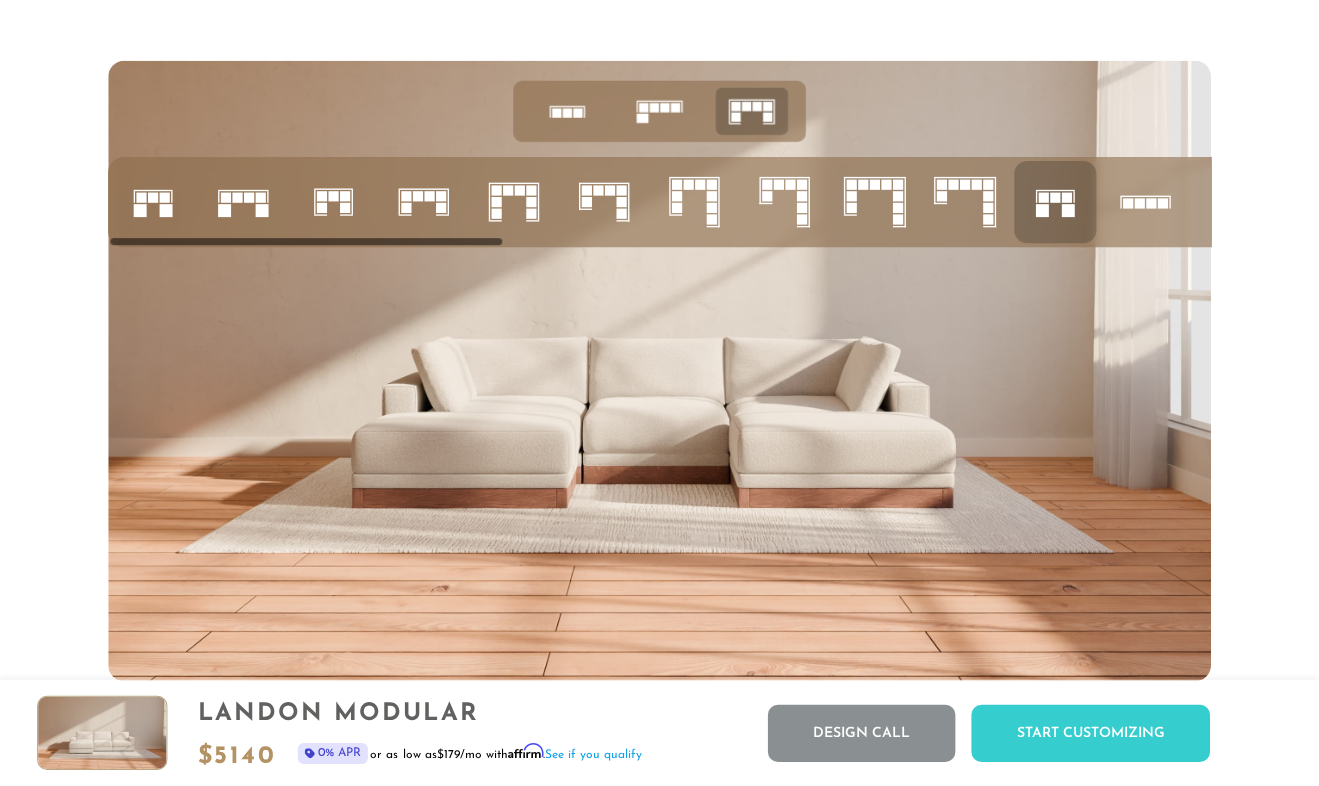 click 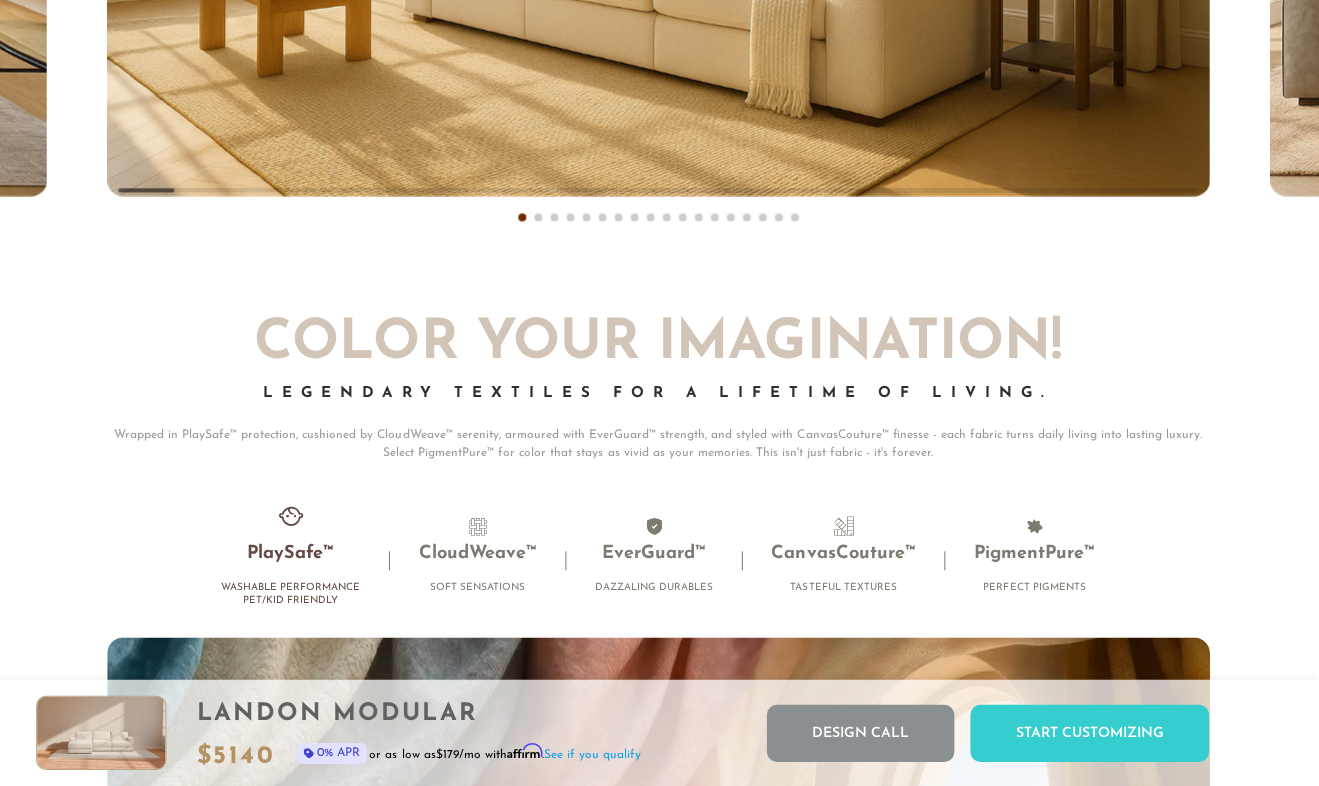 scroll, scrollTop: 12394, scrollLeft: 0, axis: vertical 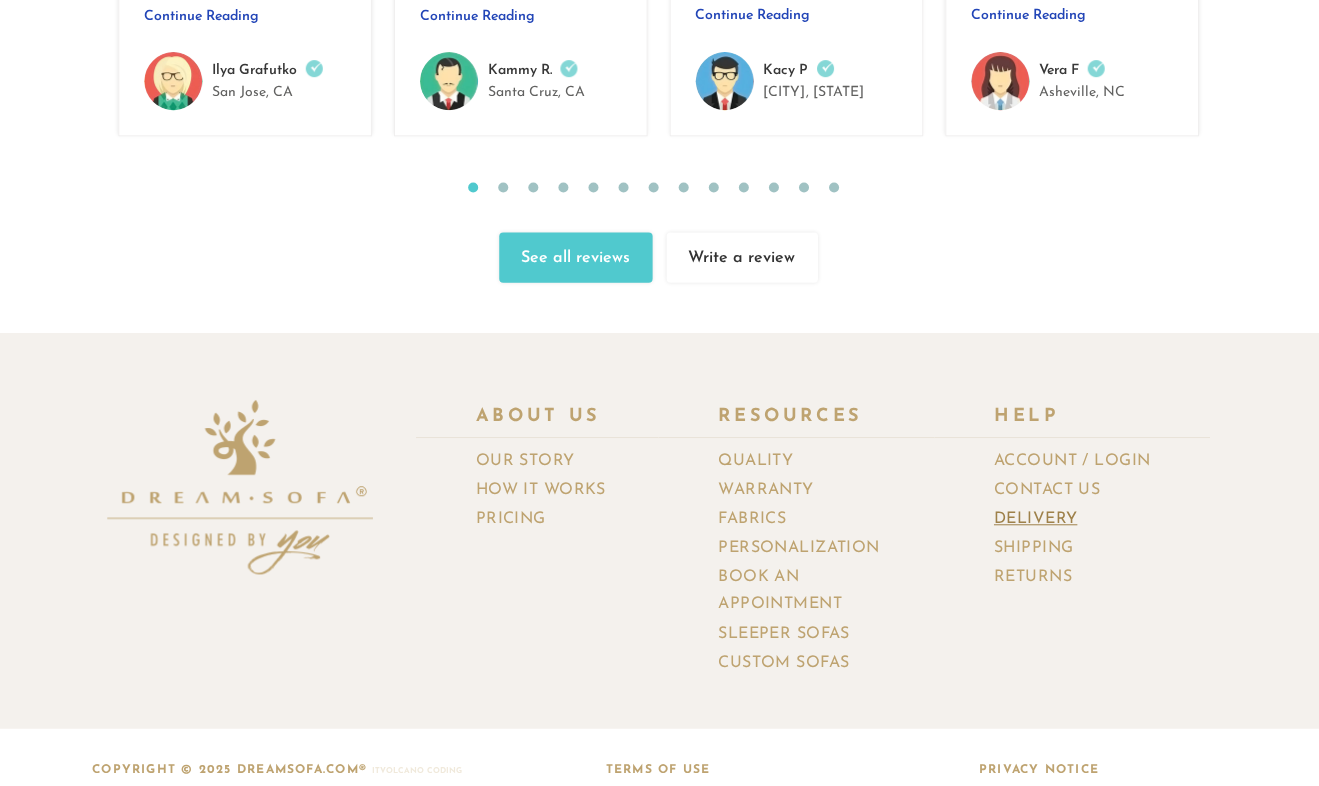 click on "Delivery" at bounding box center [1044, 519] 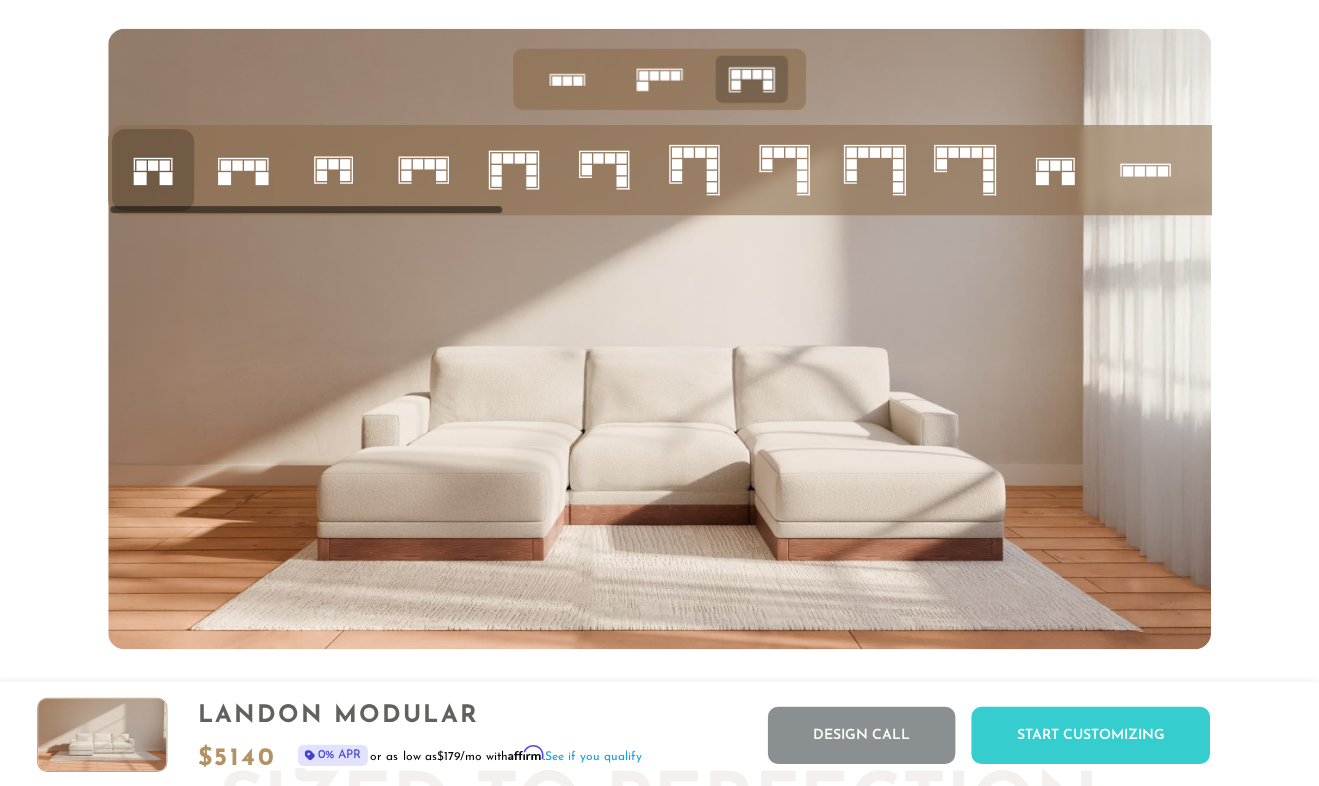 scroll, scrollTop: 7498, scrollLeft: 0, axis: vertical 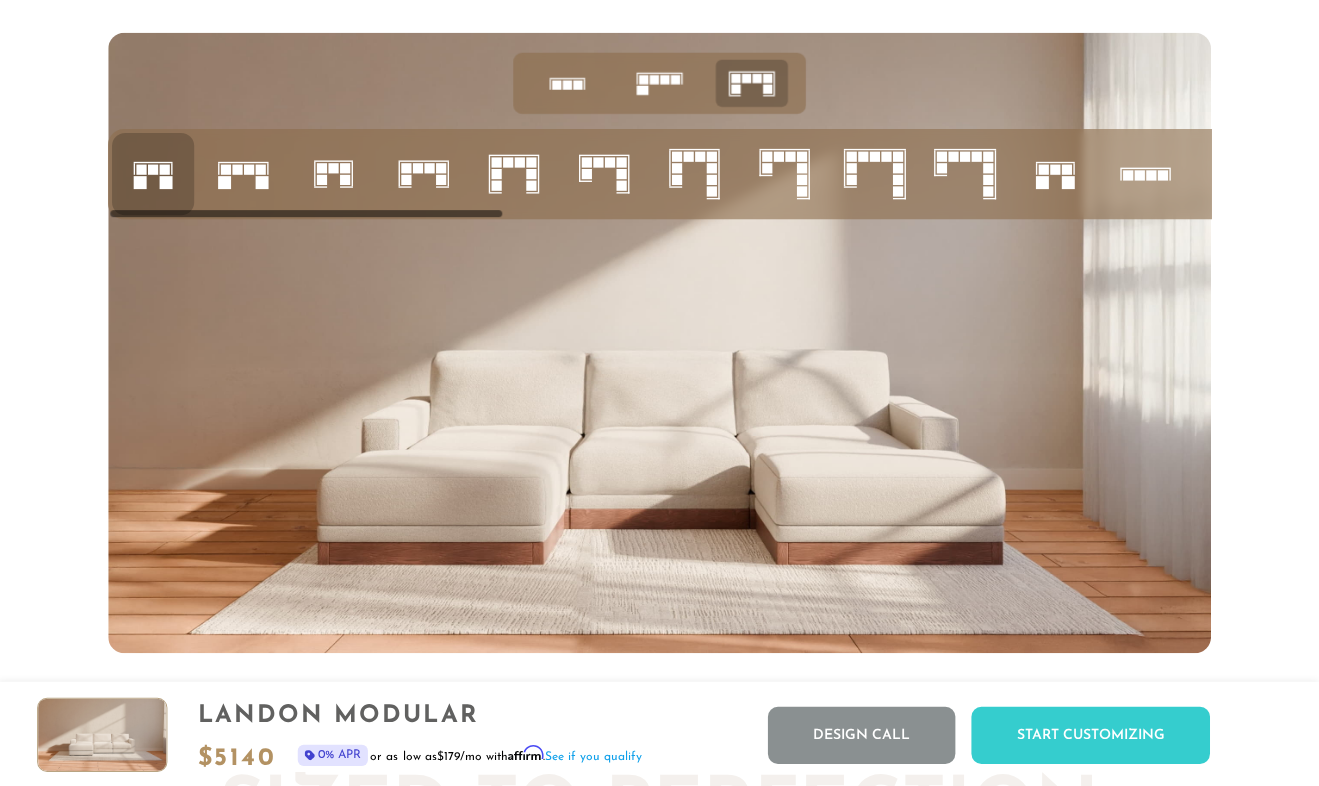 click 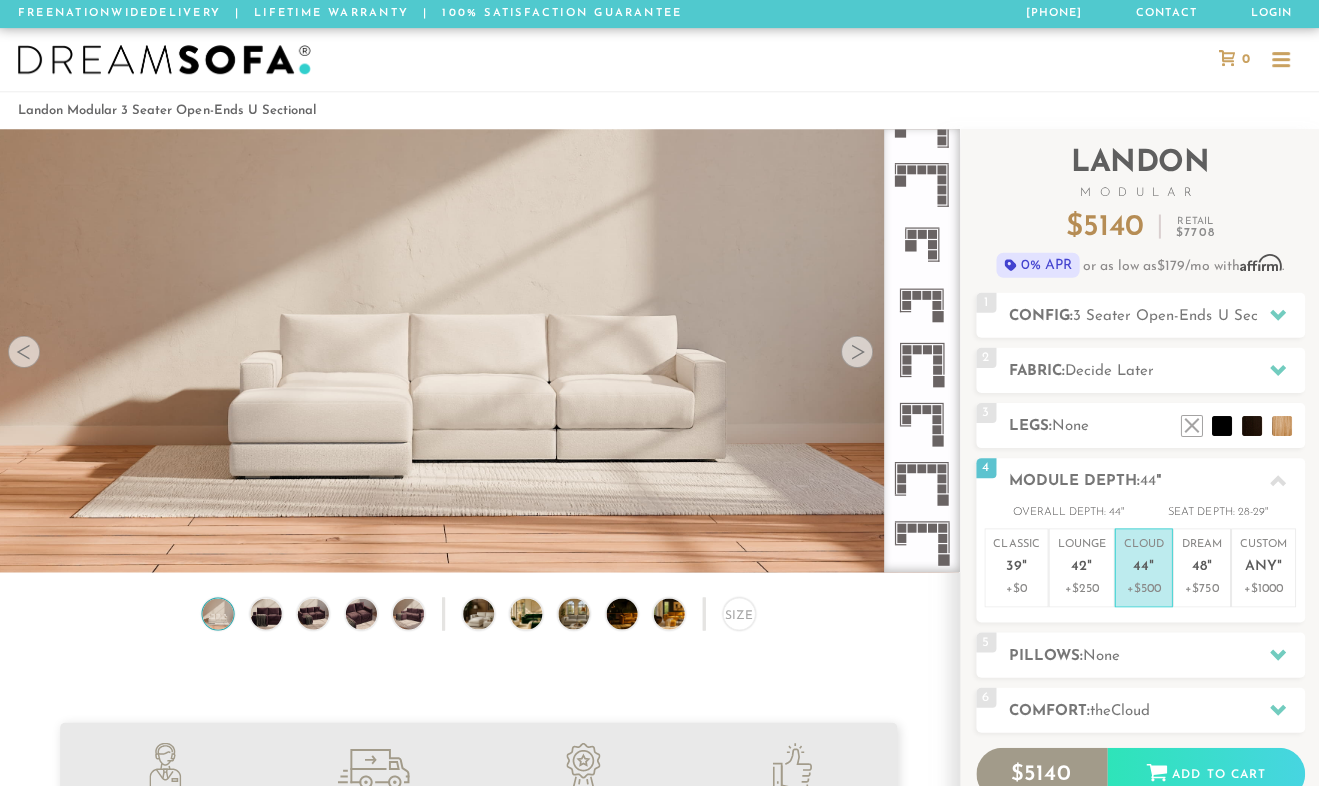 scroll, scrollTop: 0, scrollLeft: 0, axis: both 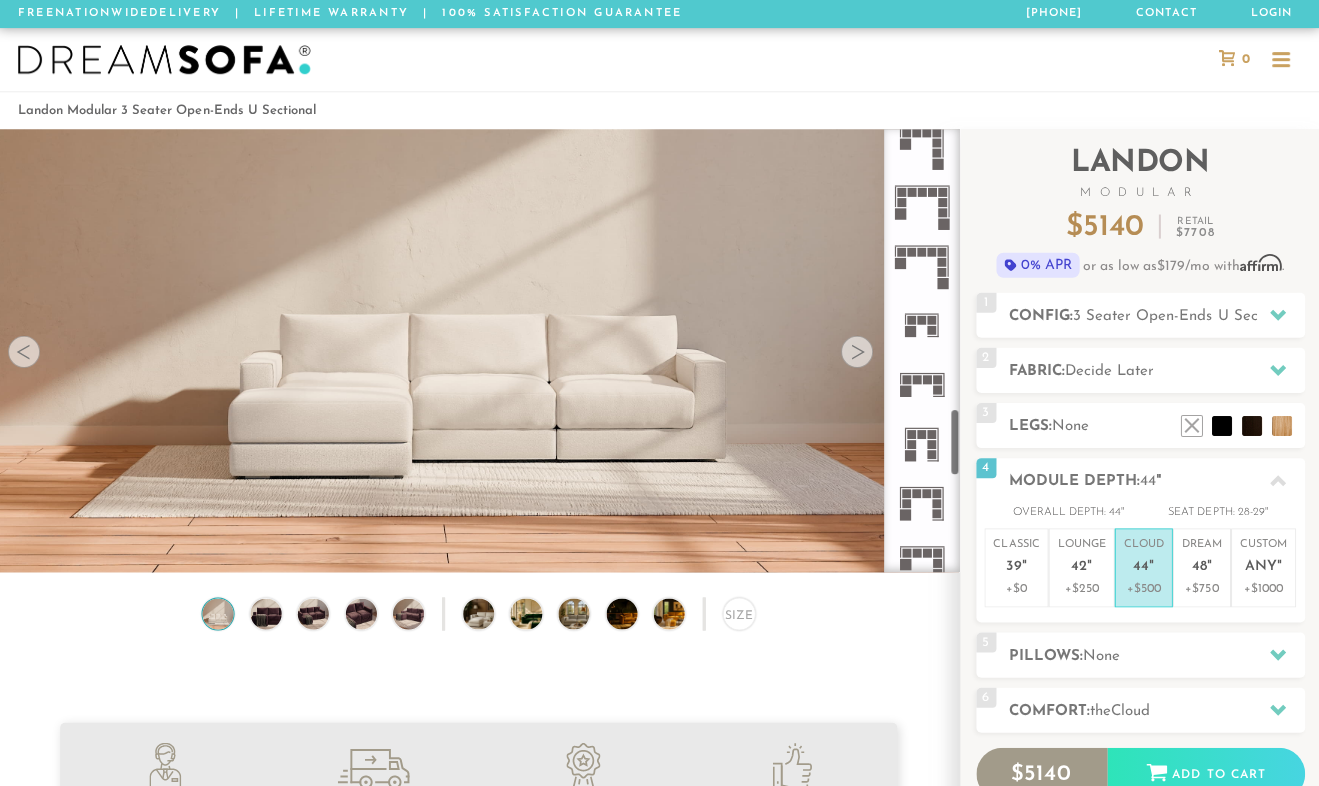 click 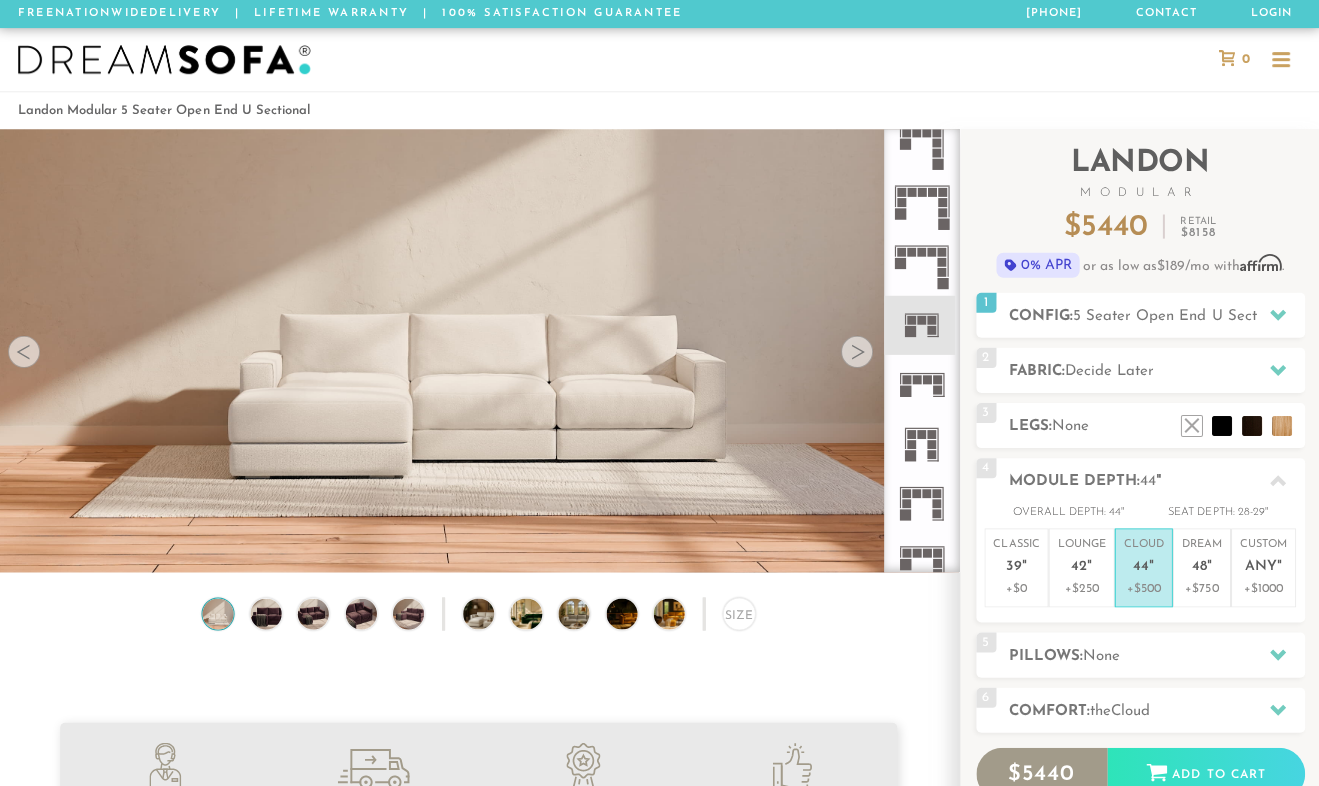 click 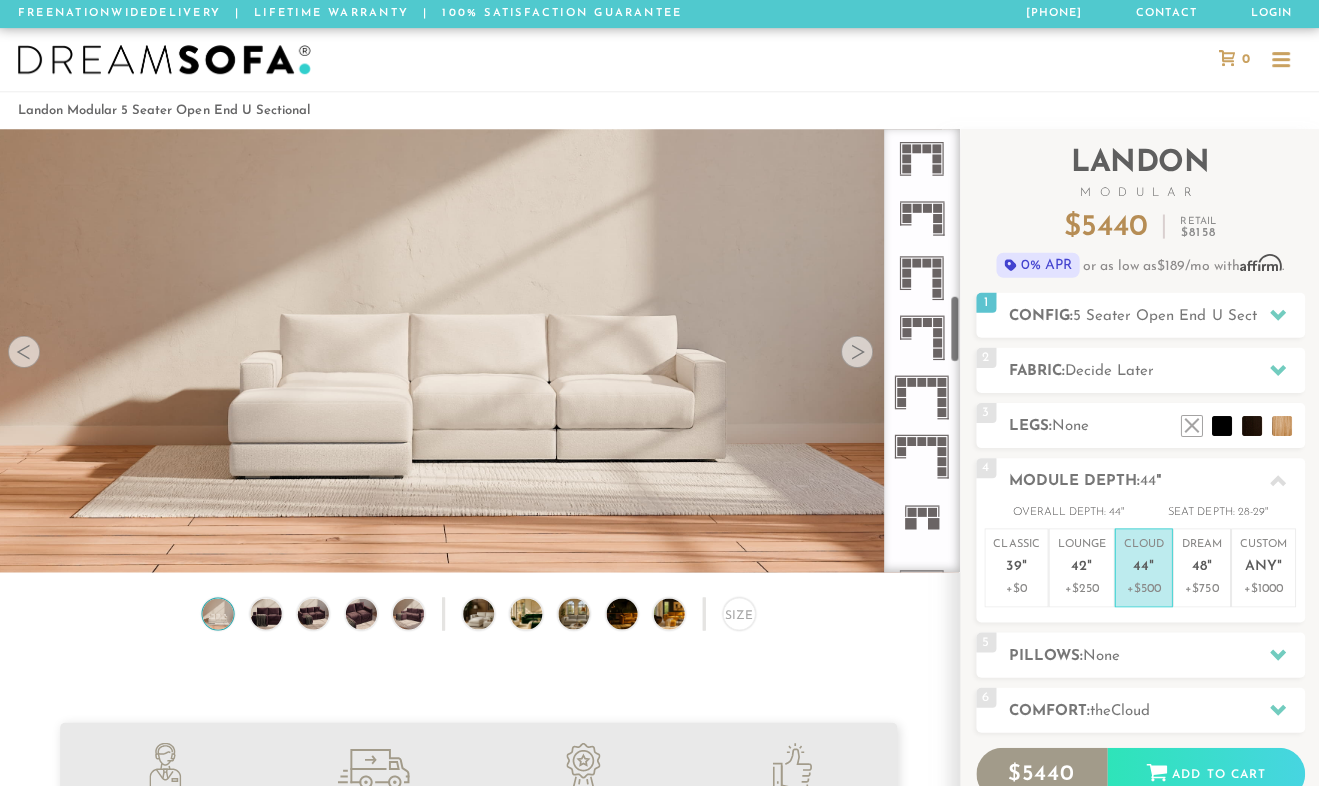 scroll, scrollTop: 1070, scrollLeft: 0, axis: vertical 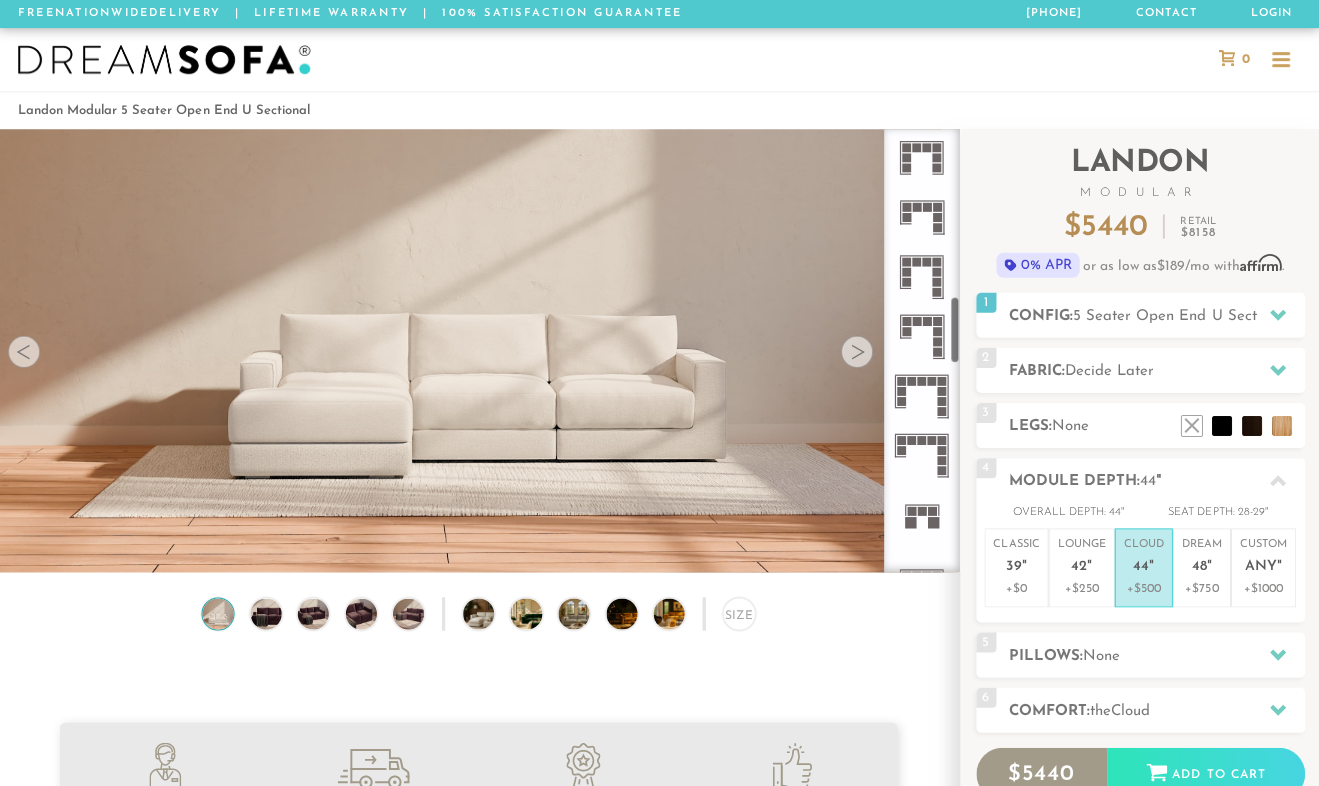 click 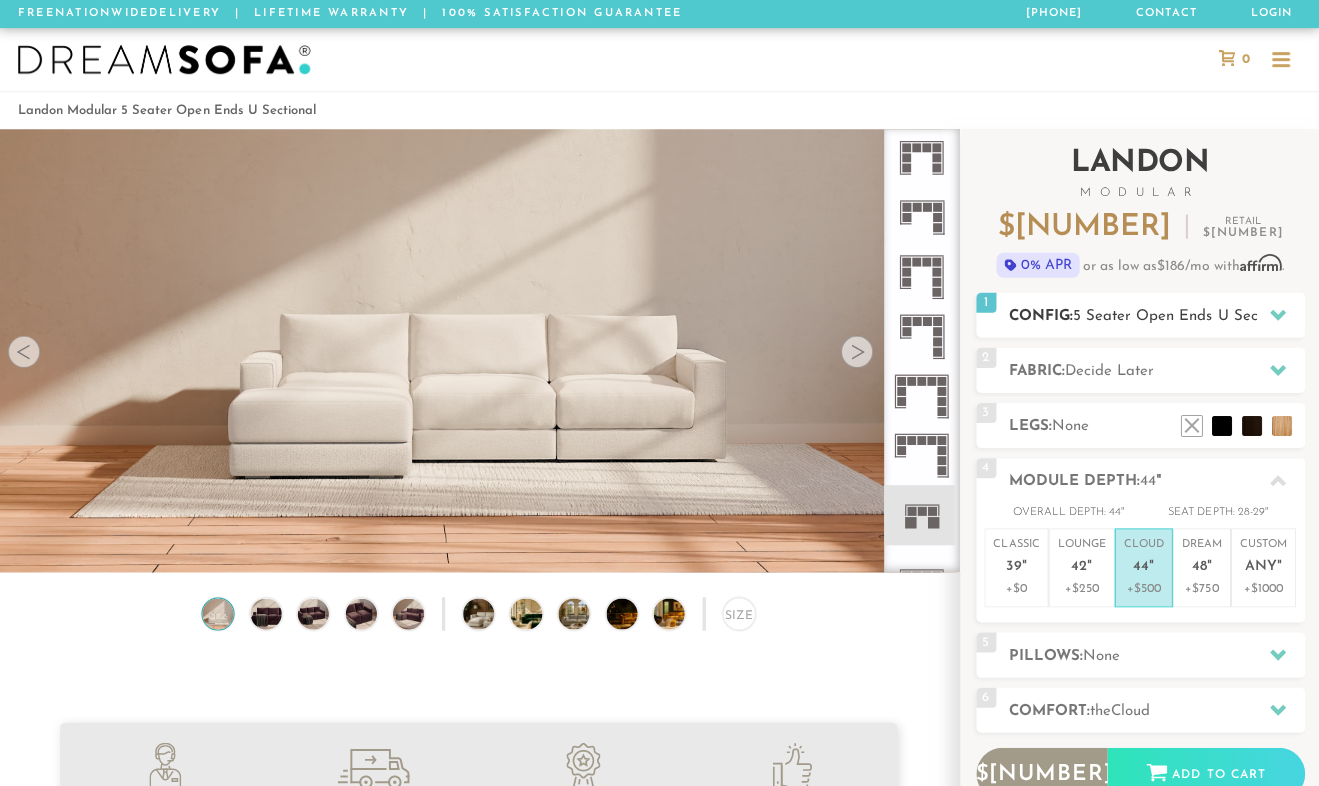 click 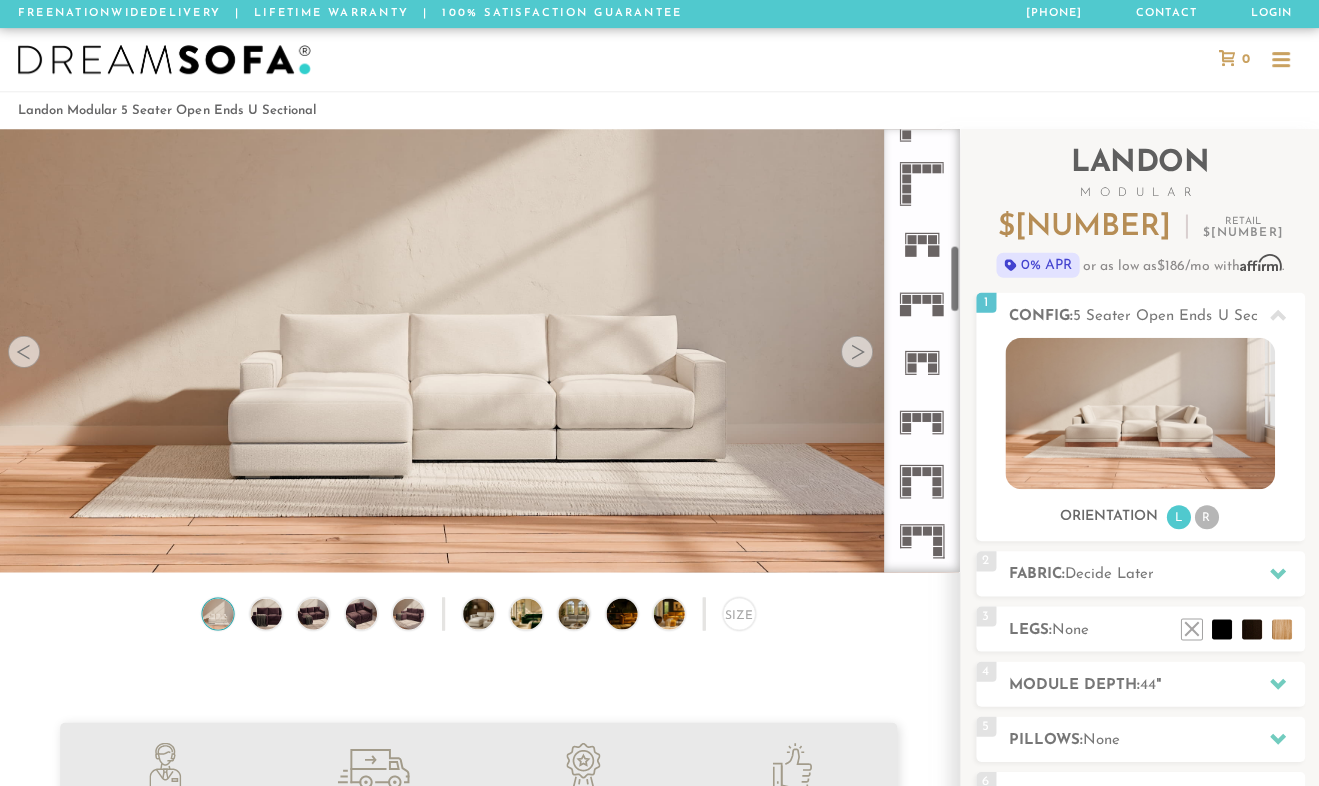 scroll, scrollTop: 745, scrollLeft: 0, axis: vertical 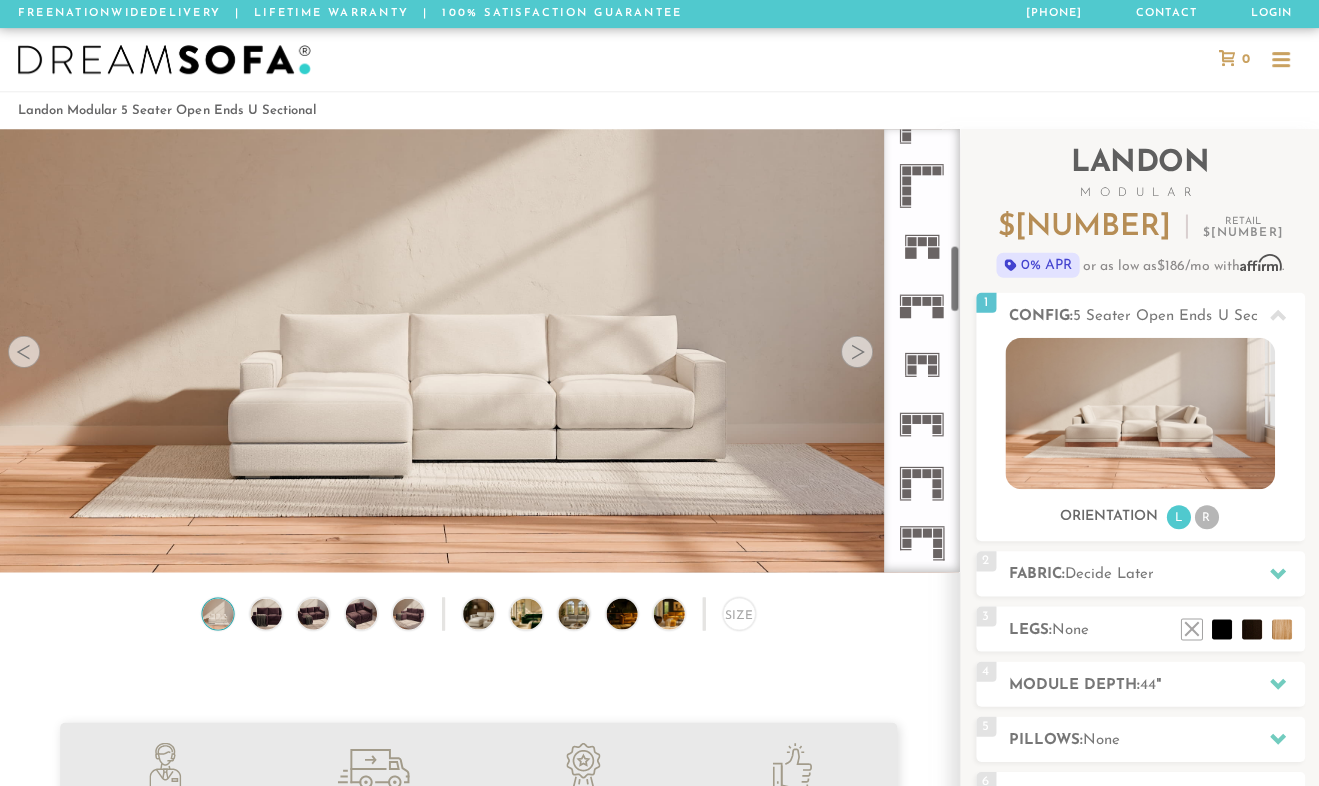 click 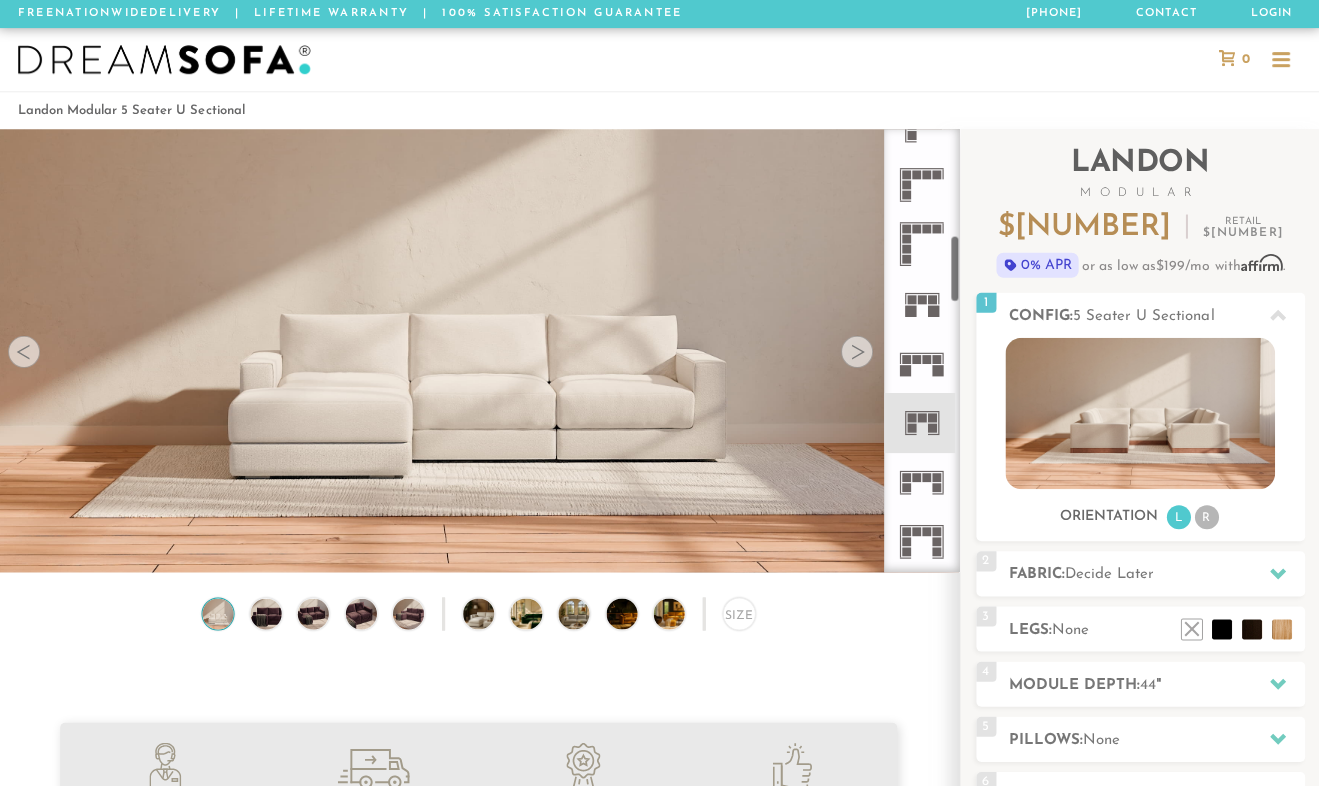 scroll, scrollTop: 677, scrollLeft: 0, axis: vertical 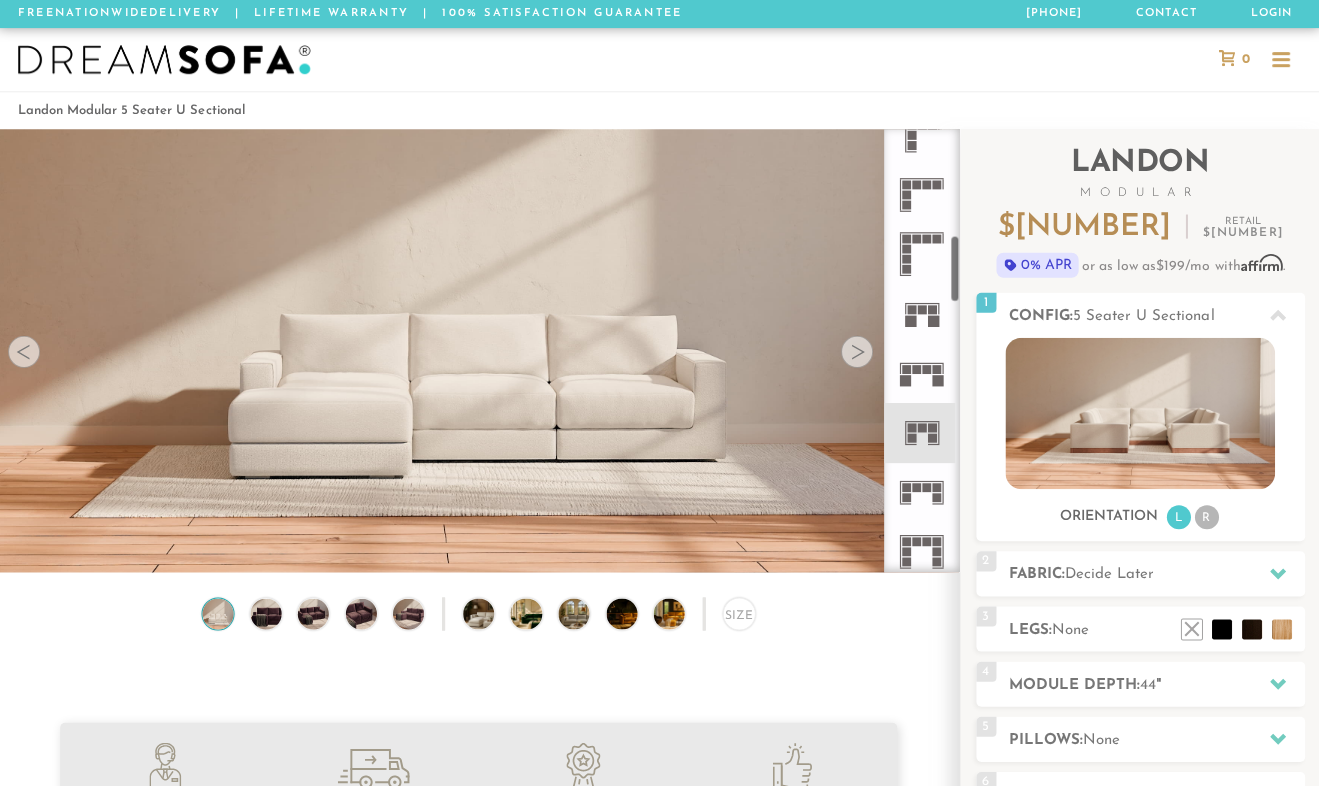 click 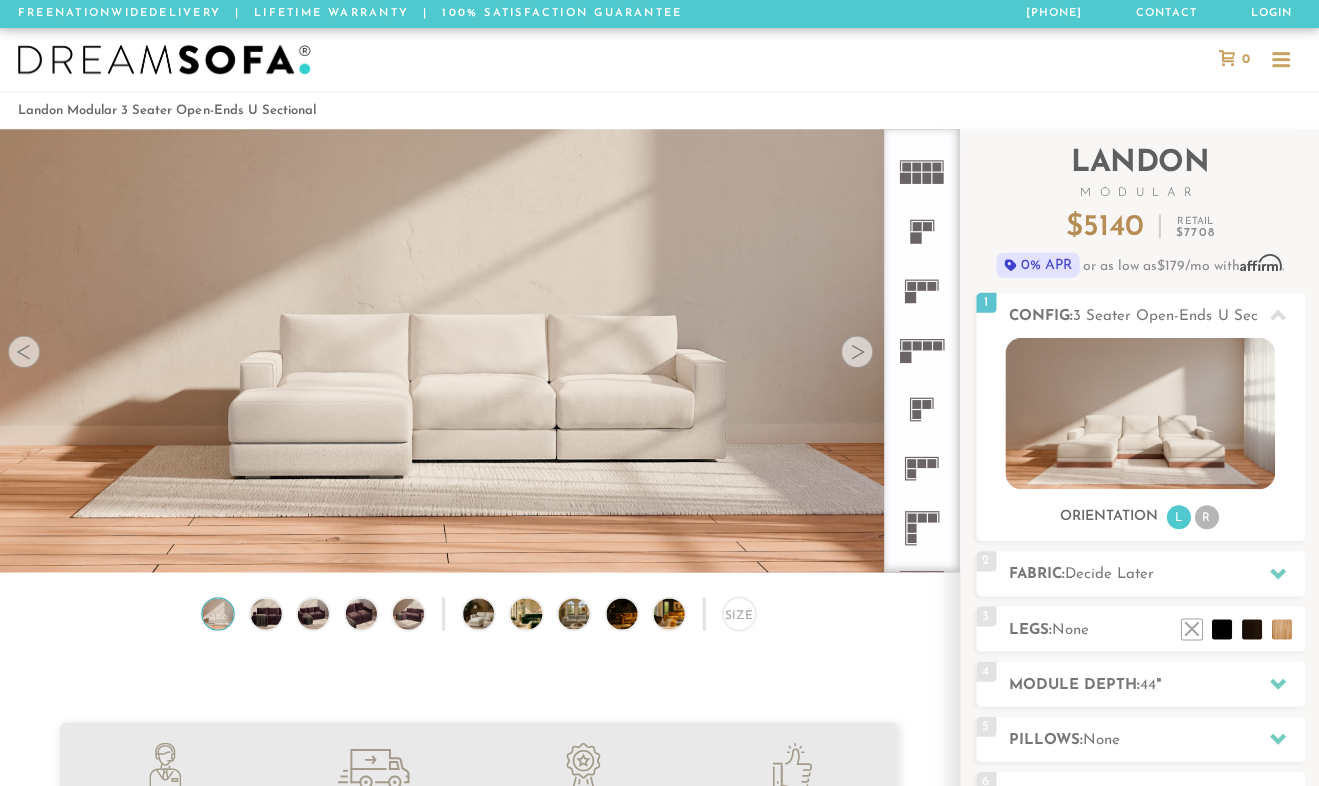 scroll, scrollTop: 149, scrollLeft: 0, axis: vertical 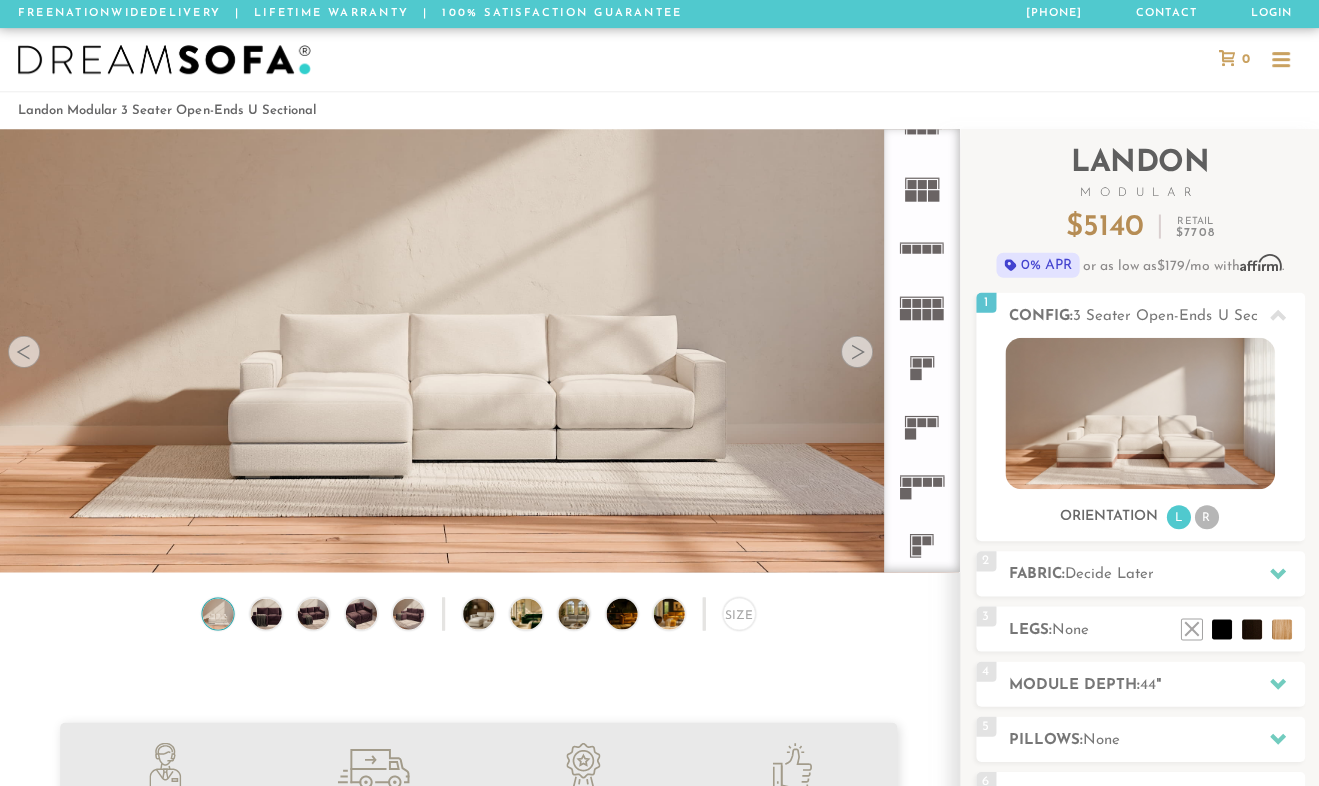 click 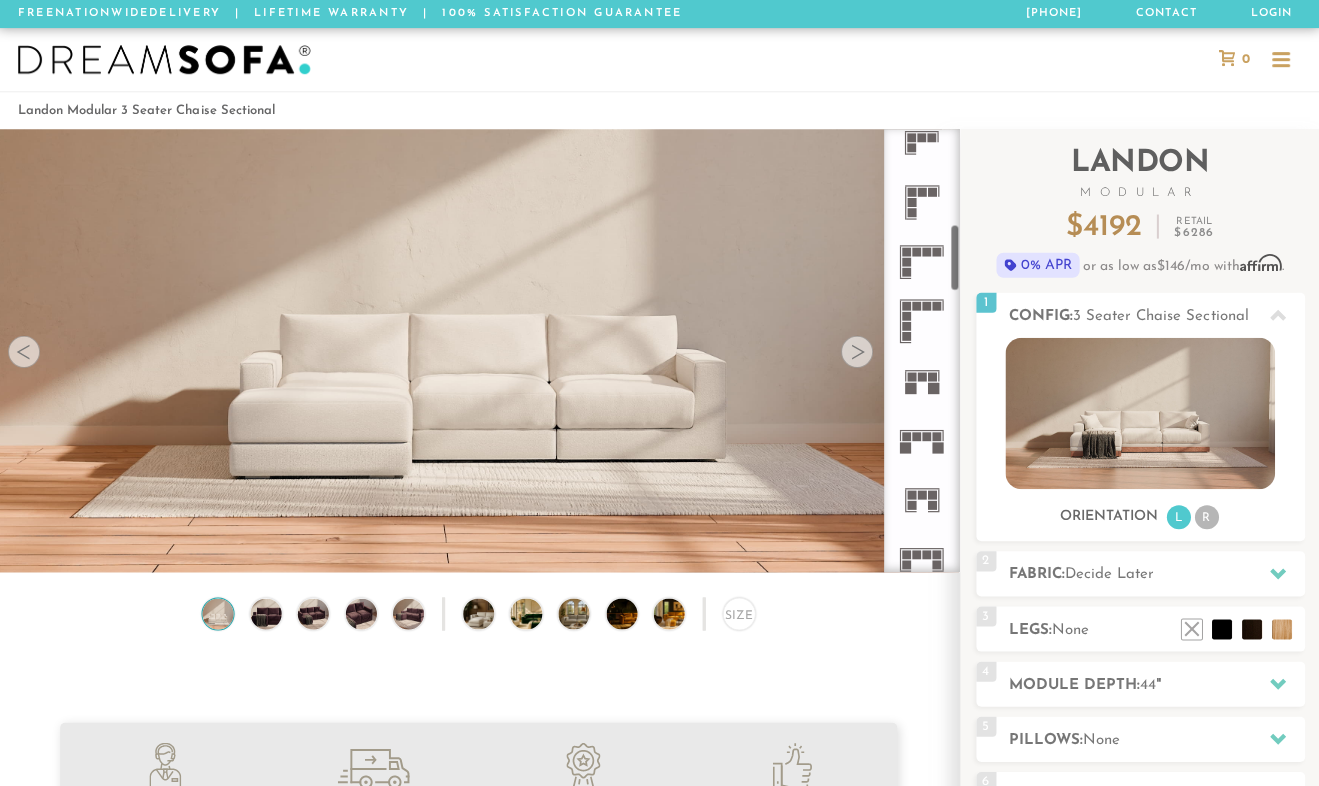scroll, scrollTop: 611, scrollLeft: 0, axis: vertical 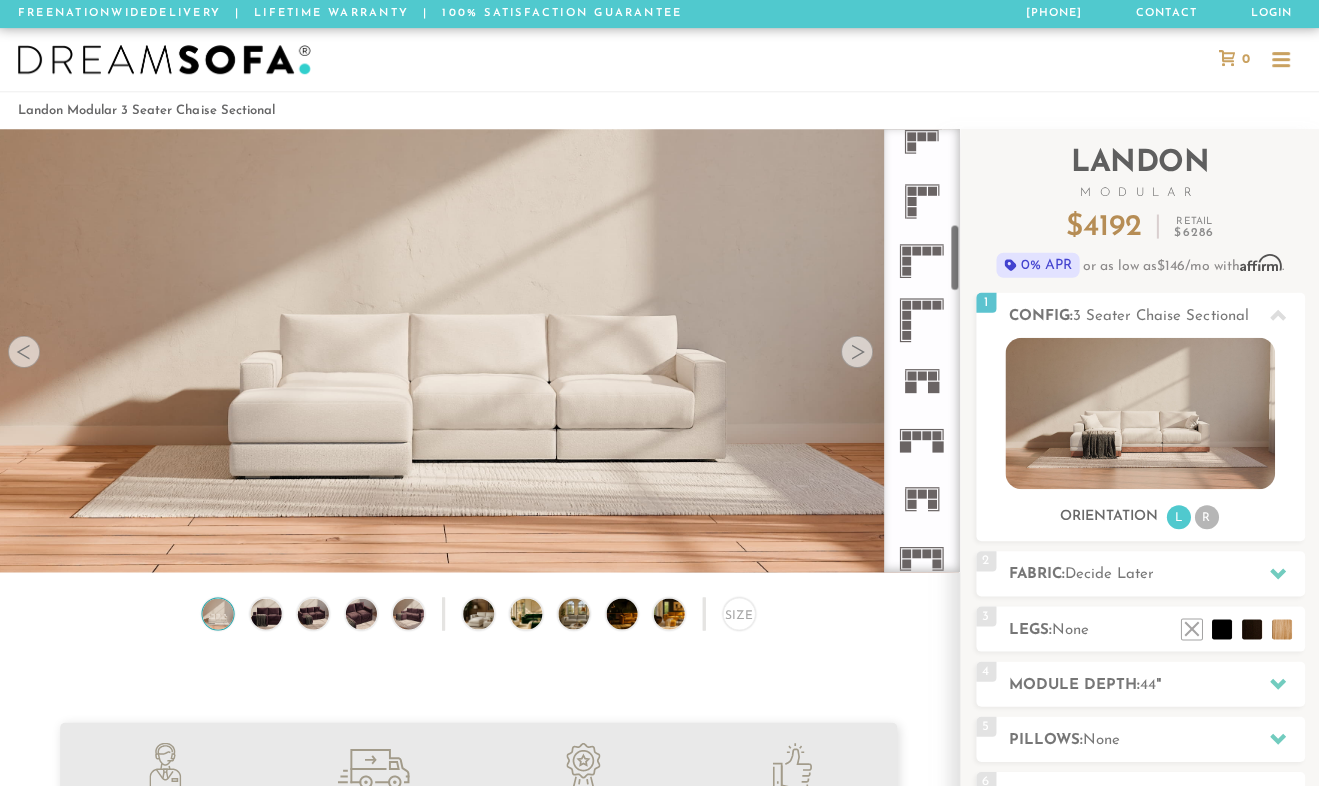 click 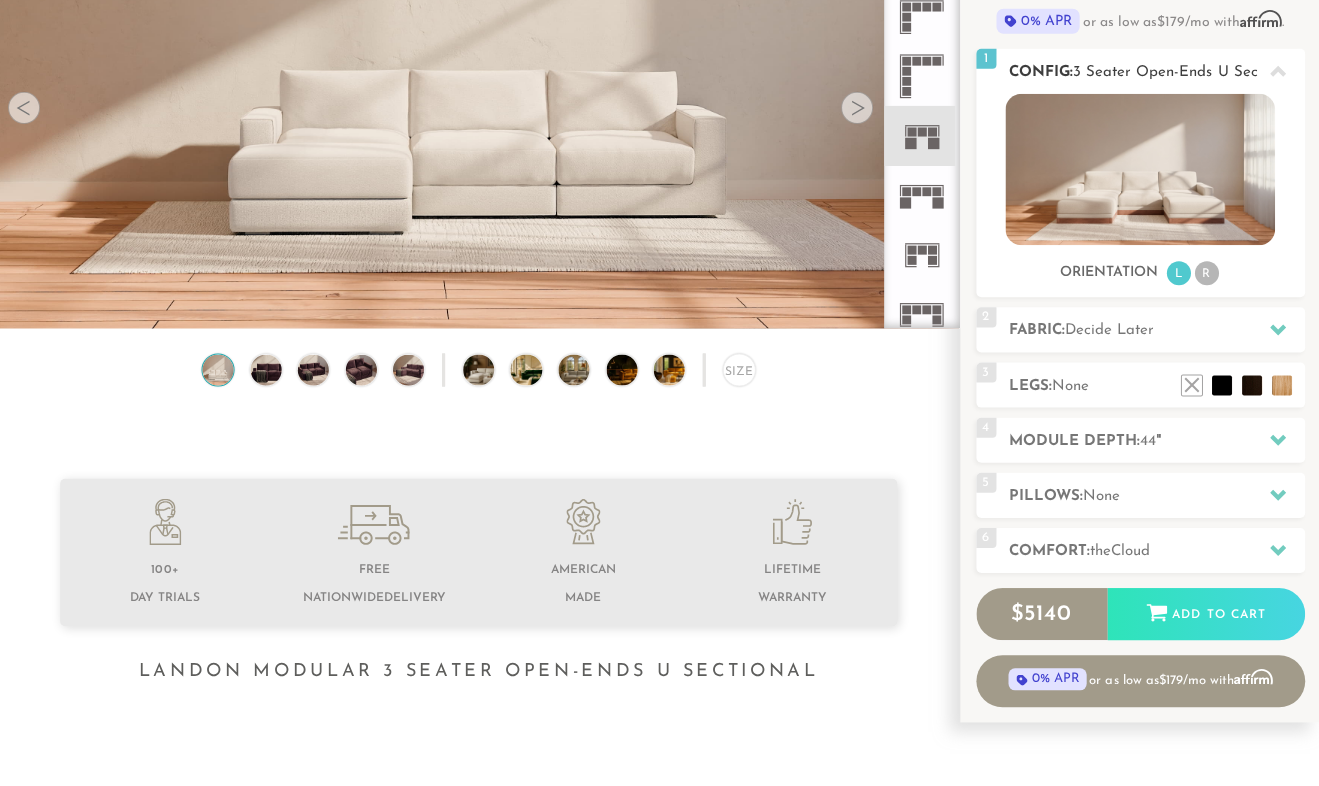 scroll, scrollTop: 284, scrollLeft: 0, axis: vertical 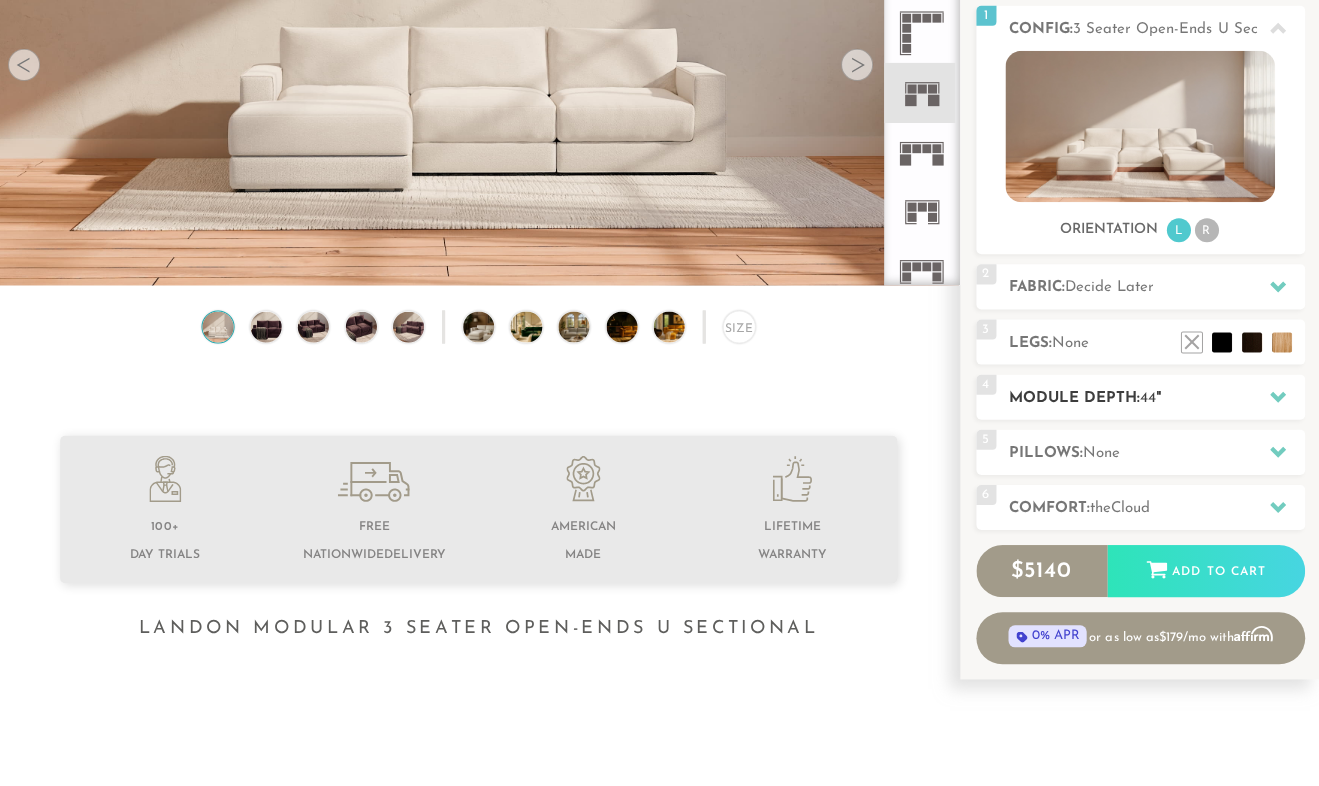 click on "Module Depth:  [NUMBER] "" at bounding box center [1156, 399] 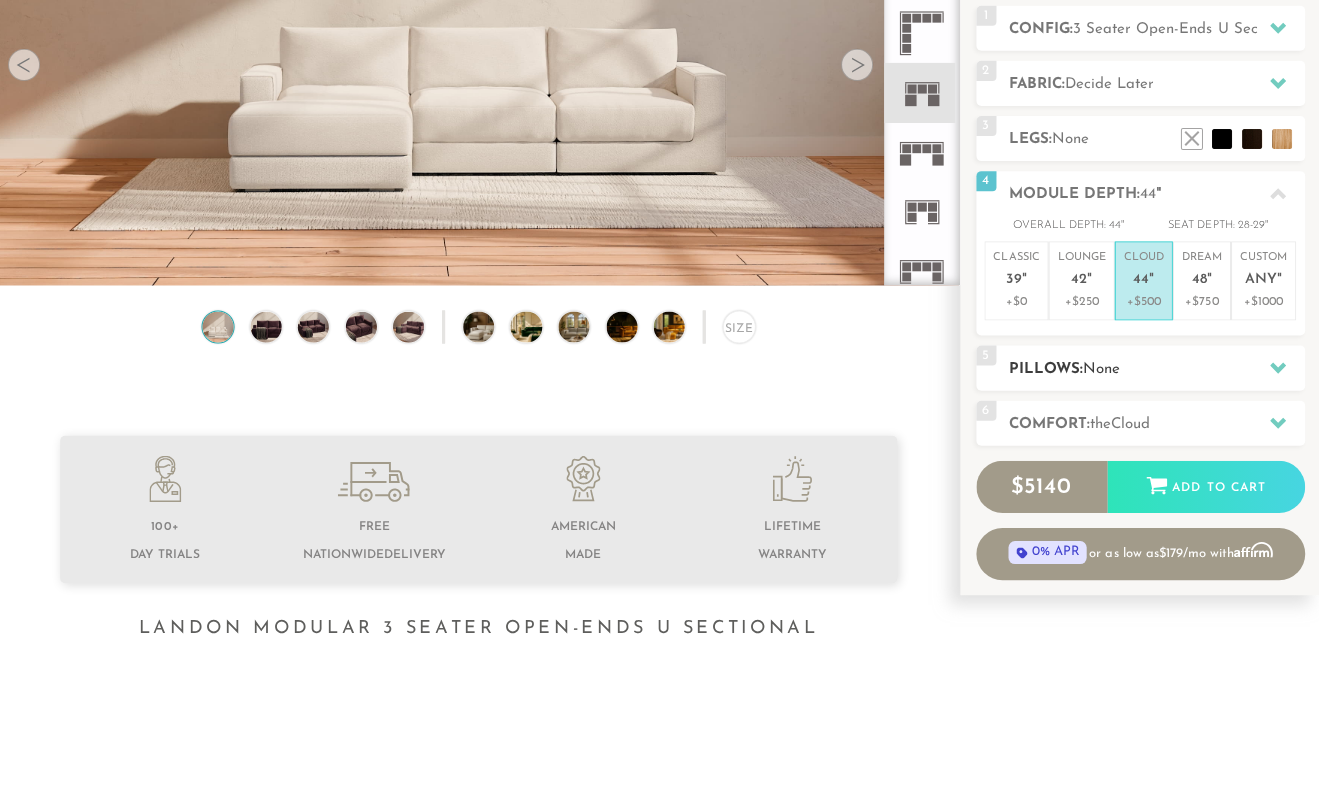 click on "None" at bounding box center (1101, 370) 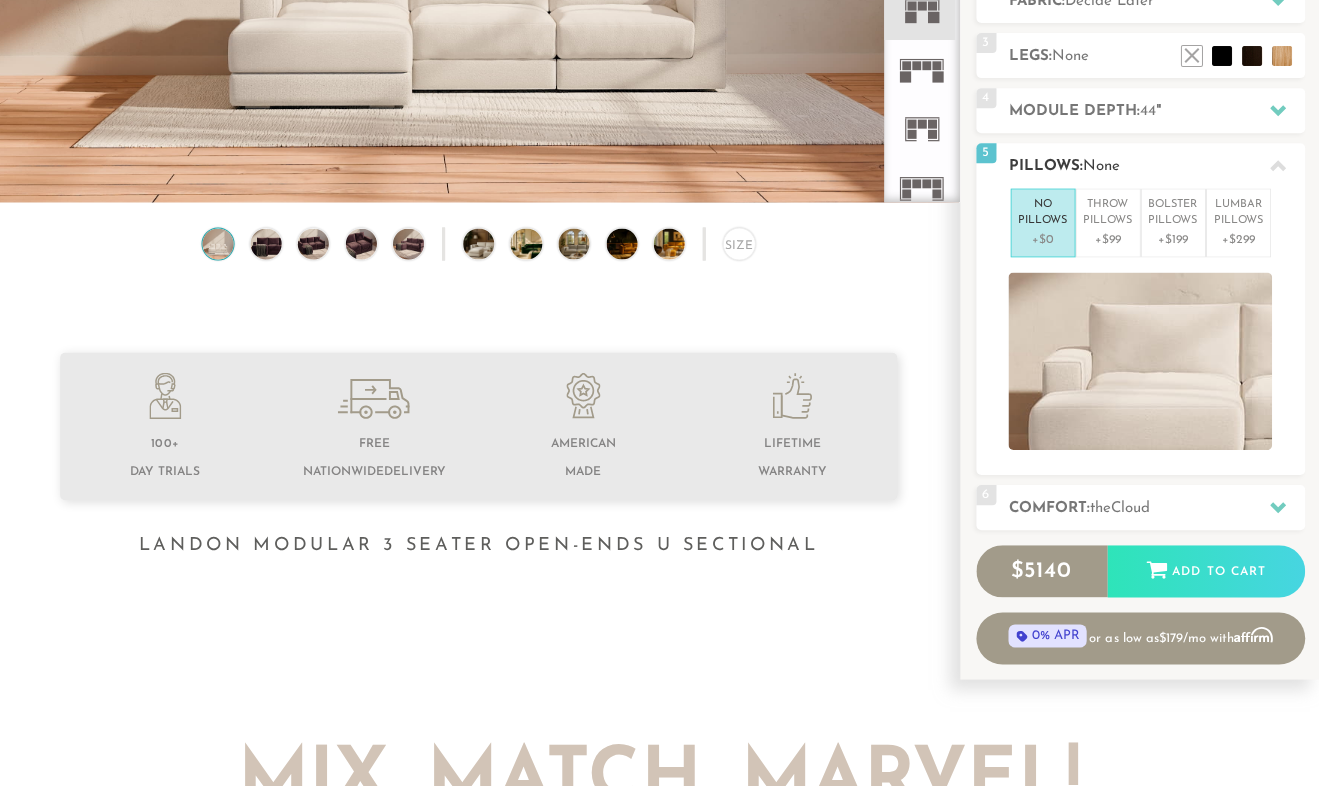 scroll, scrollTop: 373, scrollLeft: 0, axis: vertical 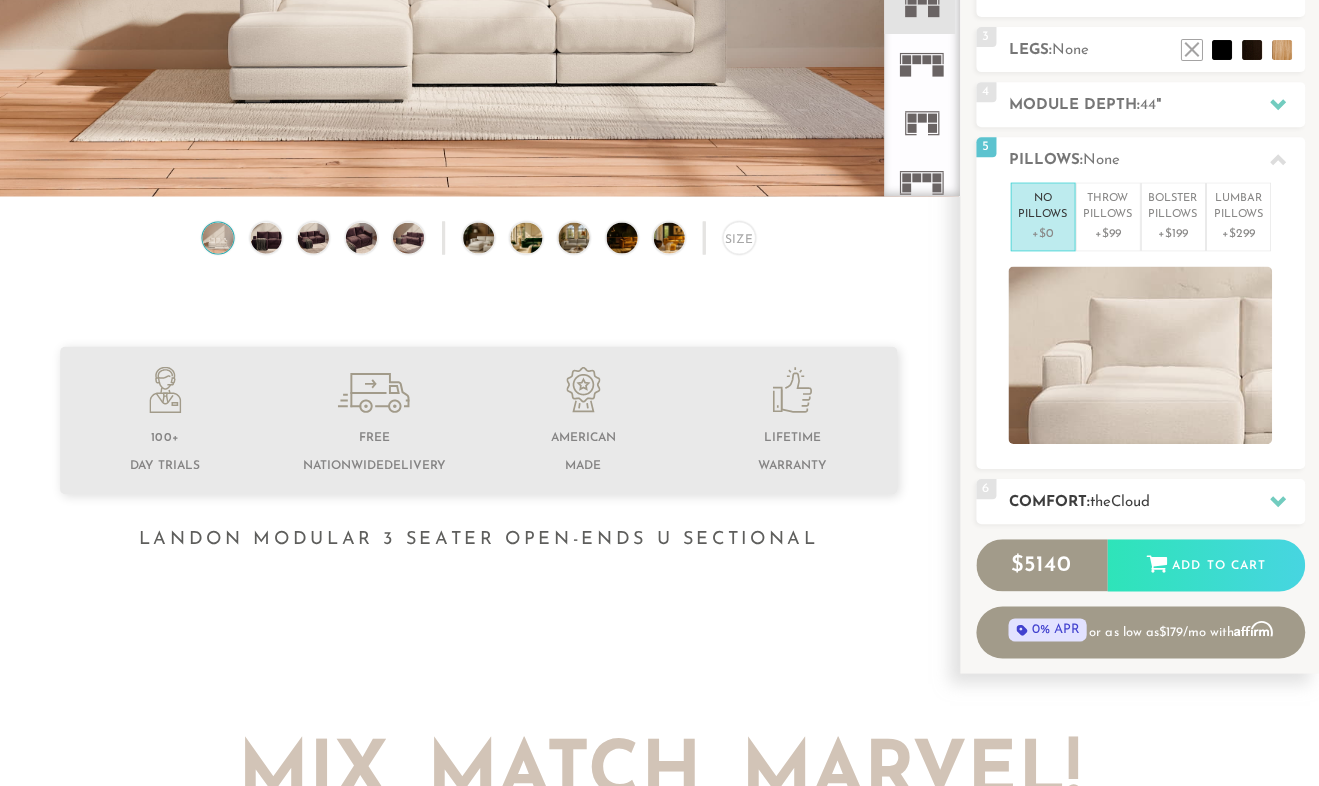 click on "6
Comfort:  the  Cloud
soft" at bounding box center [1140, 502] 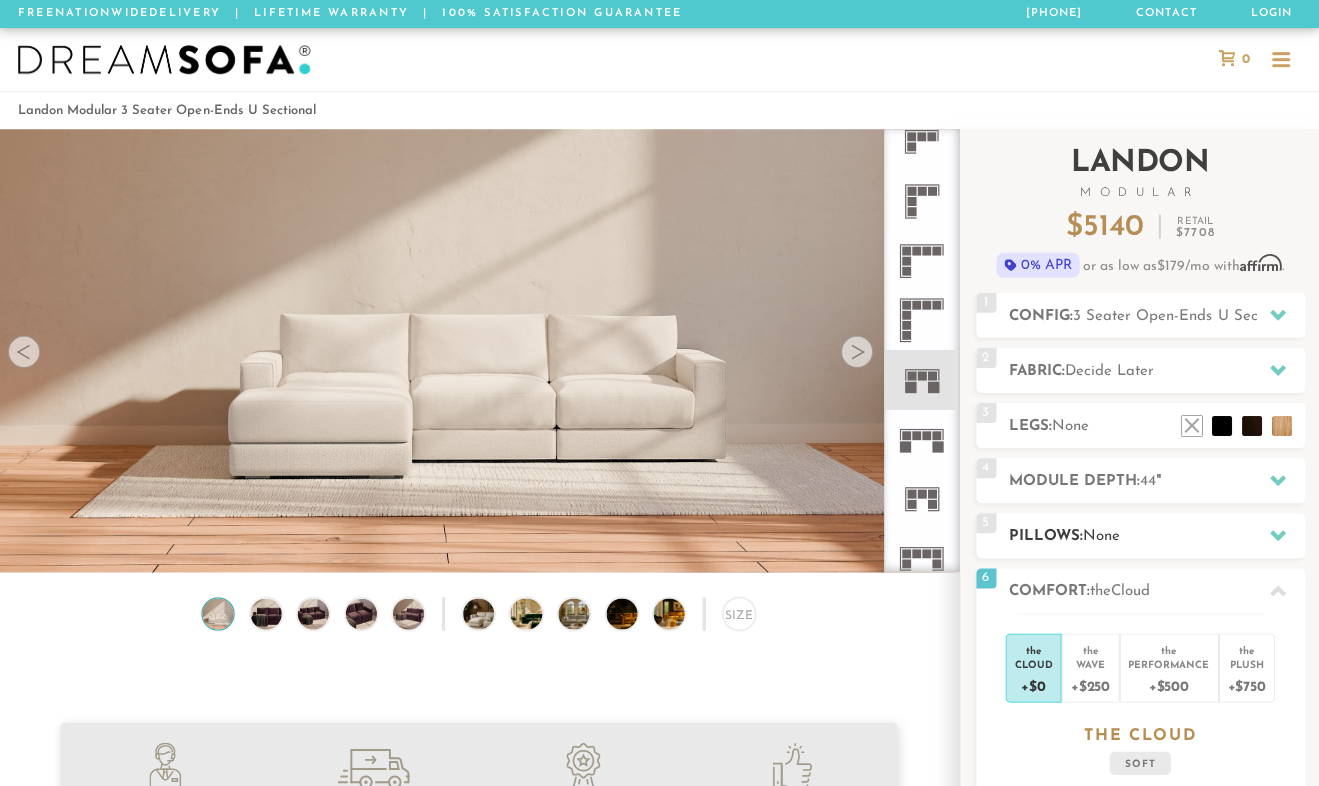 scroll, scrollTop: 0, scrollLeft: 0, axis: both 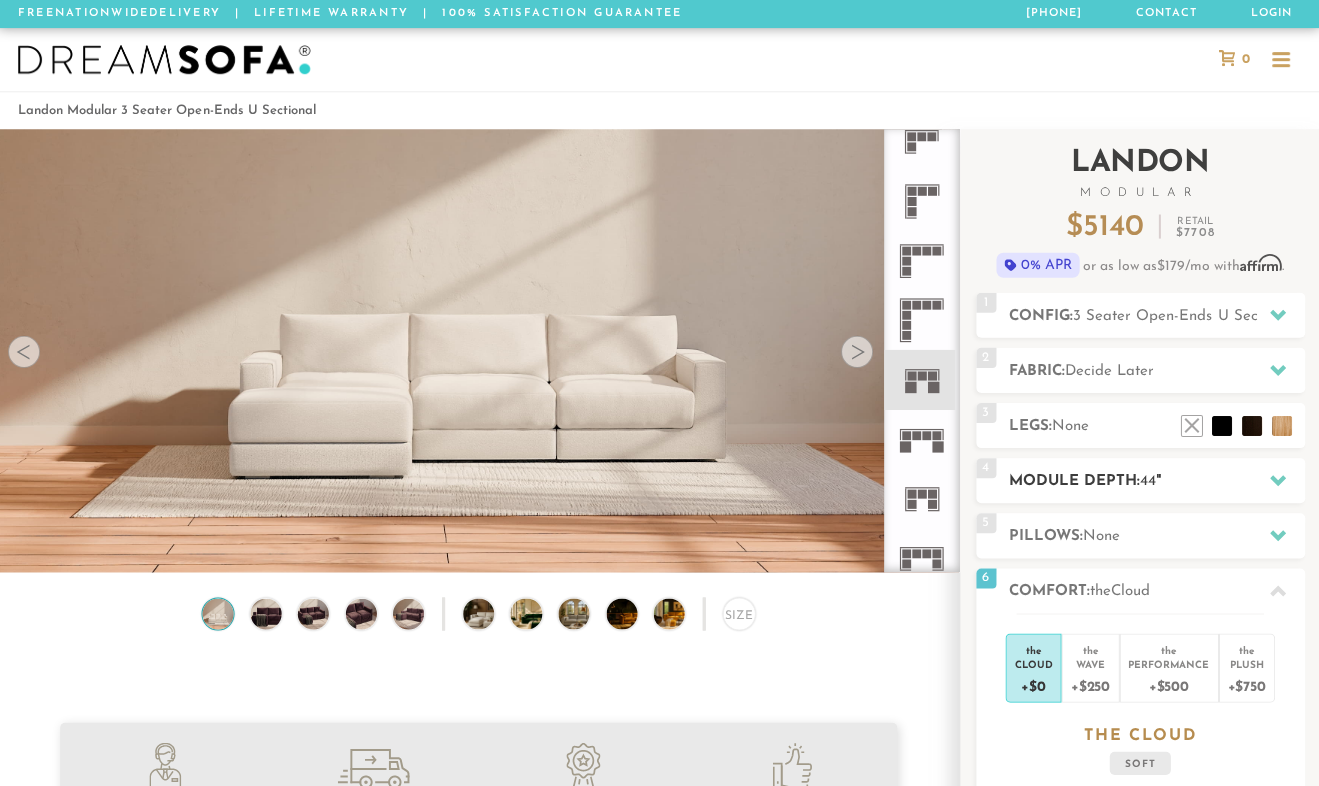 click on "44" at bounding box center (1148, 480) 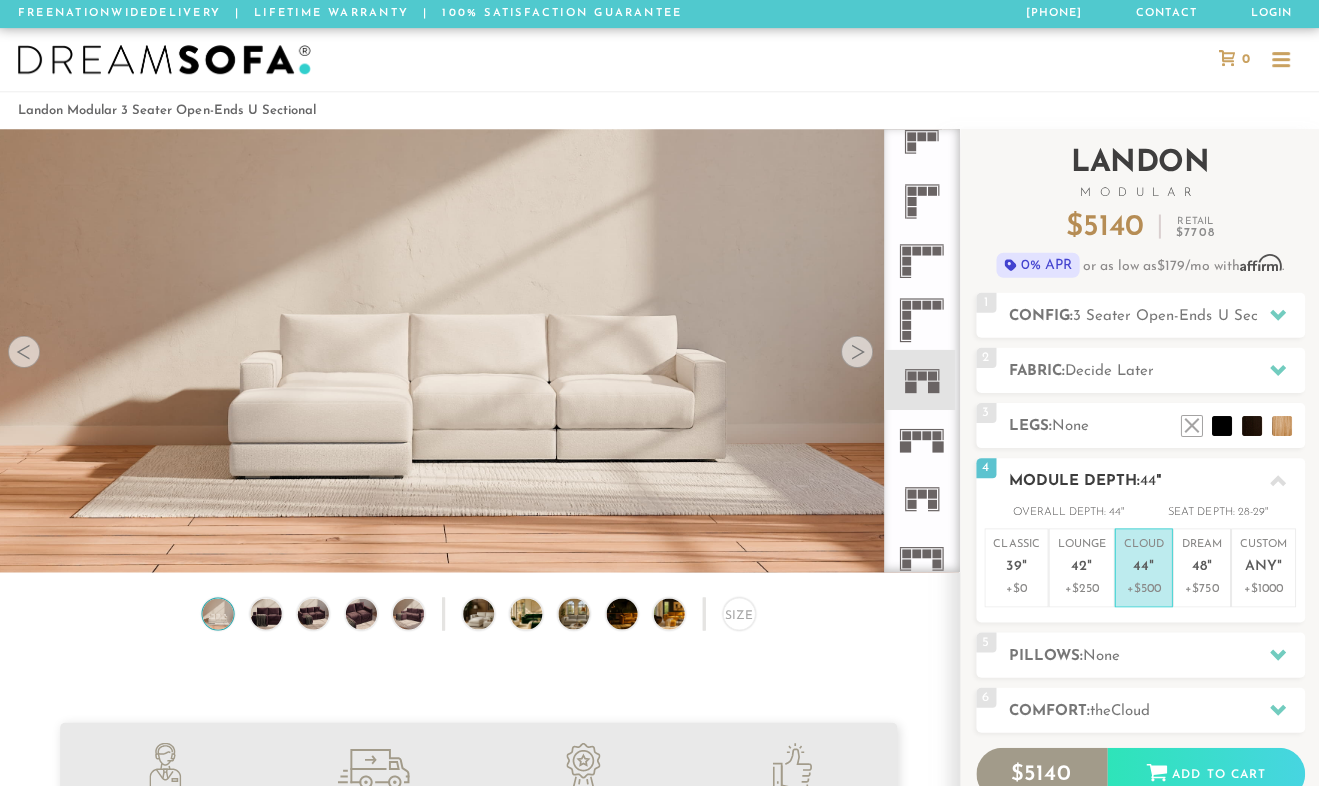 scroll, scrollTop: 0, scrollLeft: 0, axis: both 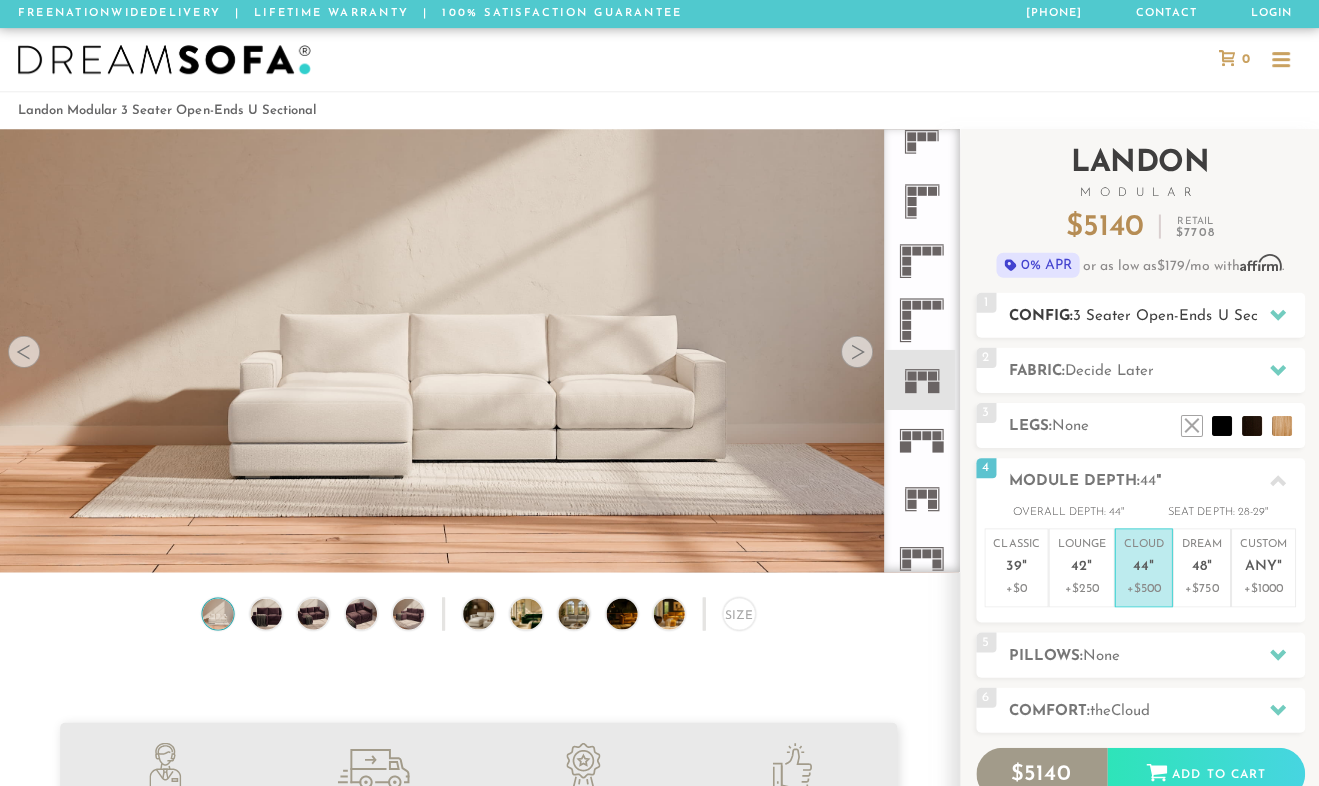click on "3 Seater Open-Ends U Sectional" at bounding box center (1184, 315) 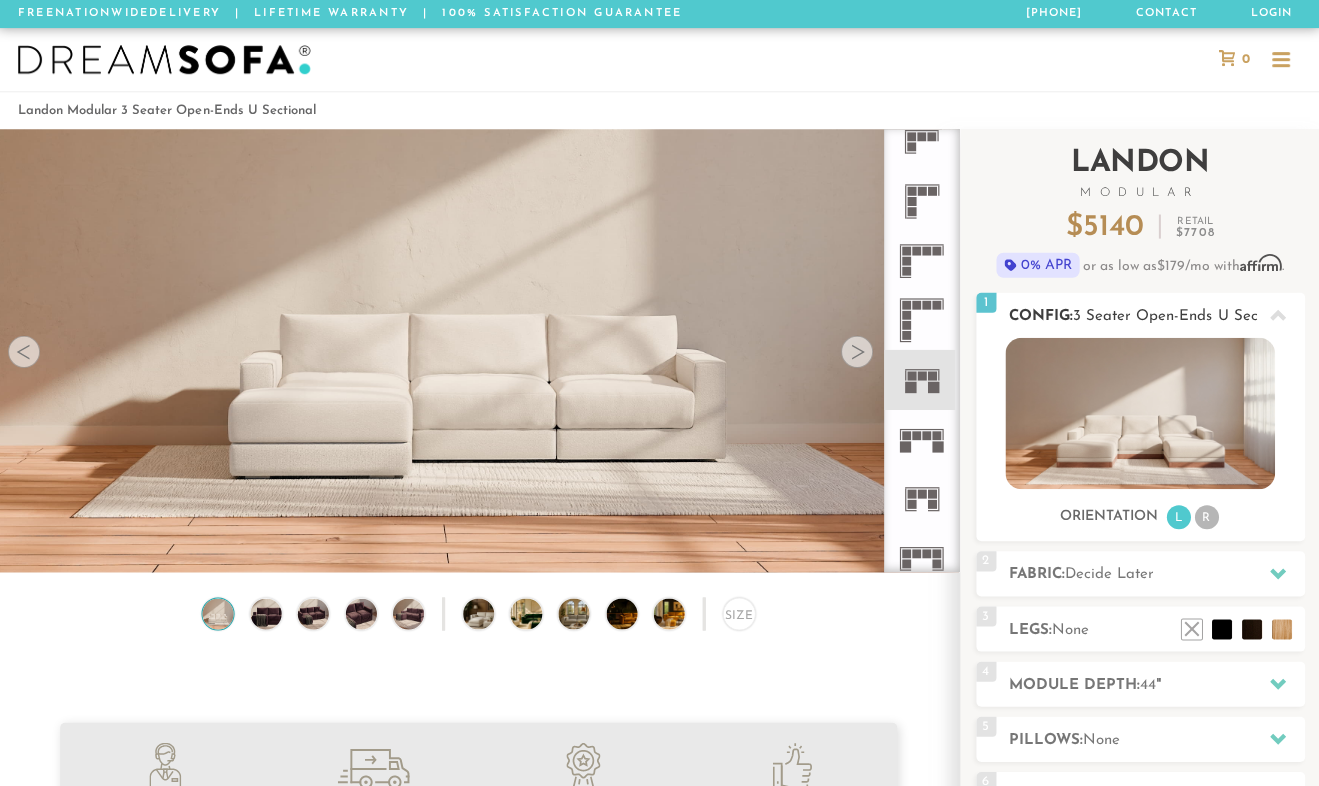 click on "R" at bounding box center (1206, 516) 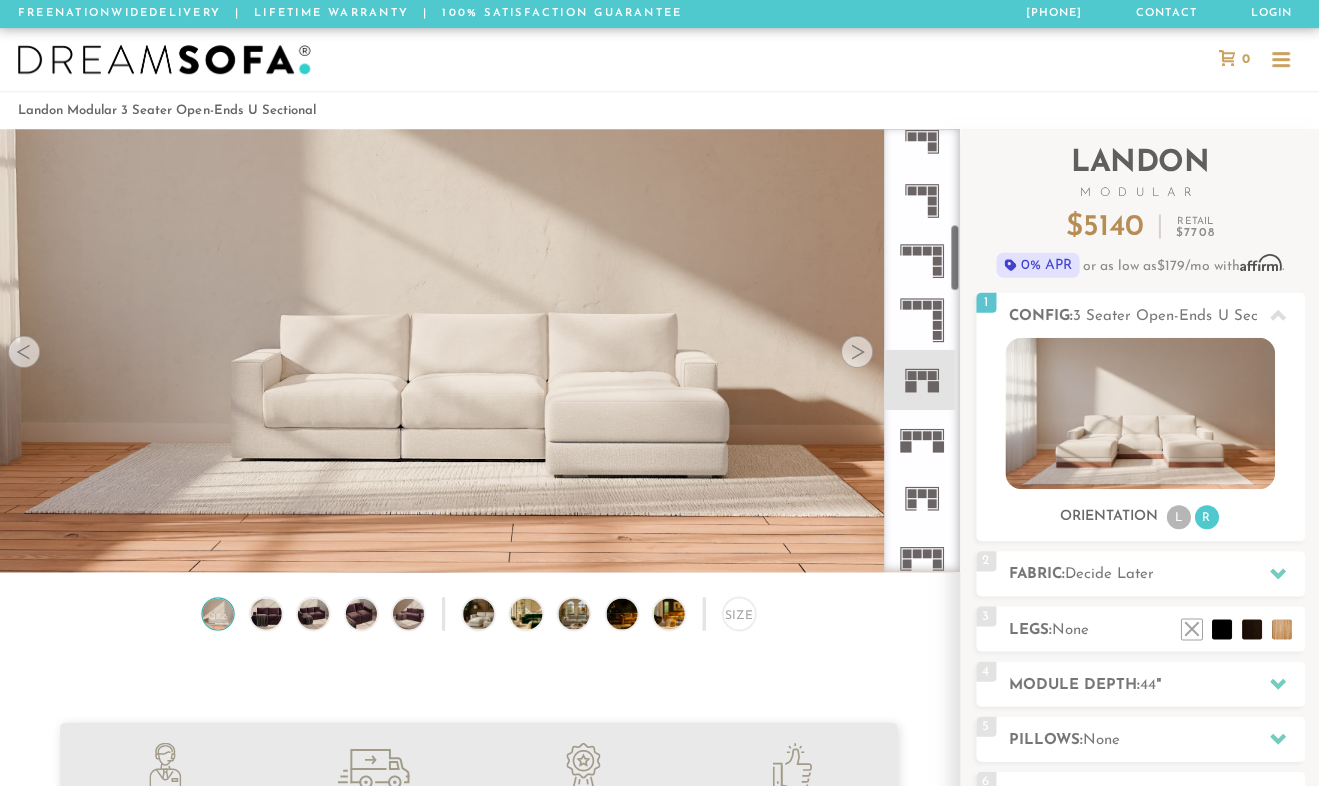 click at bounding box center [857, 351] 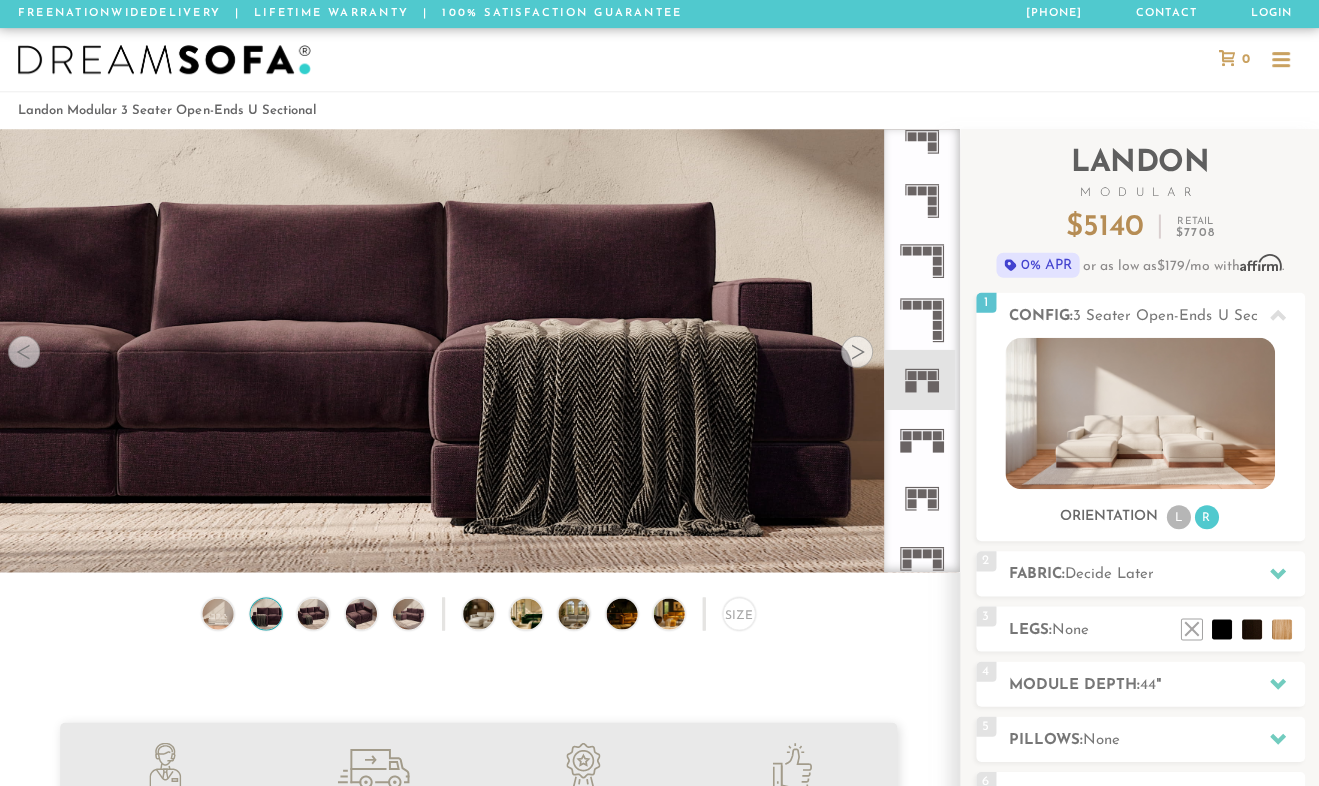 click at bounding box center [857, 351] 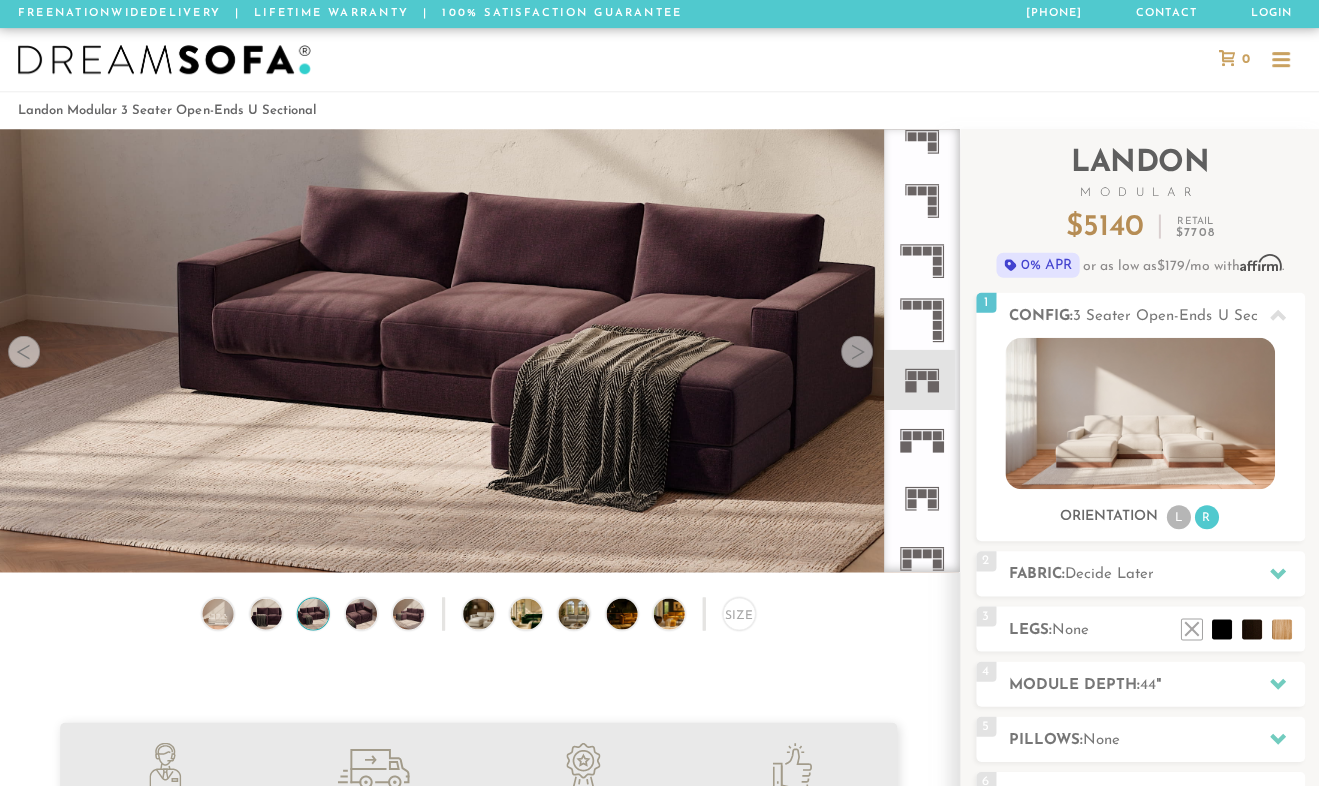 click at bounding box center (857, 351) 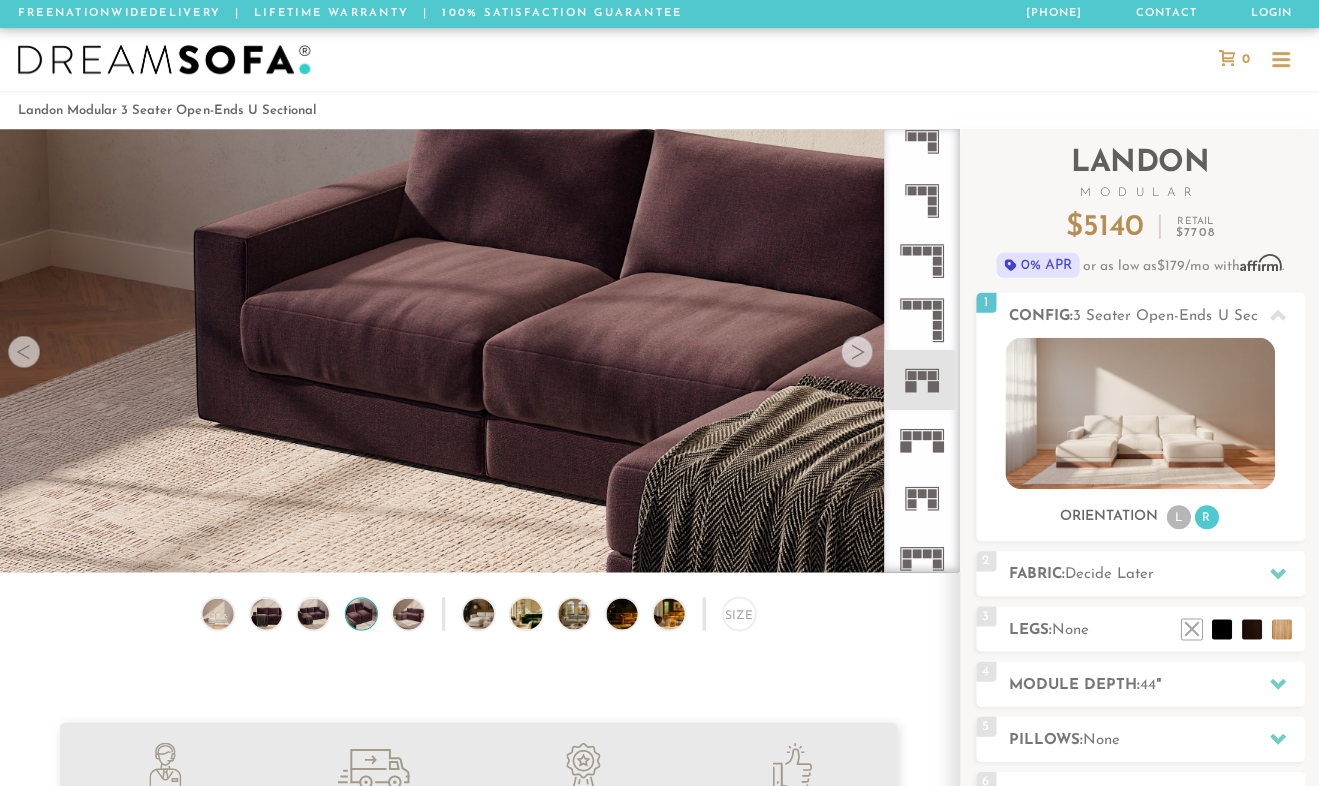 click at bounding box center [857, 351] 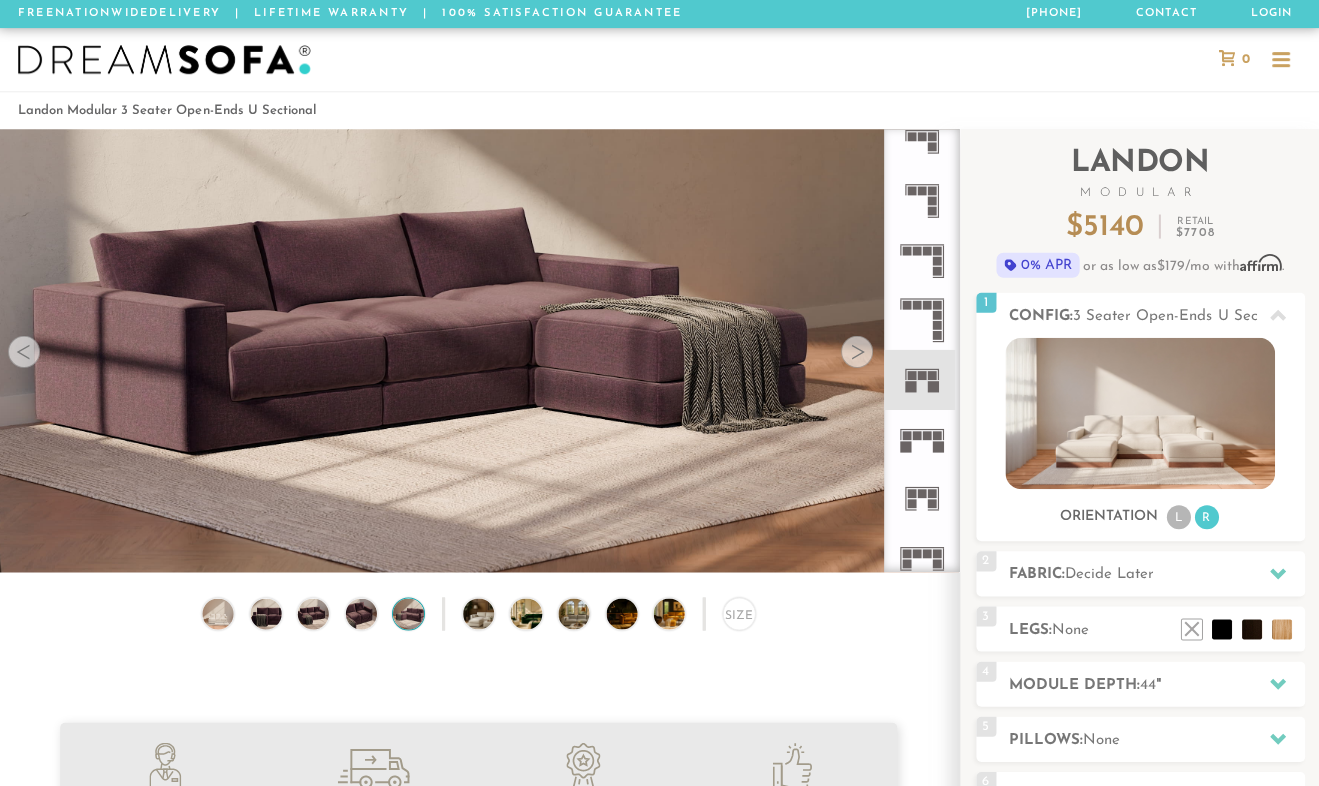 click at bounding box center [857, 351] 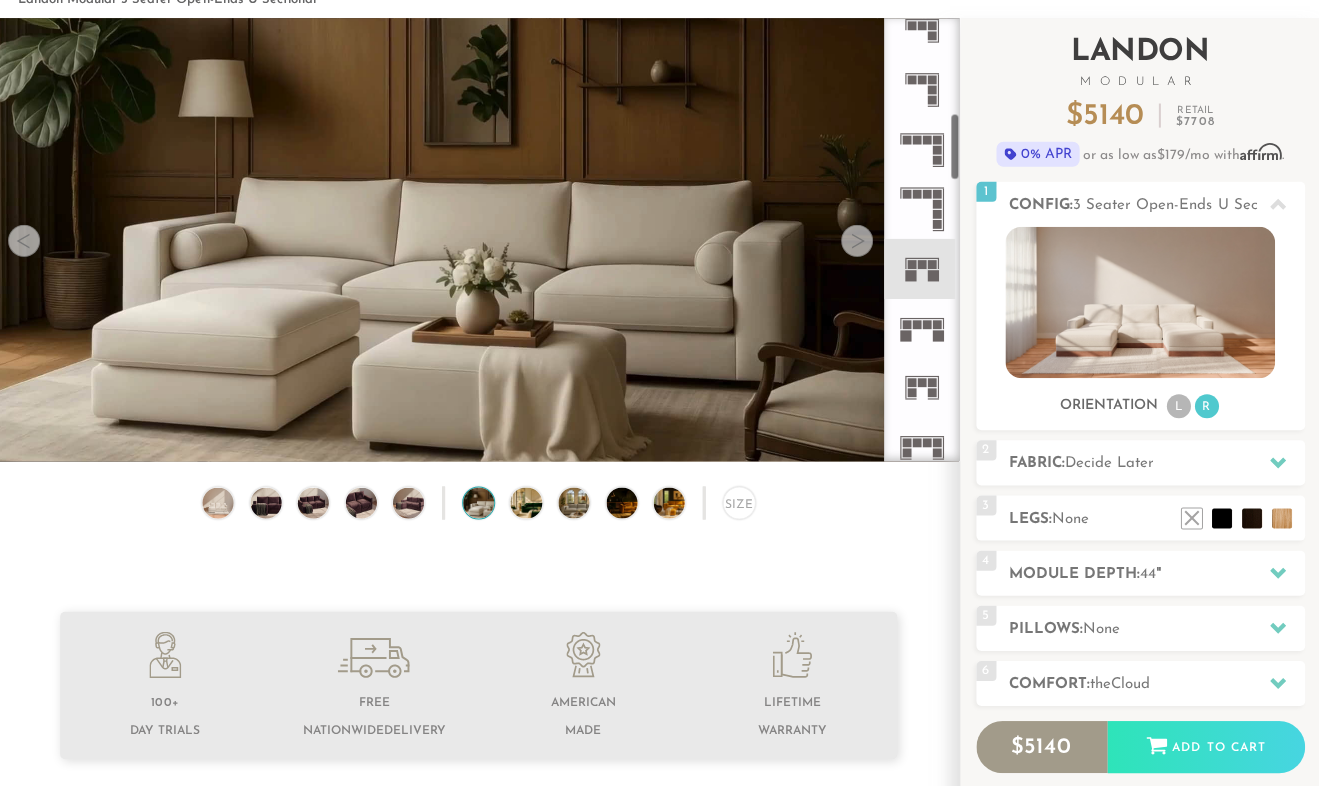 scroll, scrollTop: 241, scrollLeft: 0, axis: vertical 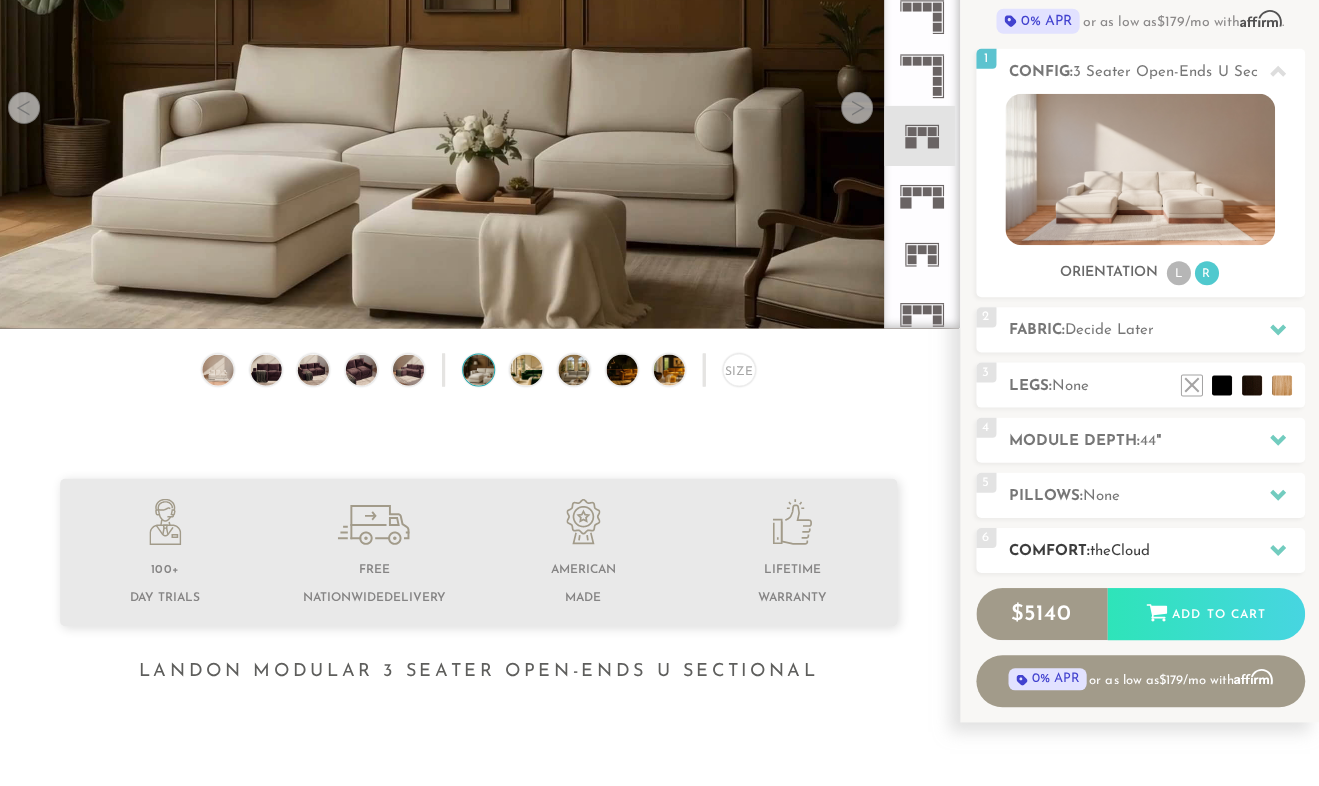 click on "Cloud" at bounding box center [1130, 552] 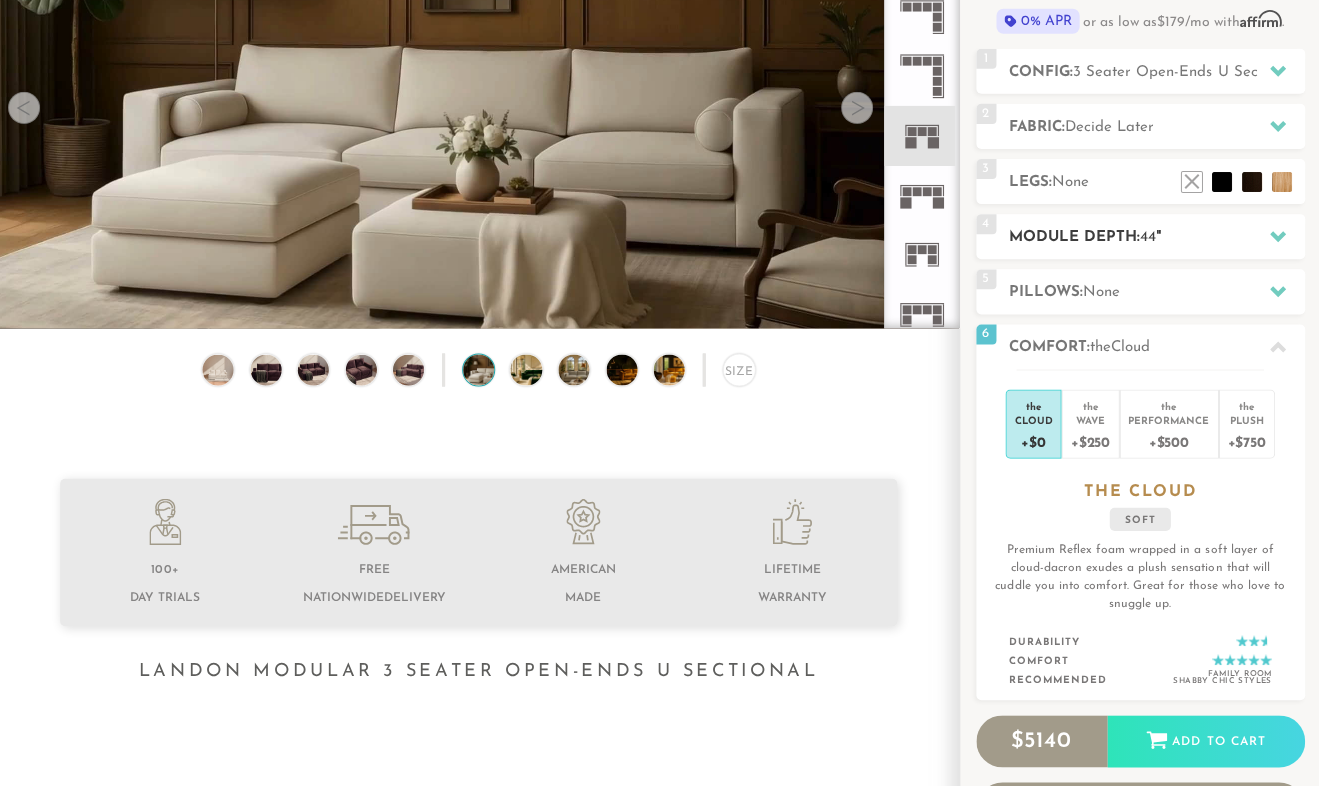 click on "Module Depth:  [NUMBER] "" at bounding box center [1156, 239] 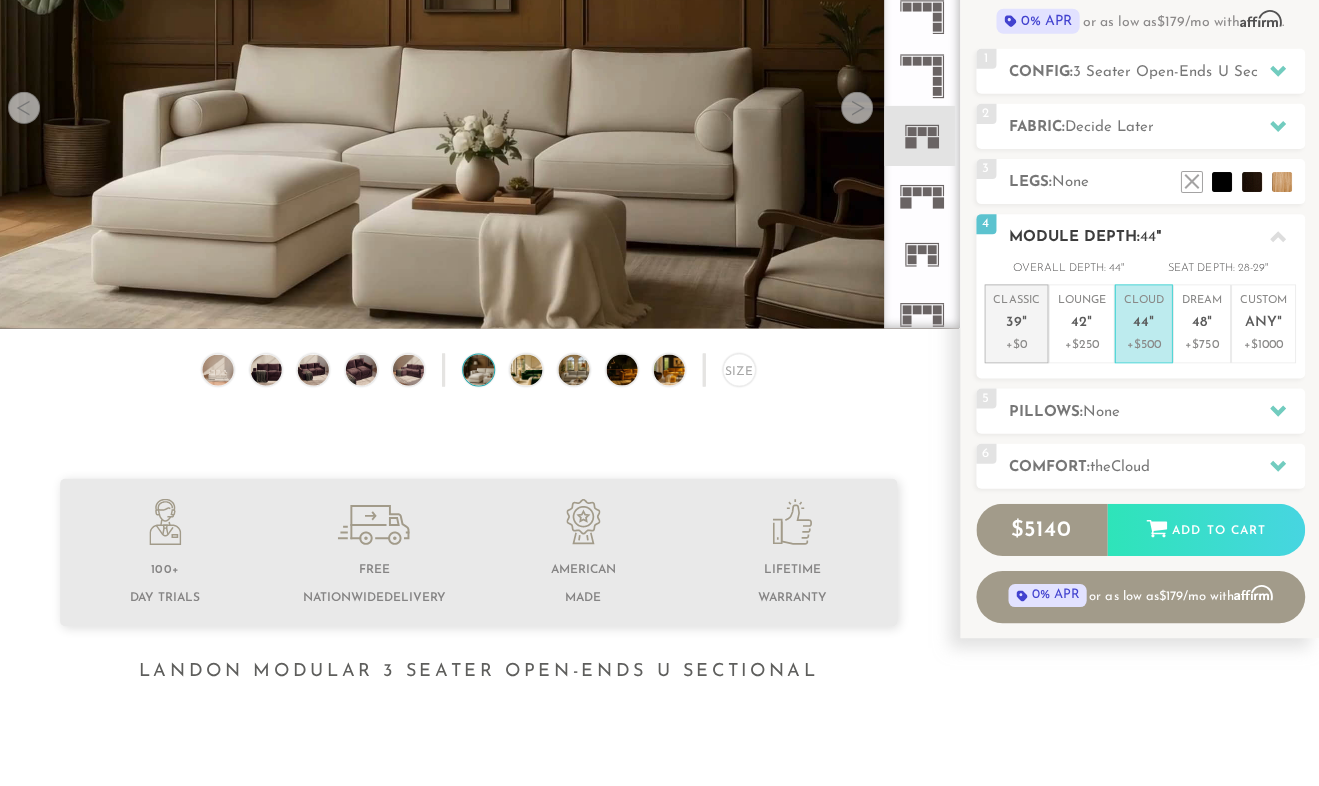 click on "39" at bounding box center [1013, 325] 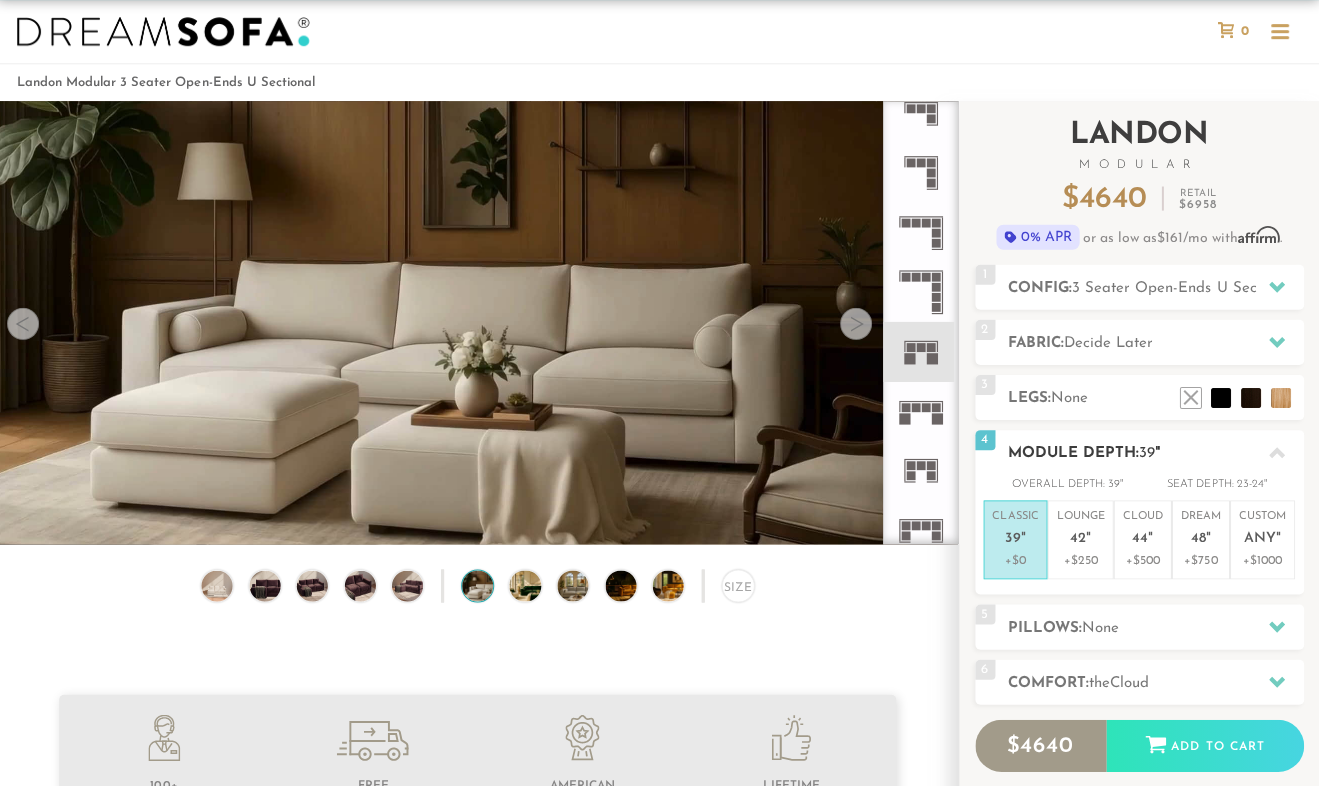 scroll, scrollTop: 17, scrollLeft: 0, axis: vertical 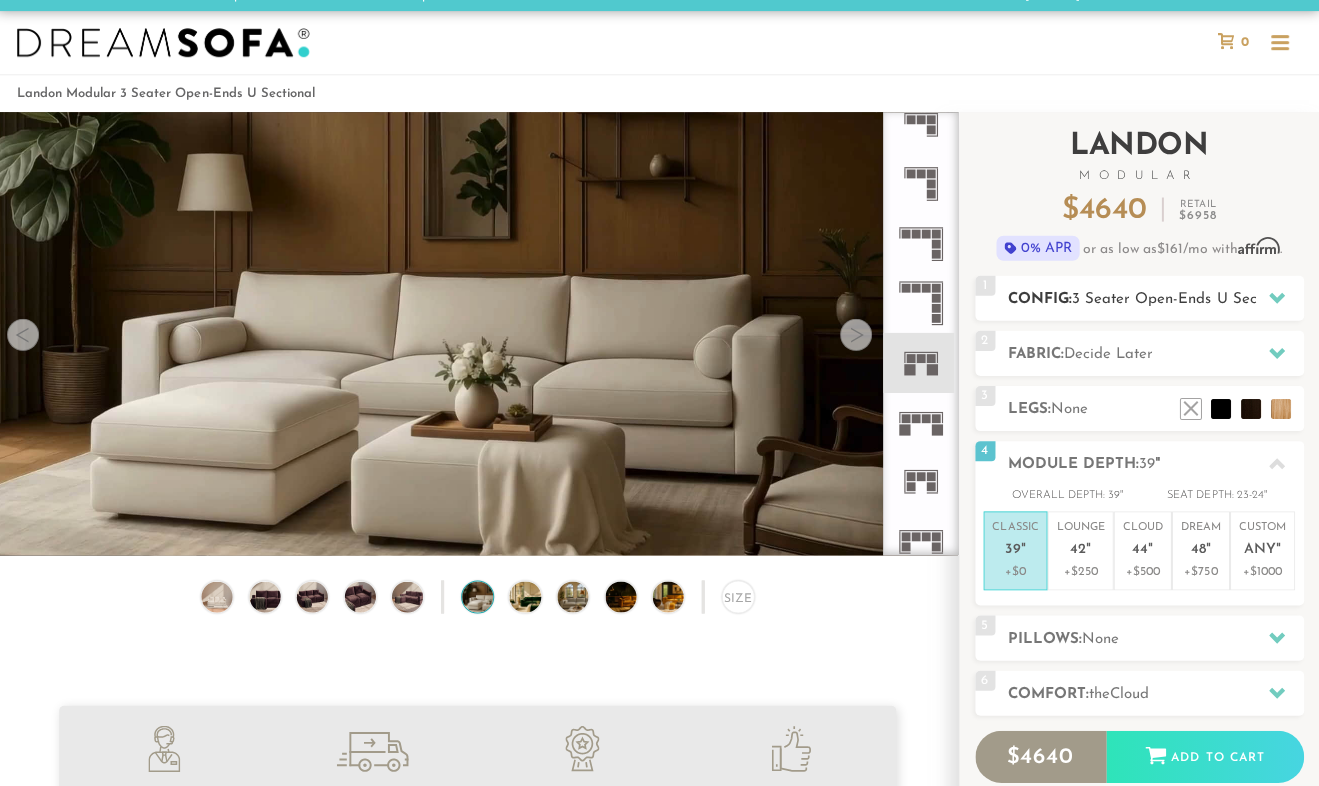 click on "3 Seater Open-Ends U Sectional" at bounding box center (1184, 298) 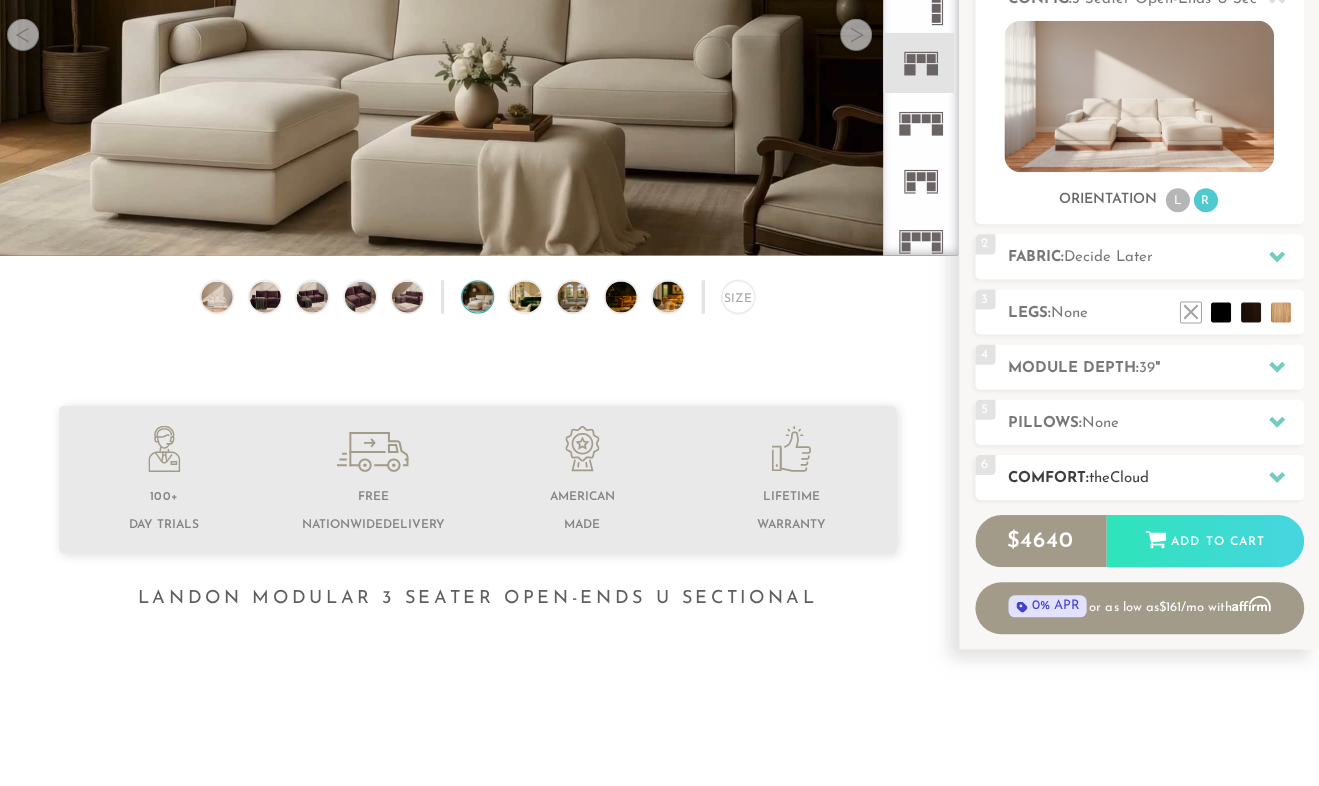 scroll, scrollTop: 307, scrollLeft: 0, axis: vertical 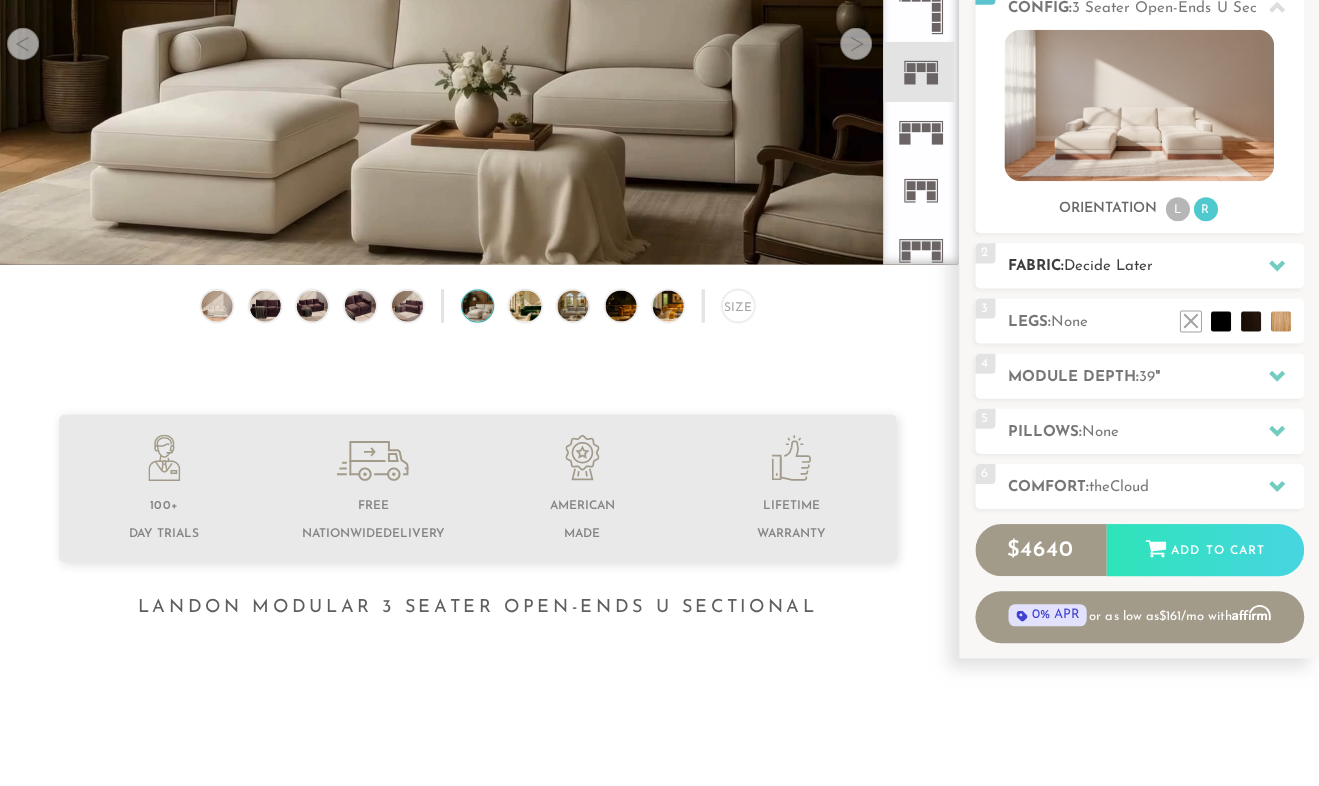 click on "Fabric:  Decide Later" at bounding box center [1156, 266] 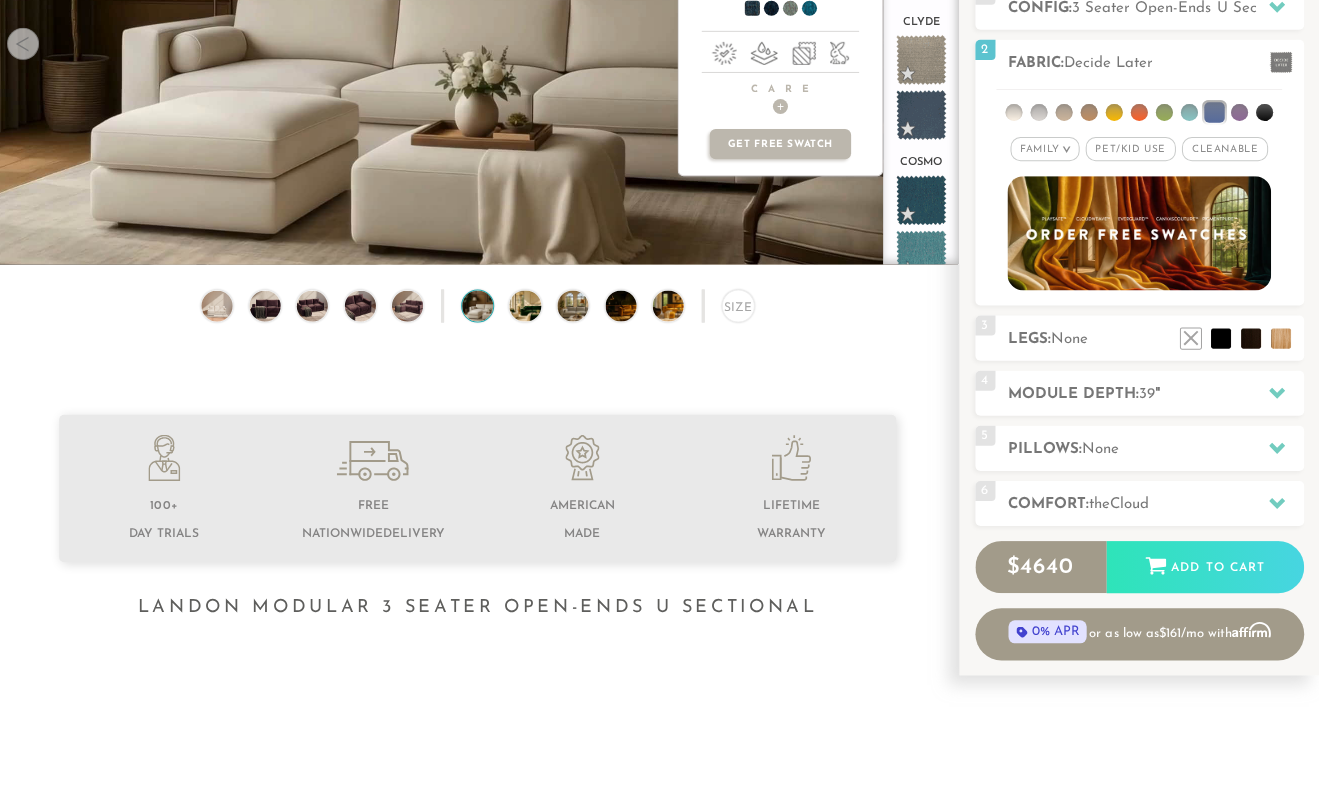 scroll, scrollTop: 312, scrollLeft: 0, axis: vertical 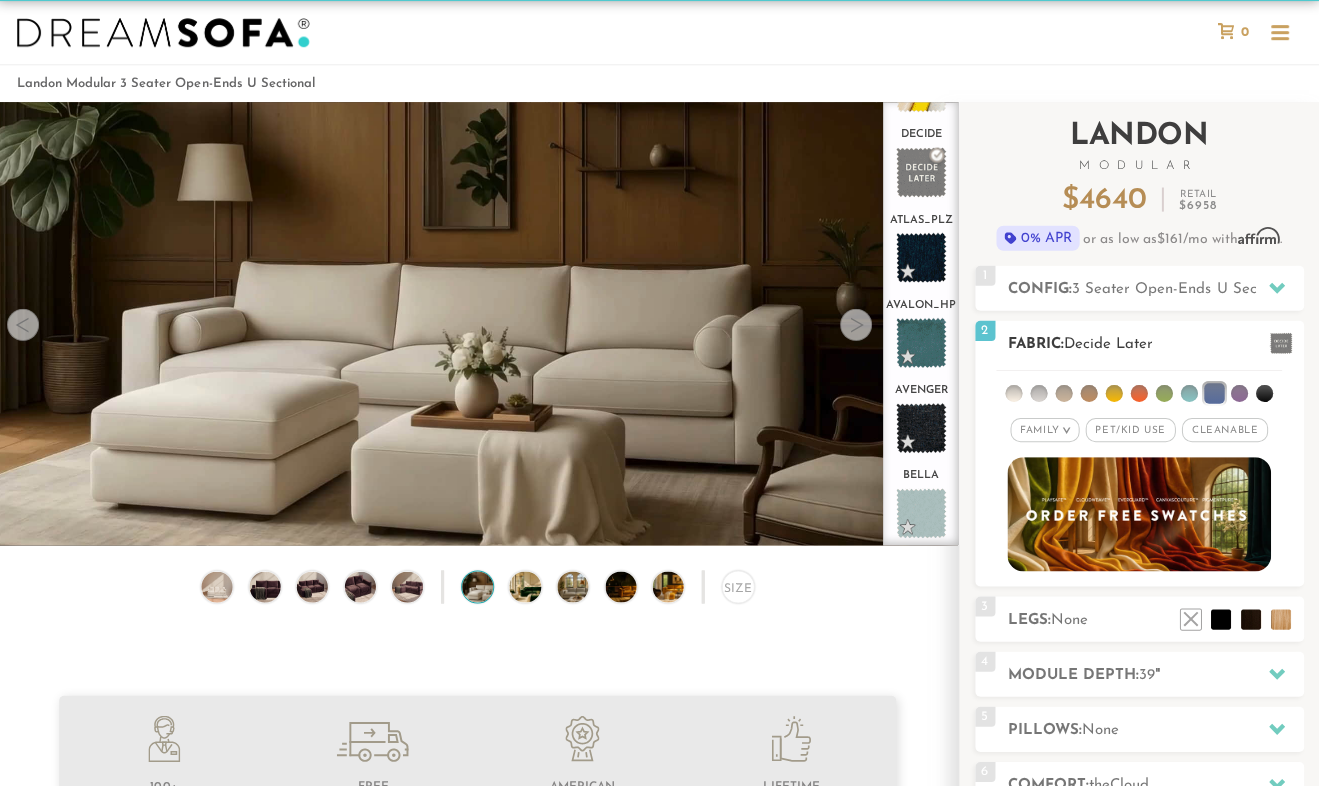 click at bounding box center (1281, 342) 